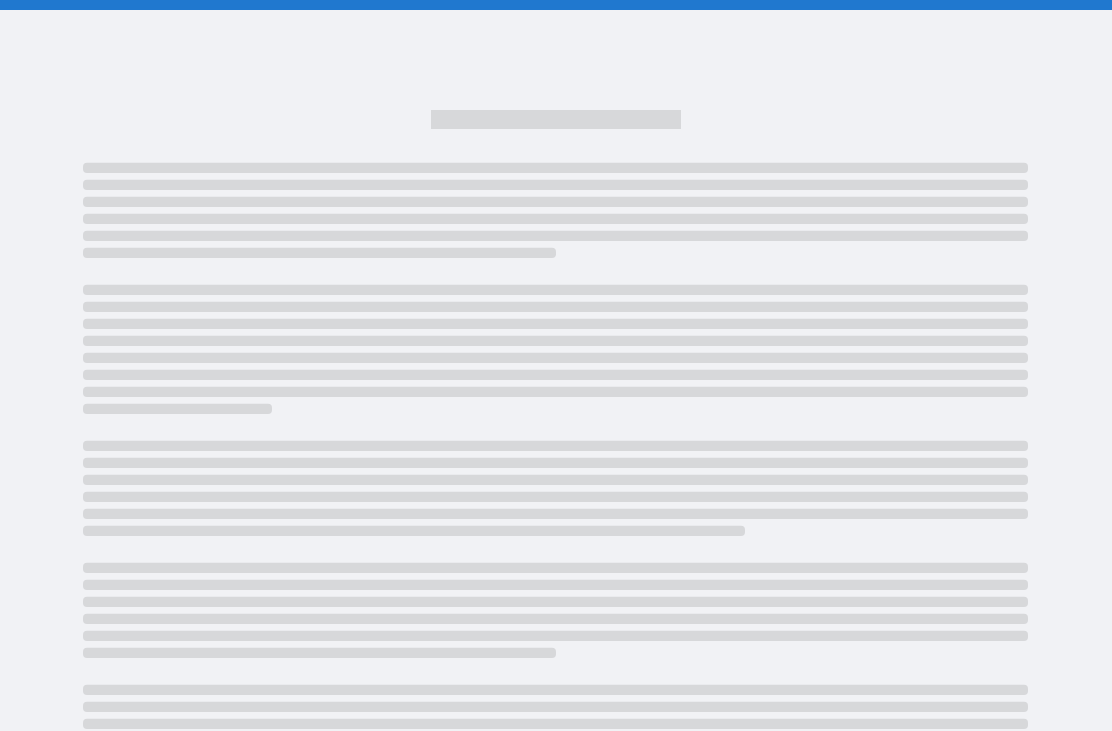 scroll, scrollTop: 0, scrollLeft: 0, axis: both 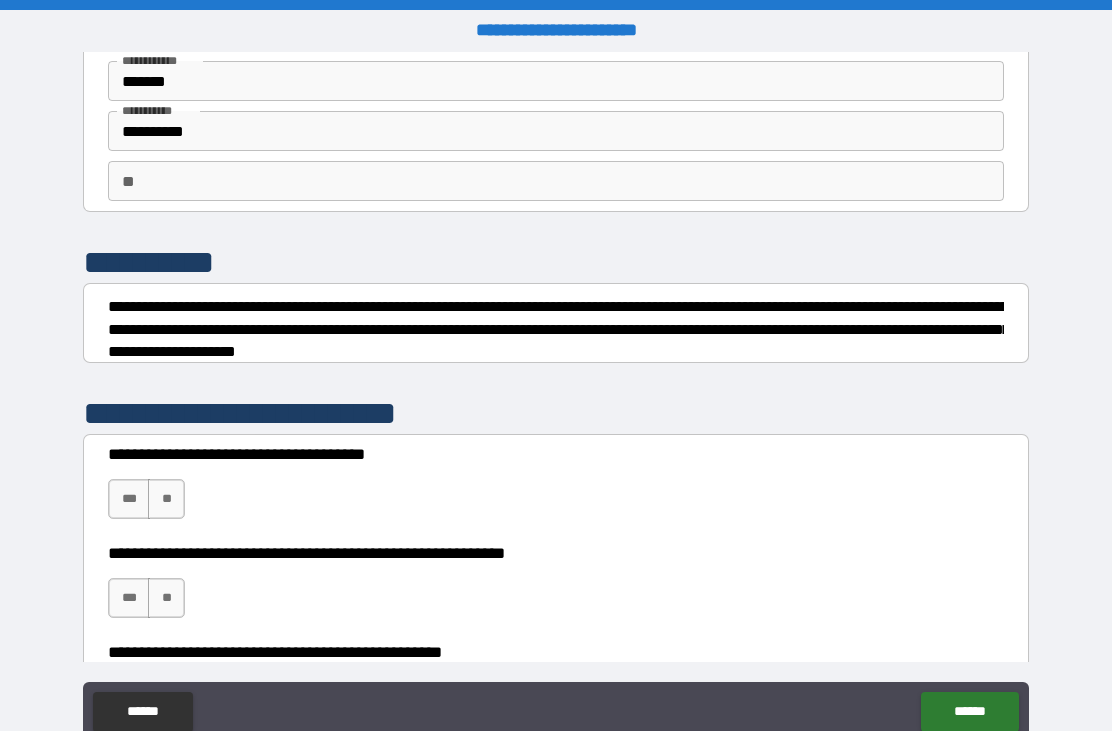 click on "**" at bounding box center [556, 181] 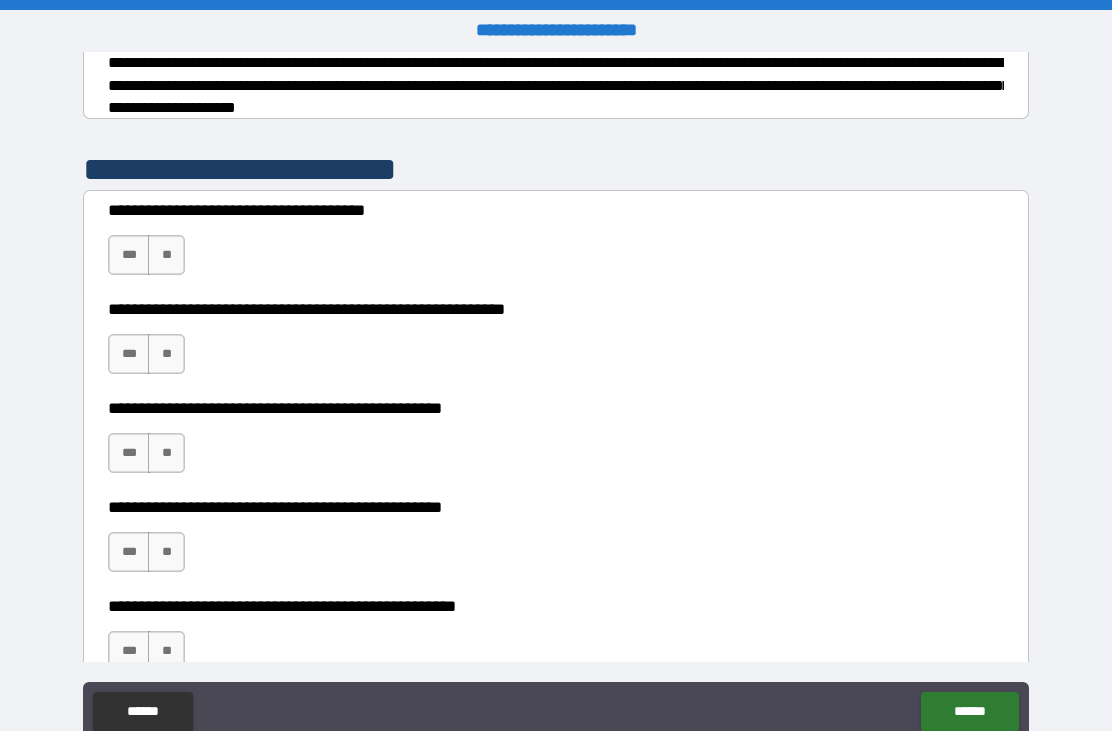 scroll, scrollTop: 329, scrollLeft: 0, axis: vertical 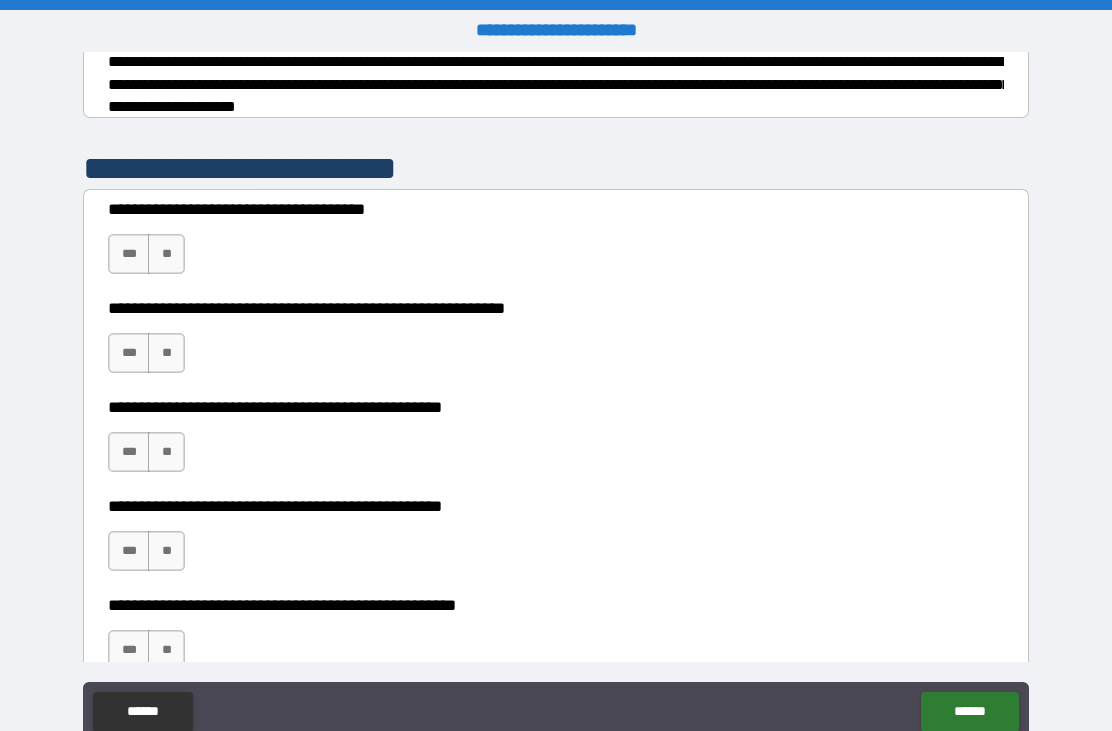 type on "*" 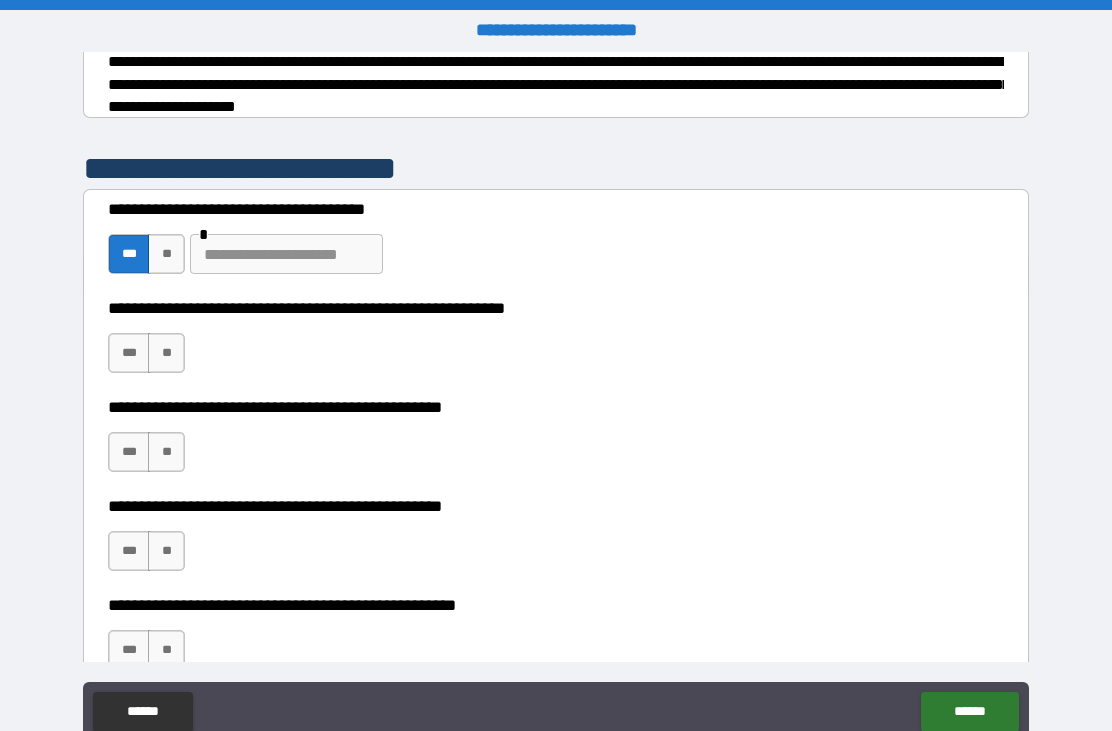 click on "**" at bounding box center (166, 254) 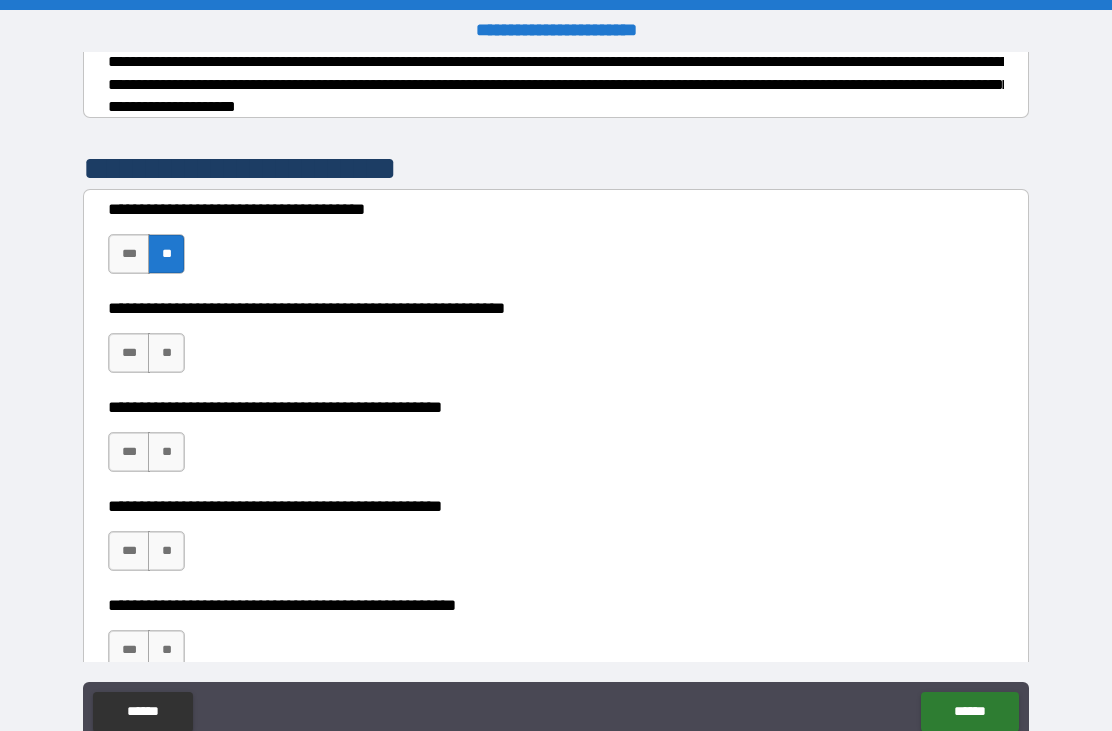 click on "***" at bounding box center (129, 353) 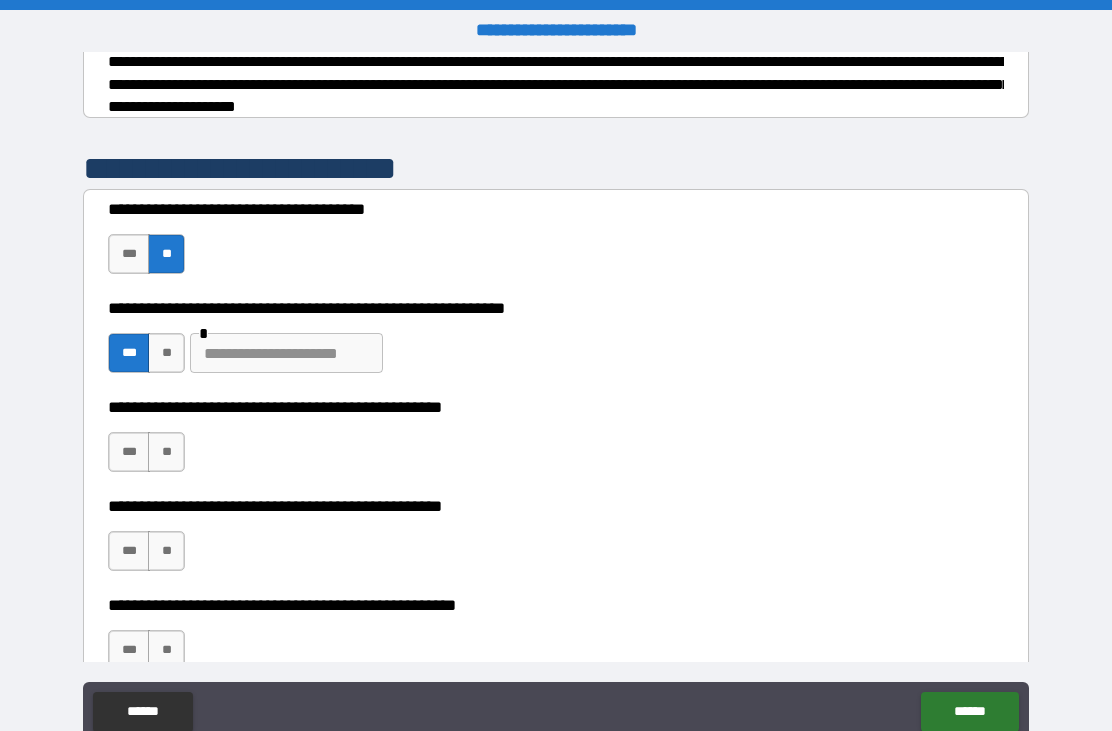 click at bounding box center (286, 353) 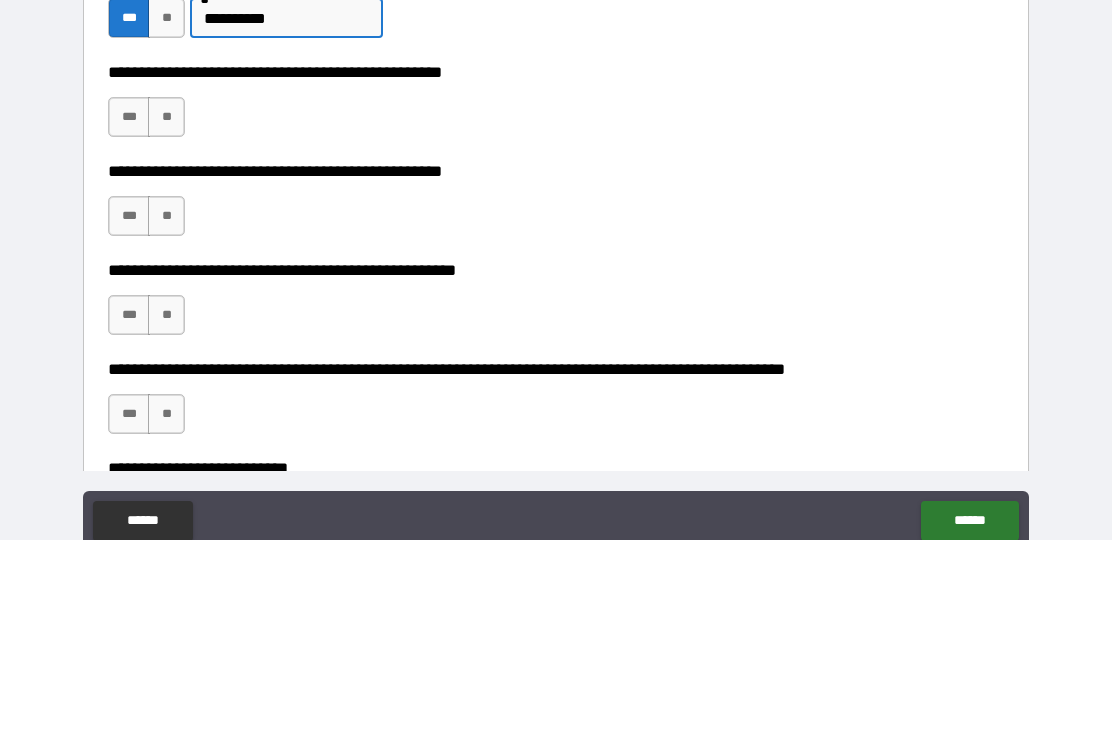 scroll, scrollTop: 483, scrollLeft: 0, axis: vertical 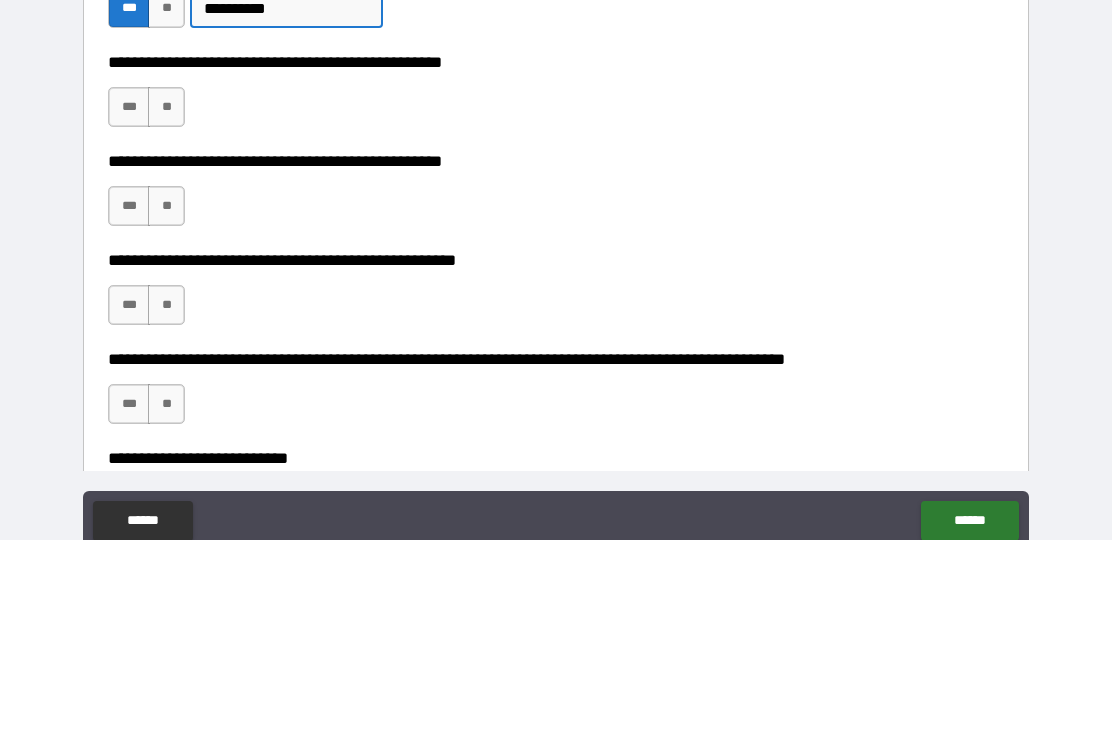 type on "*********" 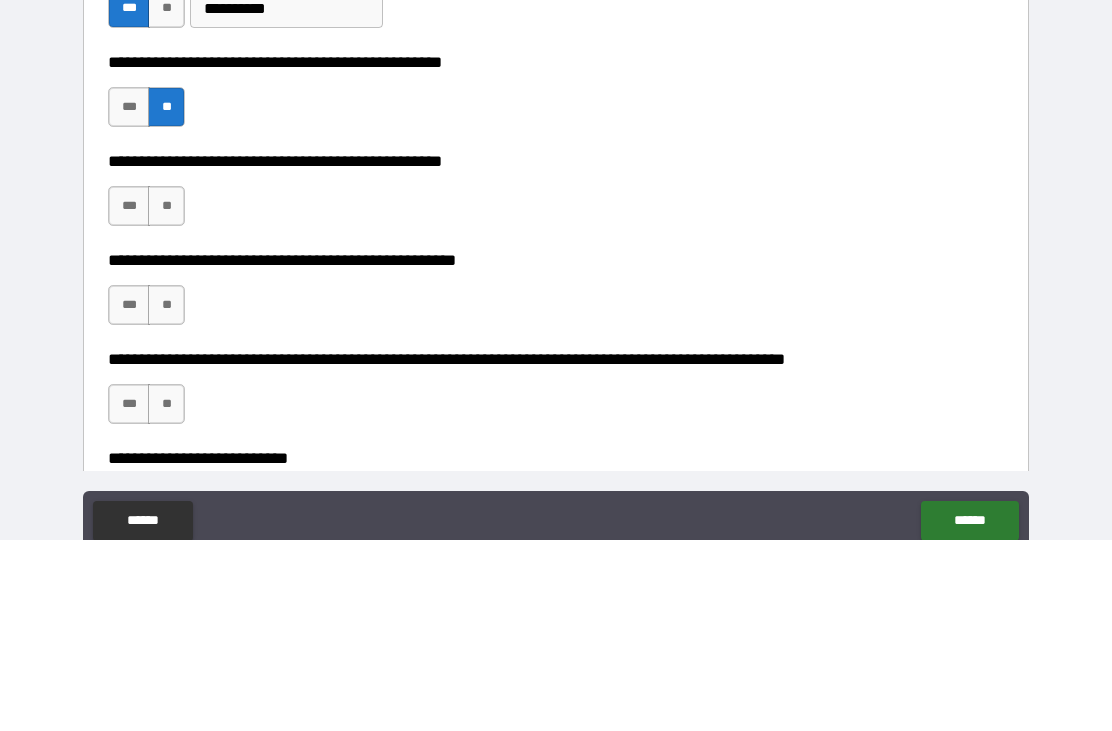 scroll, scrollTop: 64, scrollLeft: 0, axis: vertical 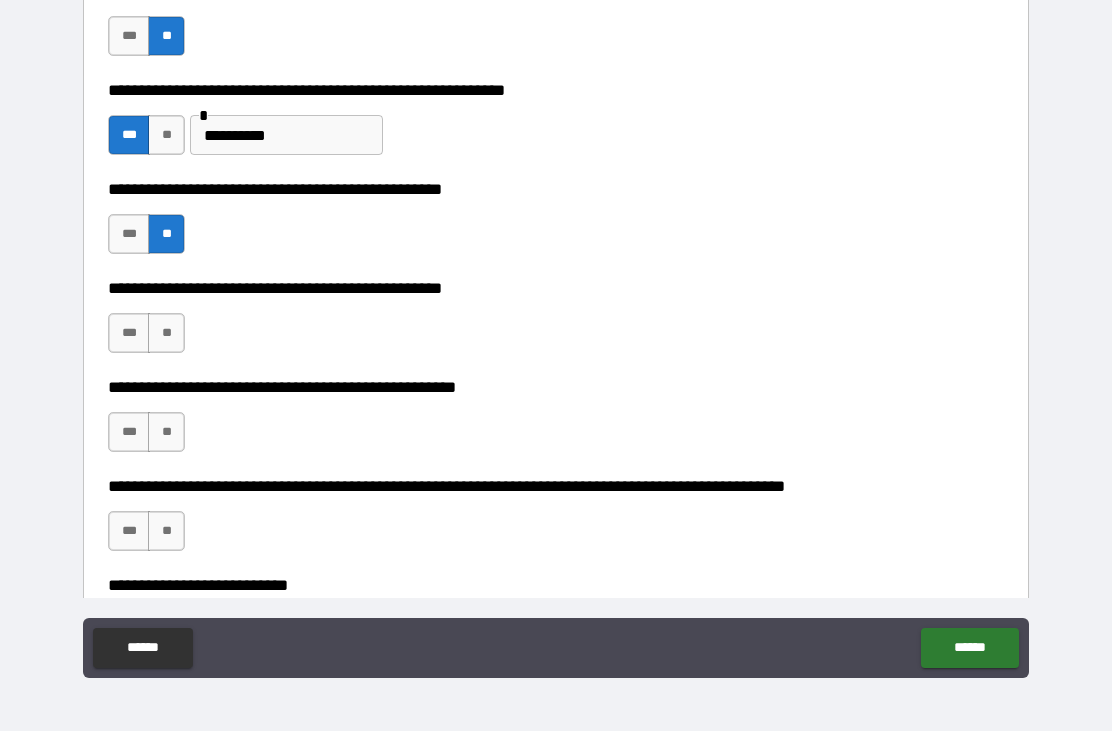 click on "**" at bounding box center [166, 333] 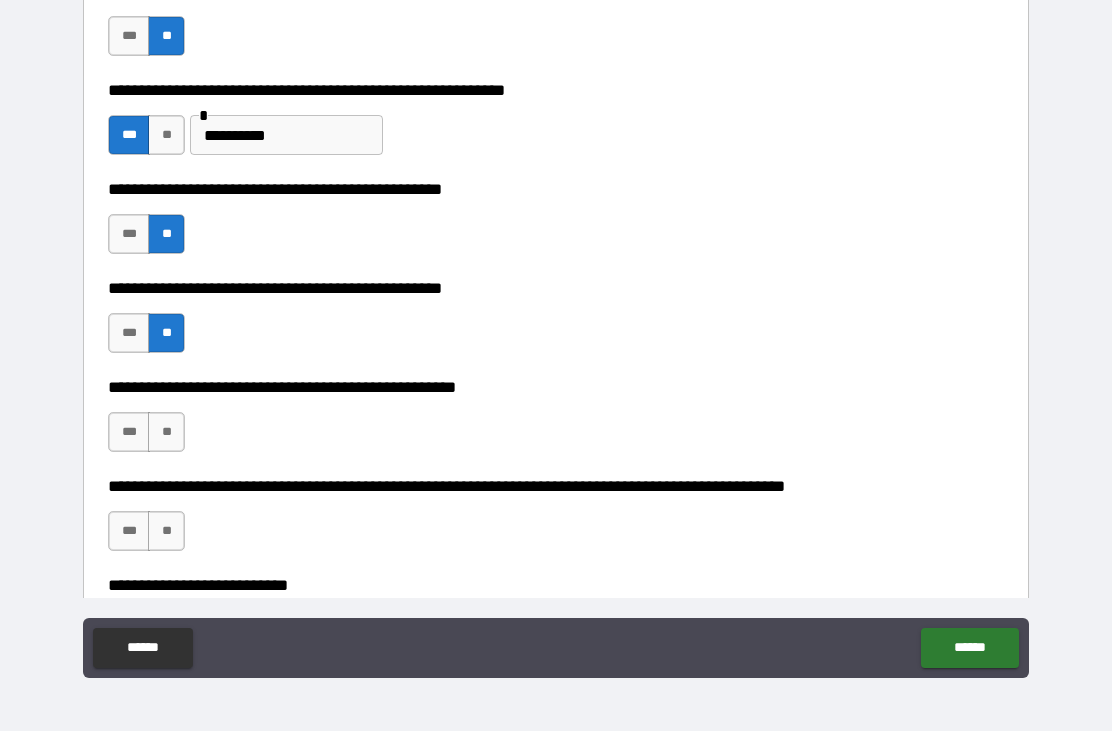 click on "**" at bounding box center (166, 432) 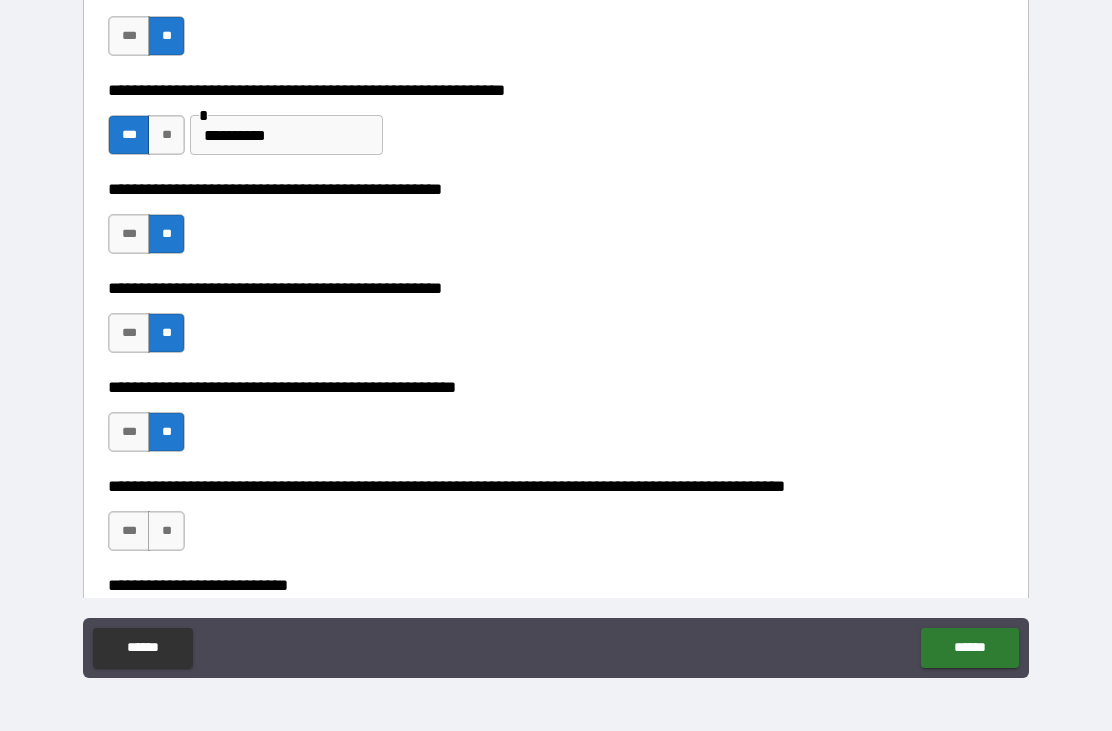 click on "**" at bounding box center [166, 531] 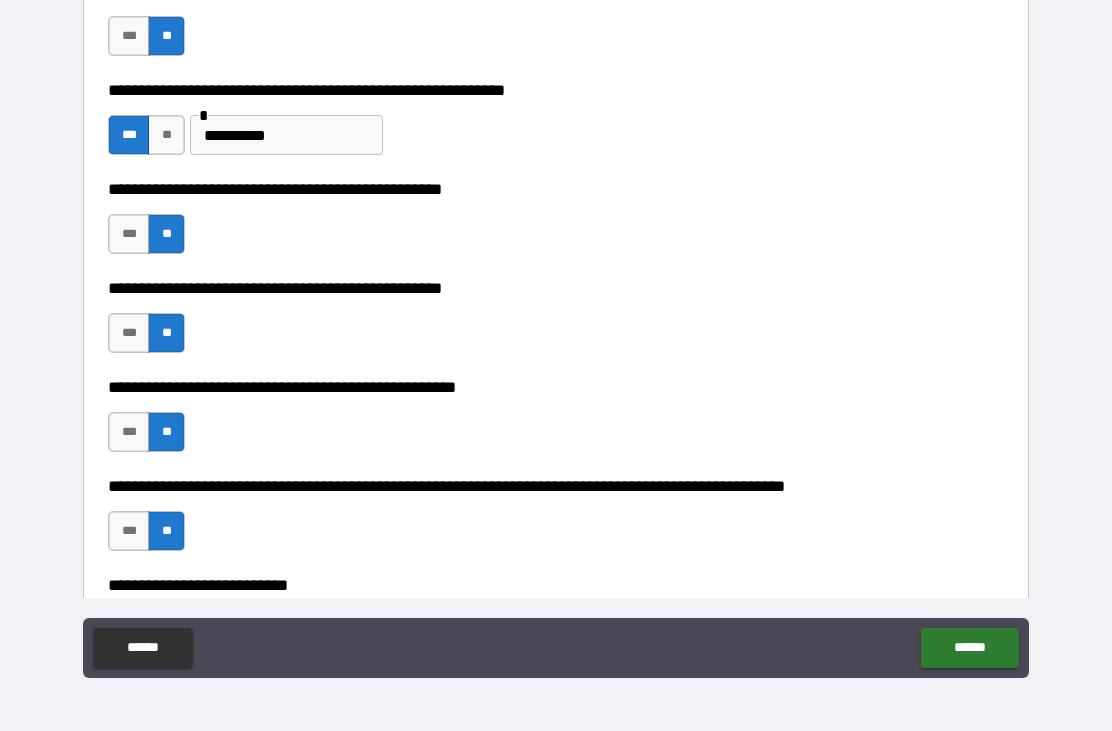 click on "******" at bounding box center [969, 648] 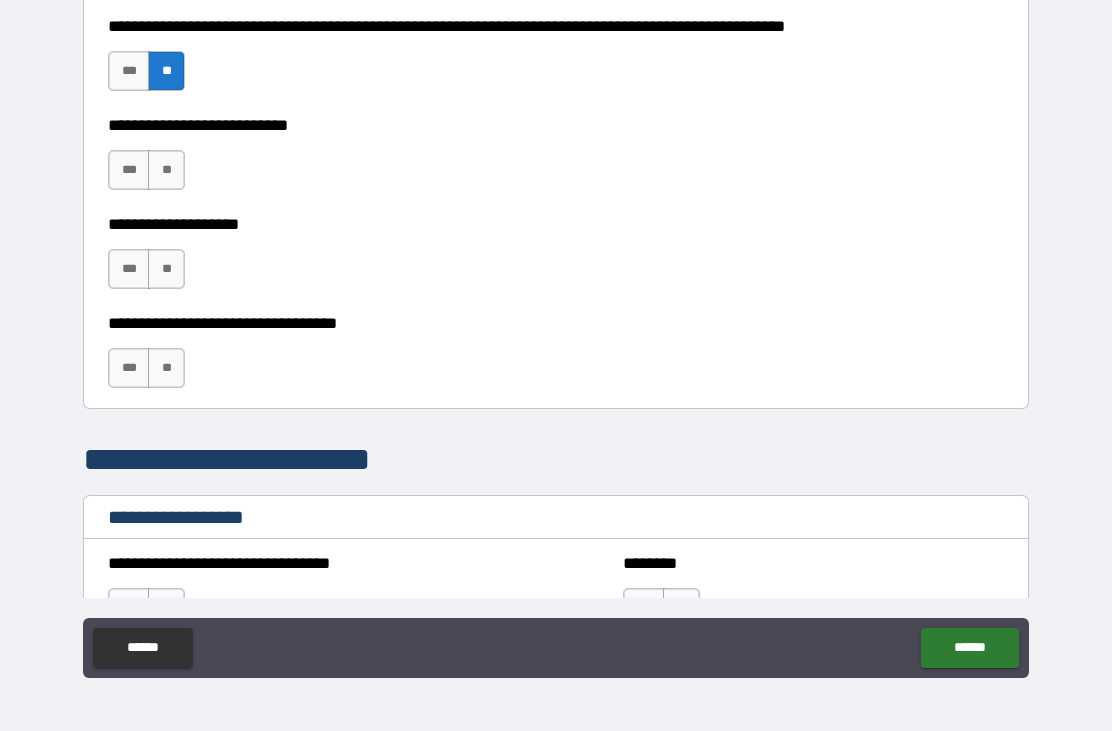 scroll, scrollTop: 940, scrollLeft: 0, axis: vertical 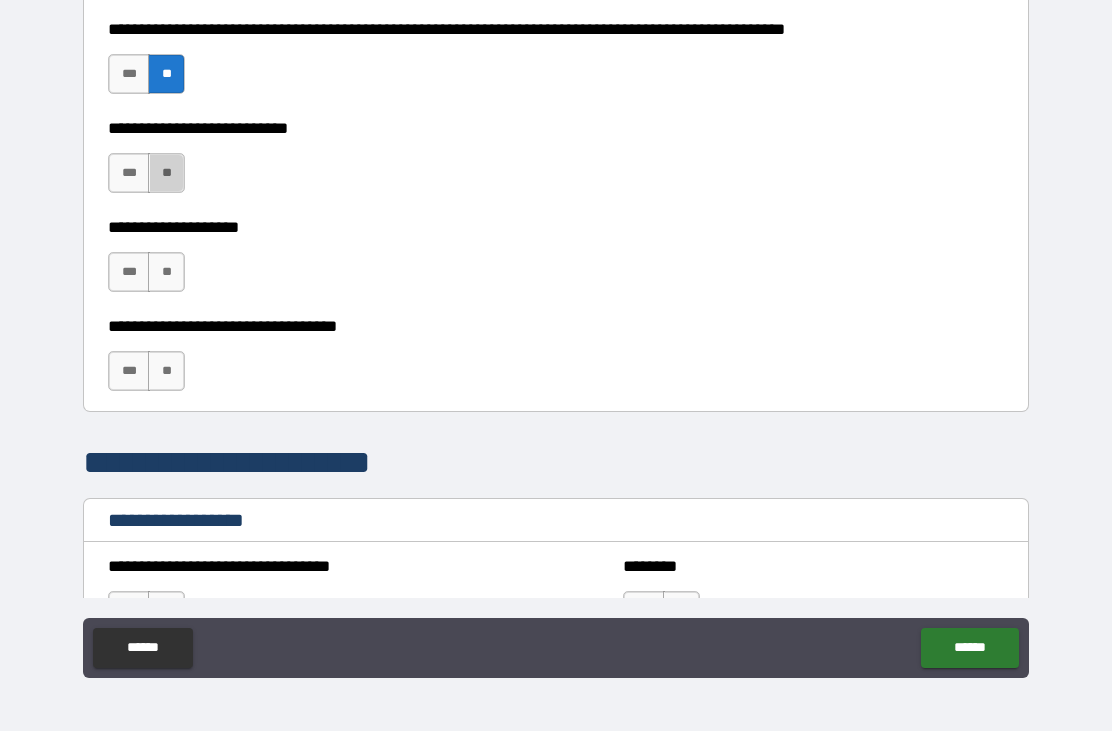 click on "**" at bounding box center [166, 173] 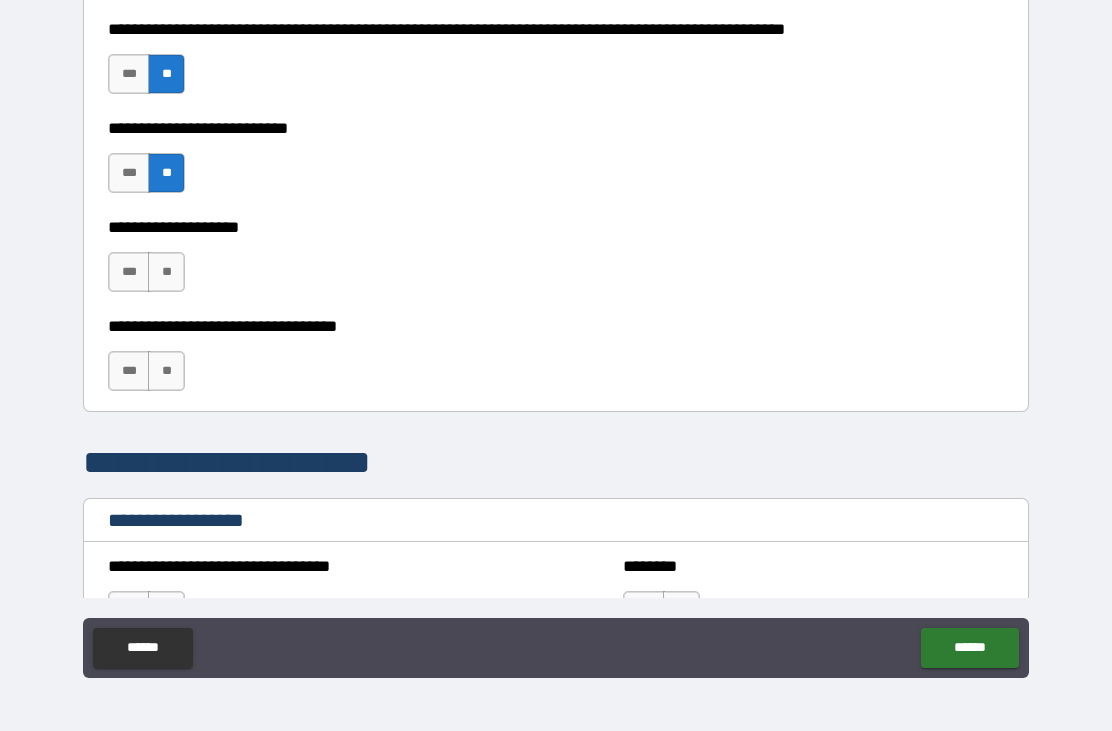 click on "**" at bounding box center (166, 272) 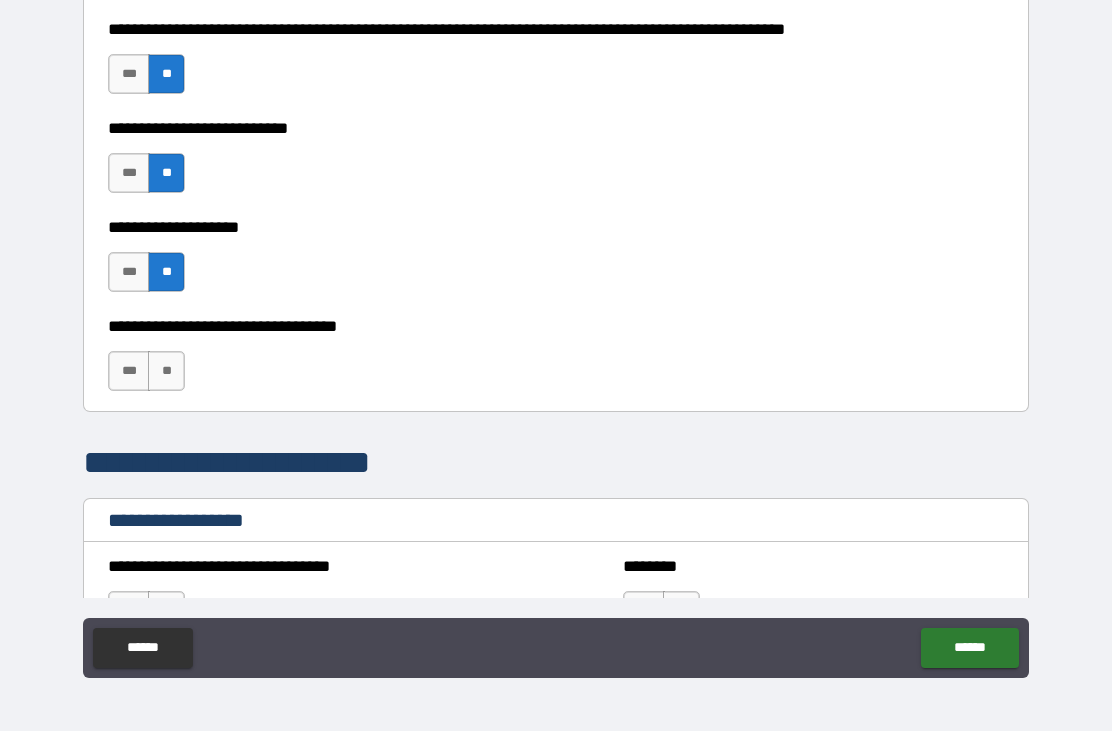 click on "**" at bounding box center (166, 371) 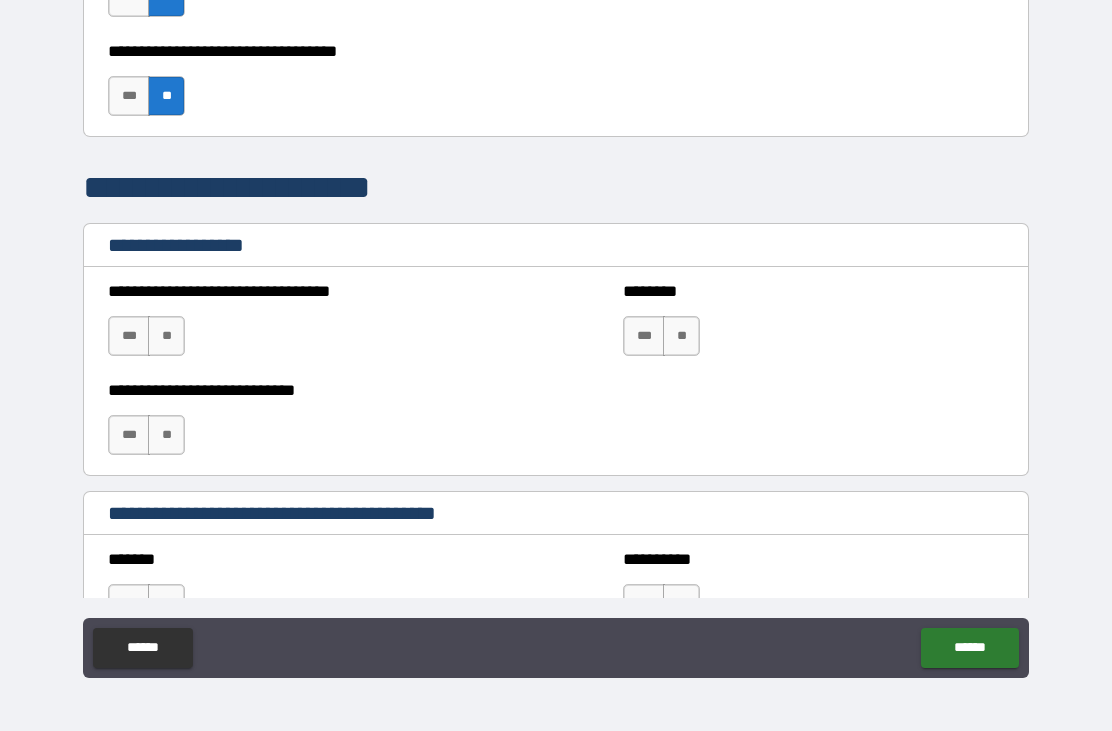 scroll, scrollTop: 1215, scrollLeft: 0, axis: vertical 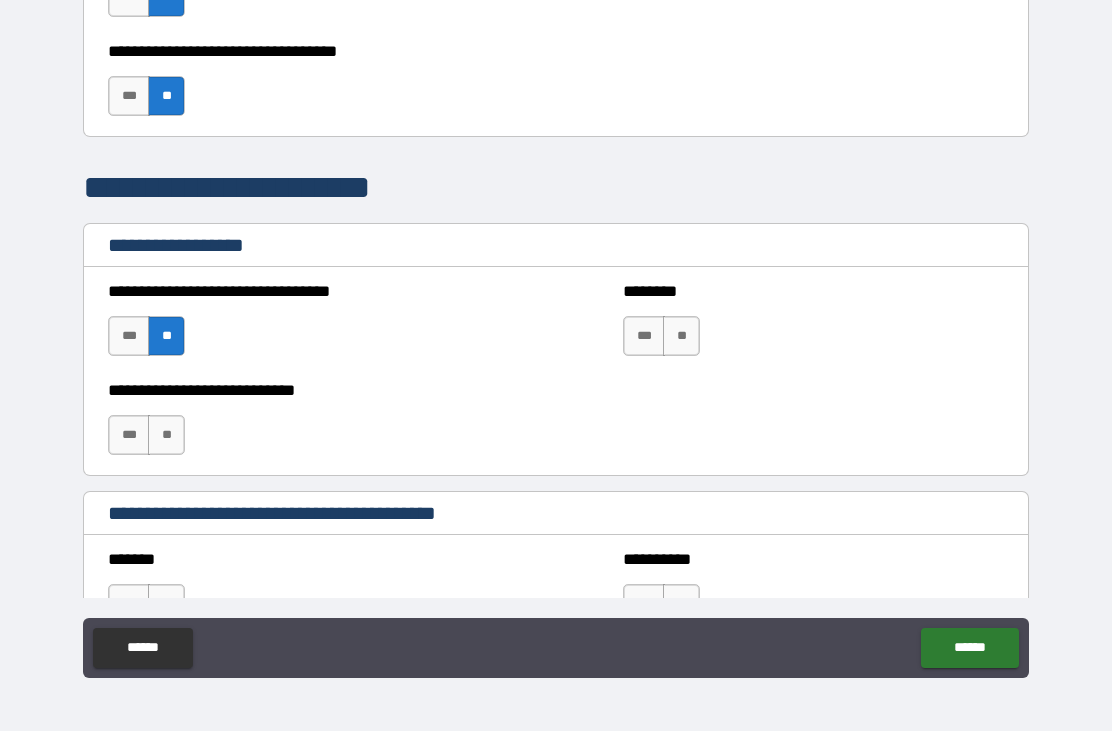 click on "**" at bounding box center [166, 435] 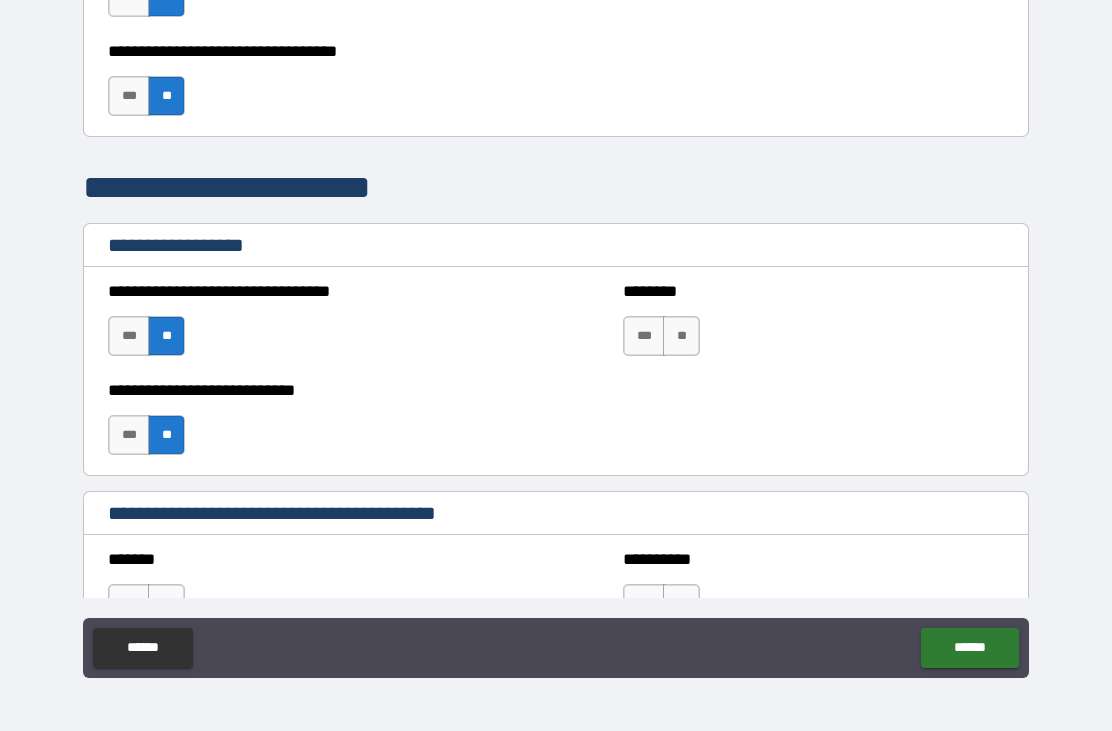 click on "**" at bounding box center (681, 336) 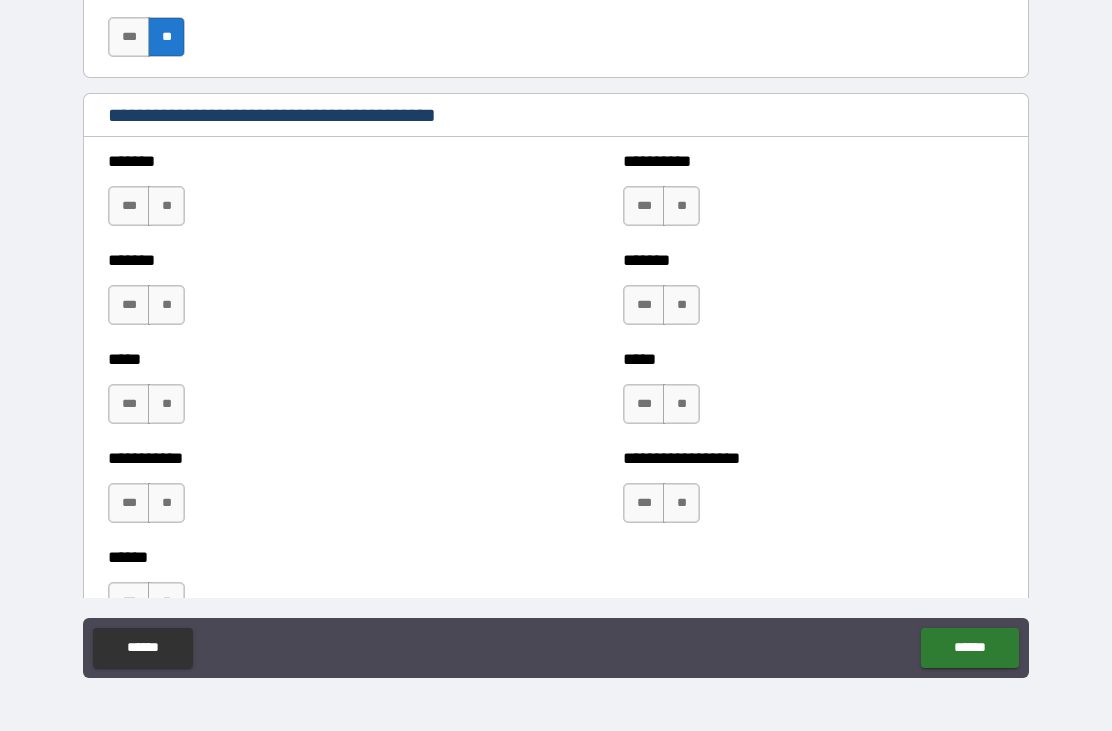 scroll, scrollTop: 1611, scrollLeft: 0, axis: vertical 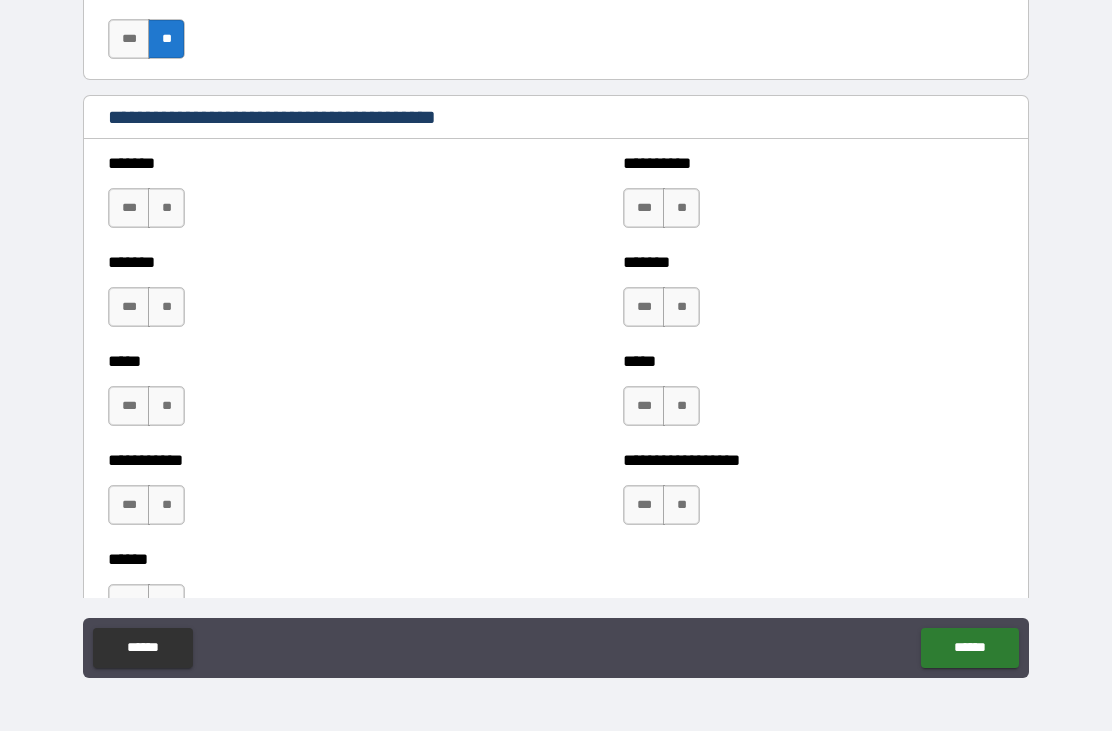 click on "**" at bounding box center [166, 208] 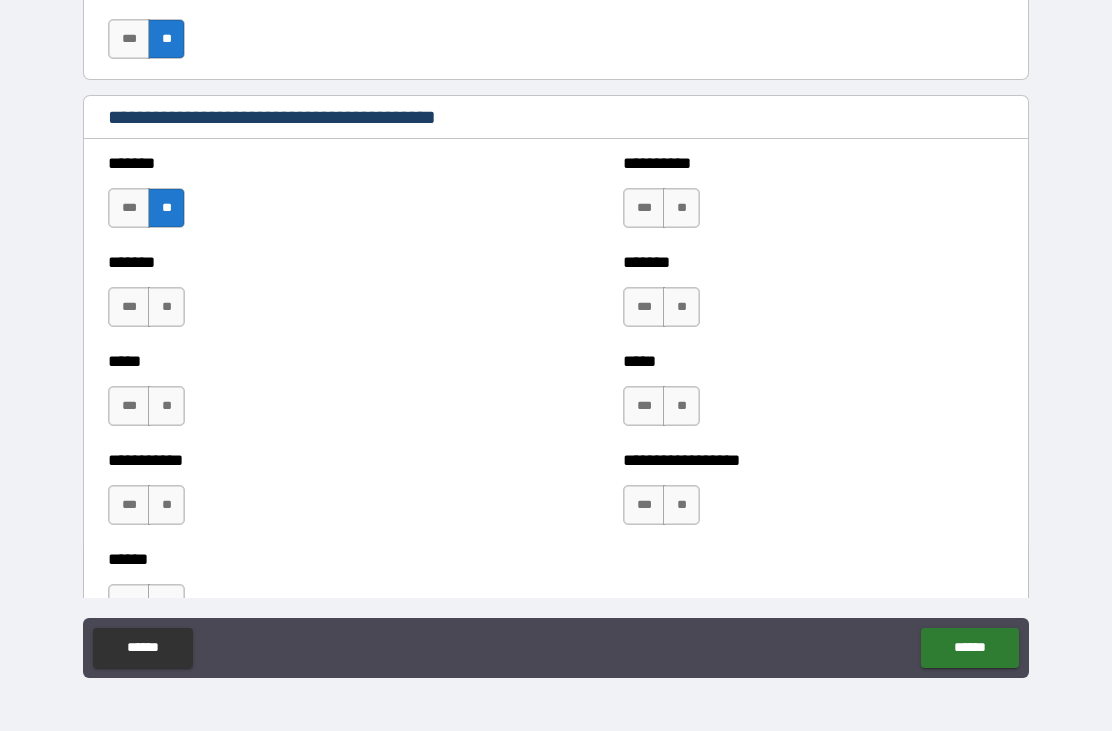 click on "**" at bounding box center (166, 307) 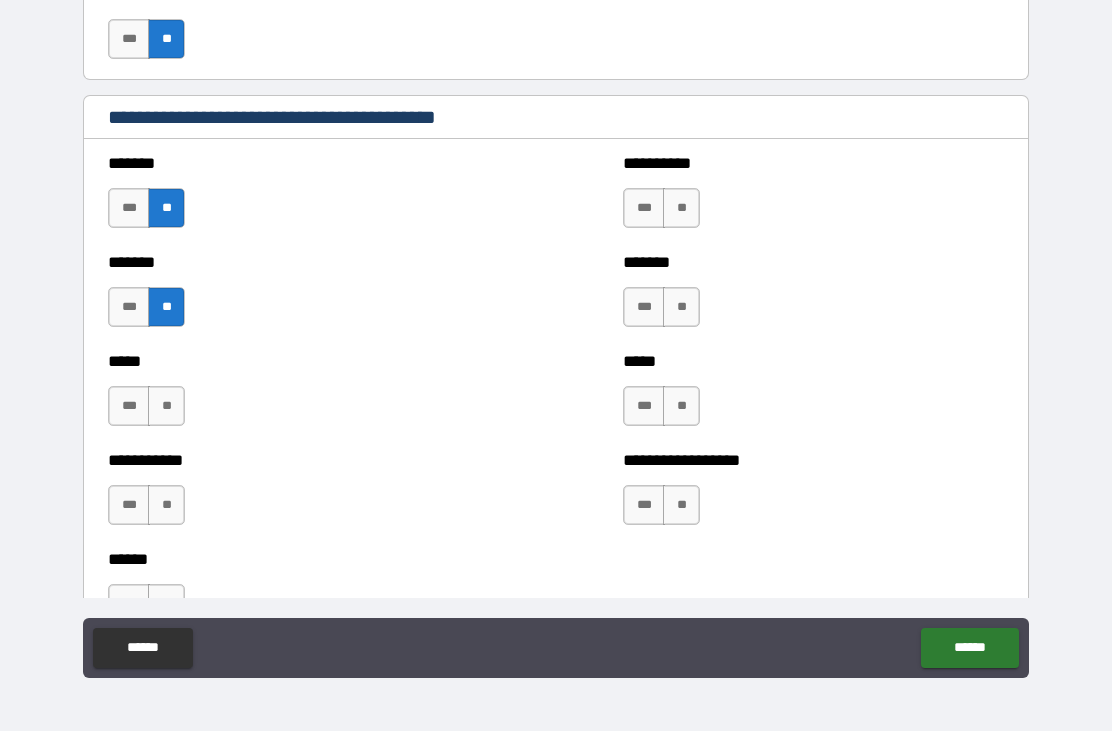 click on "**" at bounding box center [166, 406] 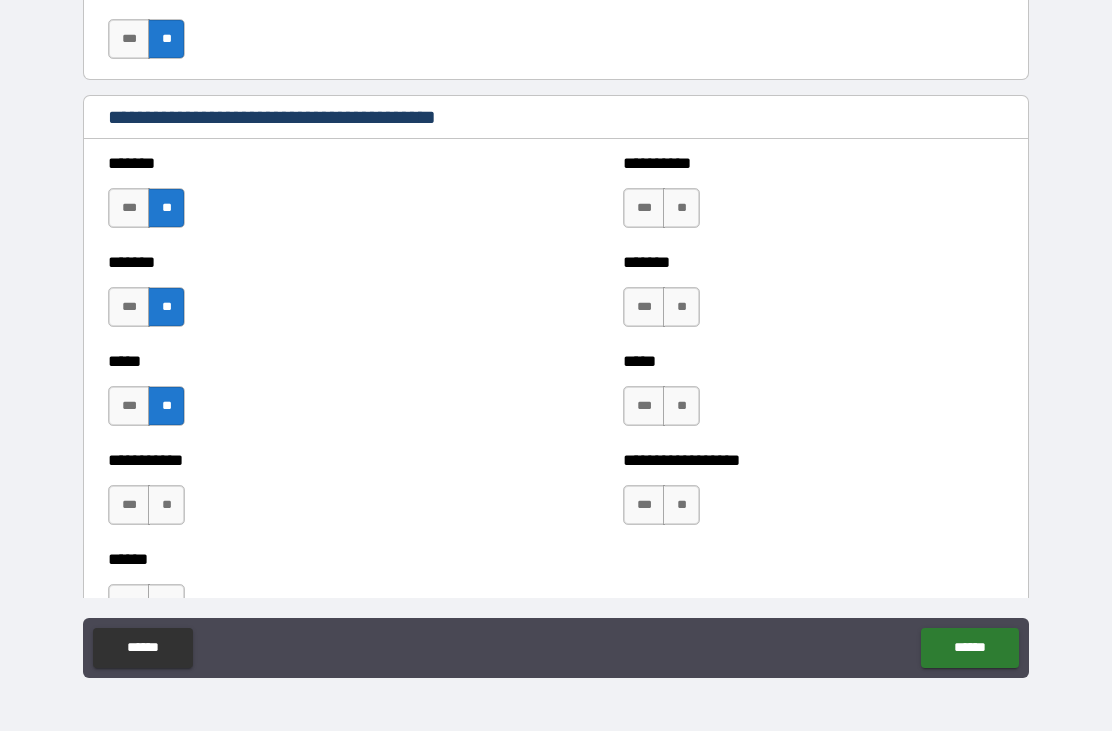 click on "**" at bounding box center [166, 505] 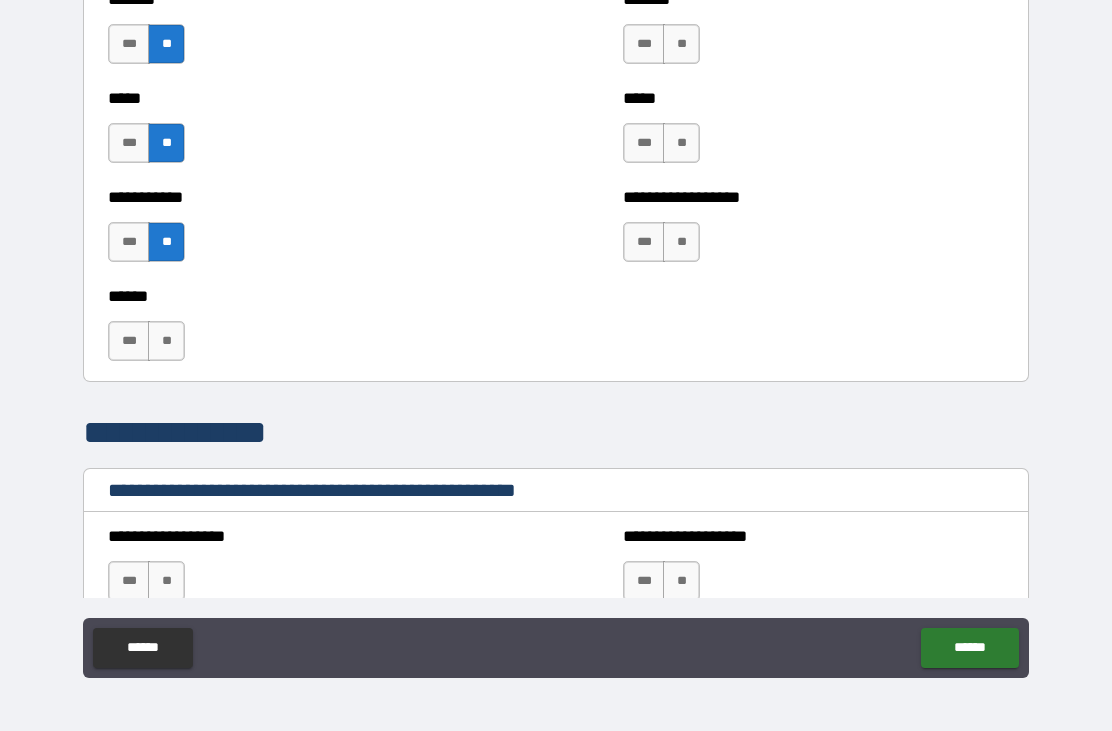 scroll, scrollTop: 1887, scrollLeft: 0, axis: vertical 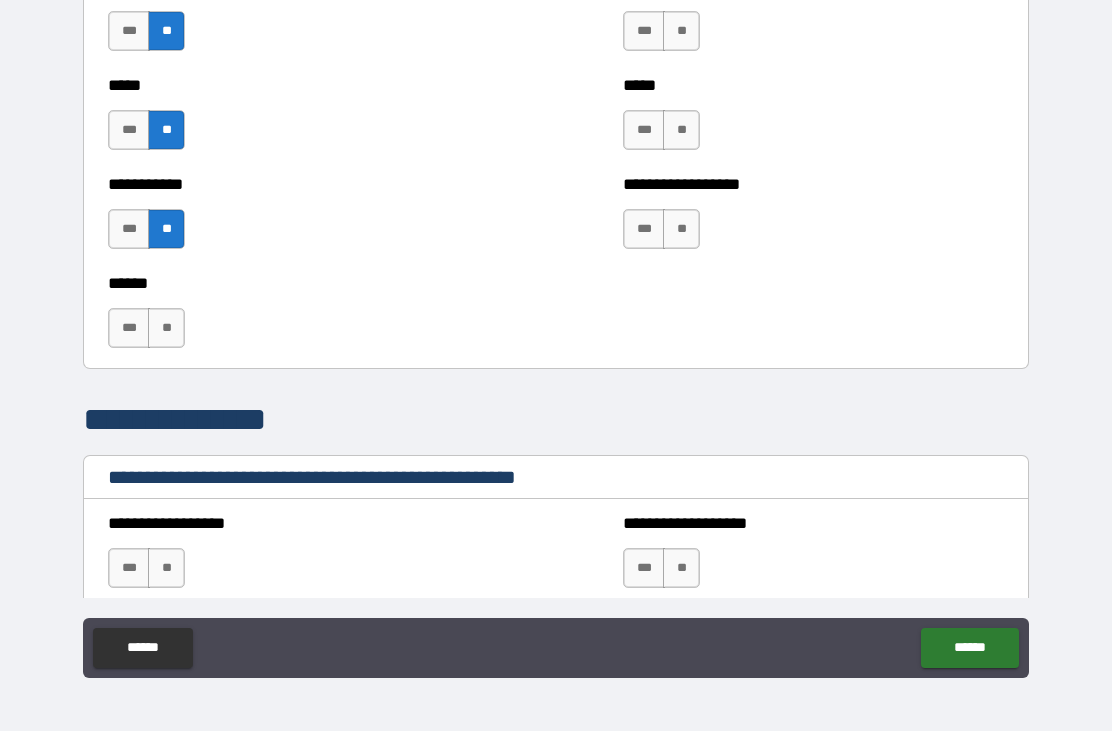 click on "**" at bounding box center [166, 328] 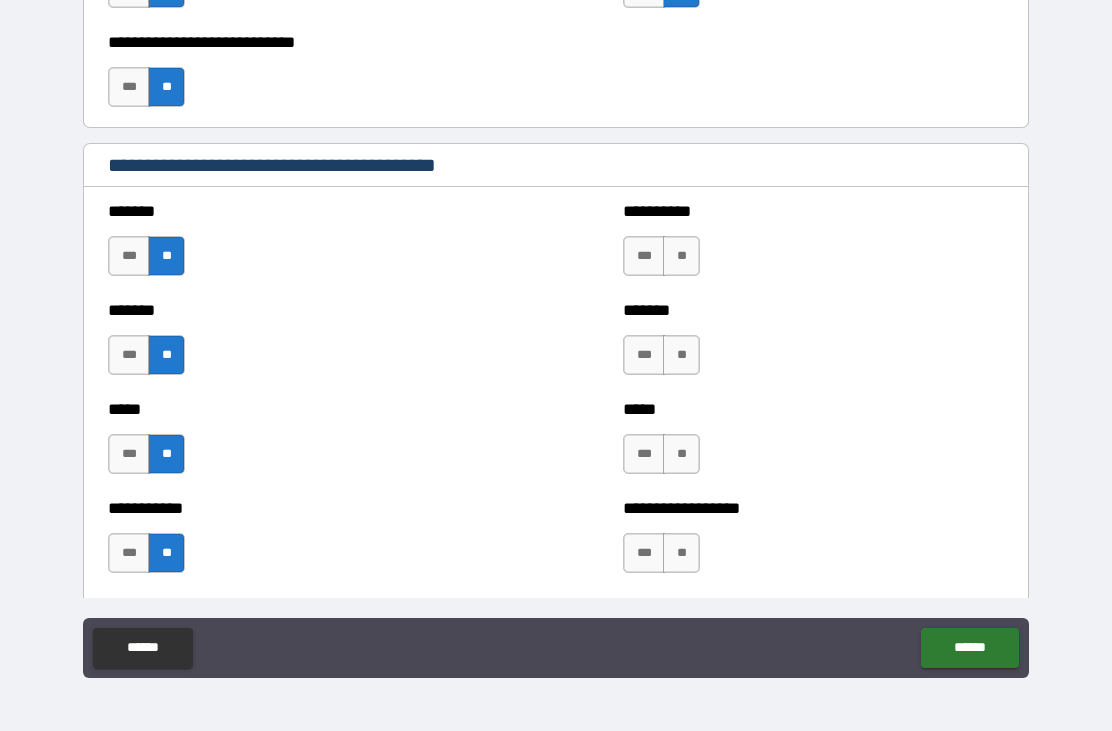 scroll, scrollTop: 1565, scrollLeft: 0, axis: vertical 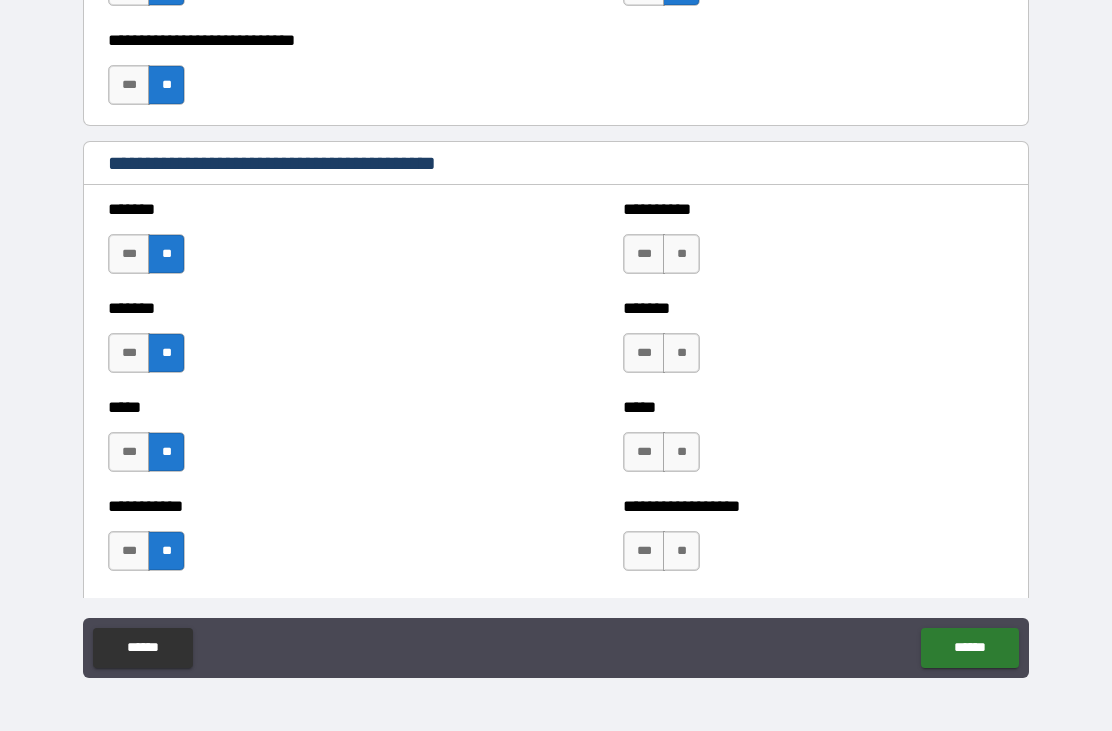 click on "**" at bounding box center (681, 254) 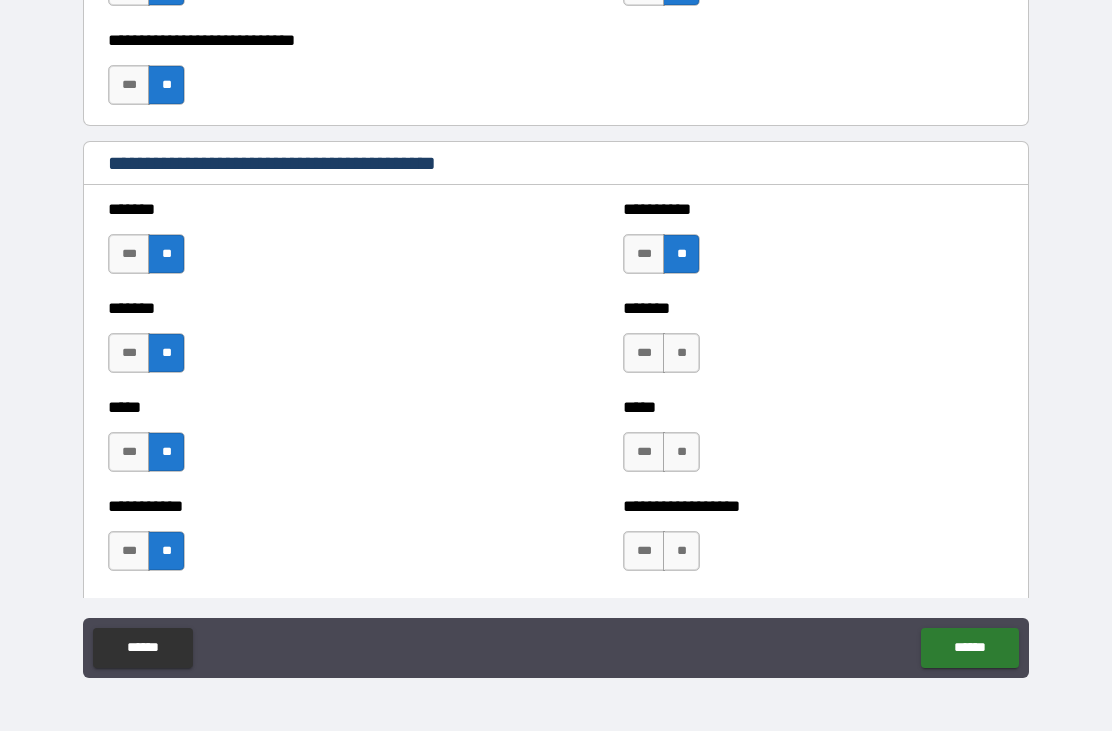 click on "**" at bounding box center (681, 353) 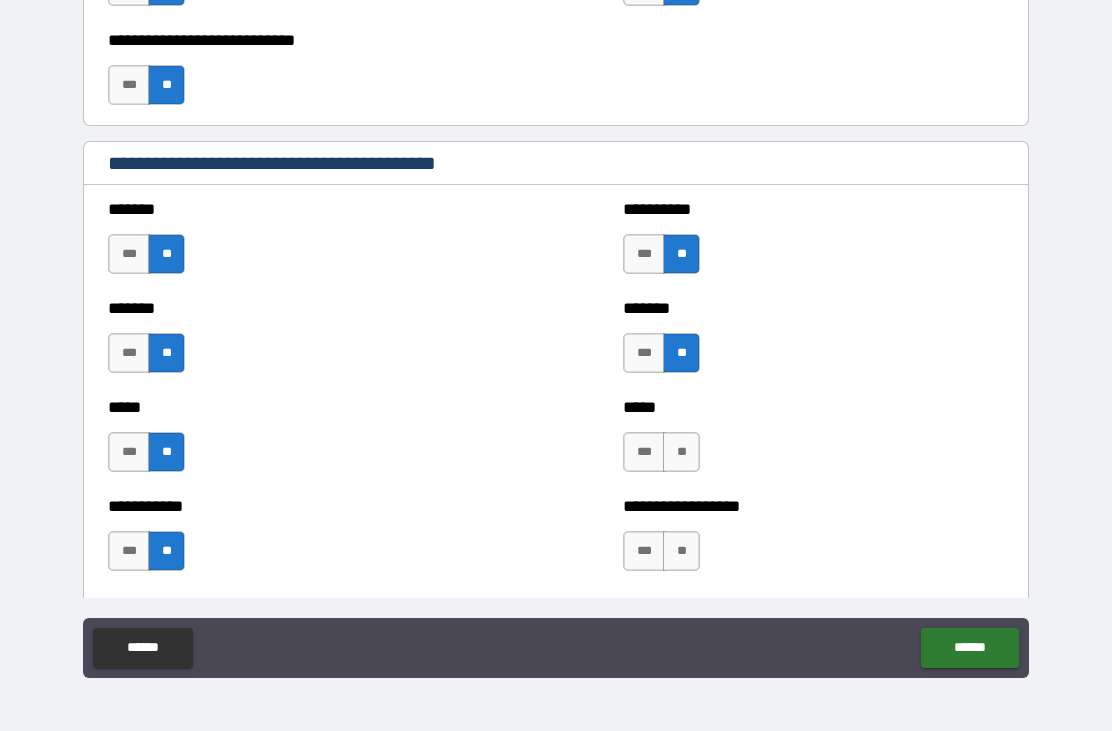 click on "**" at bounding box center (681, 452) 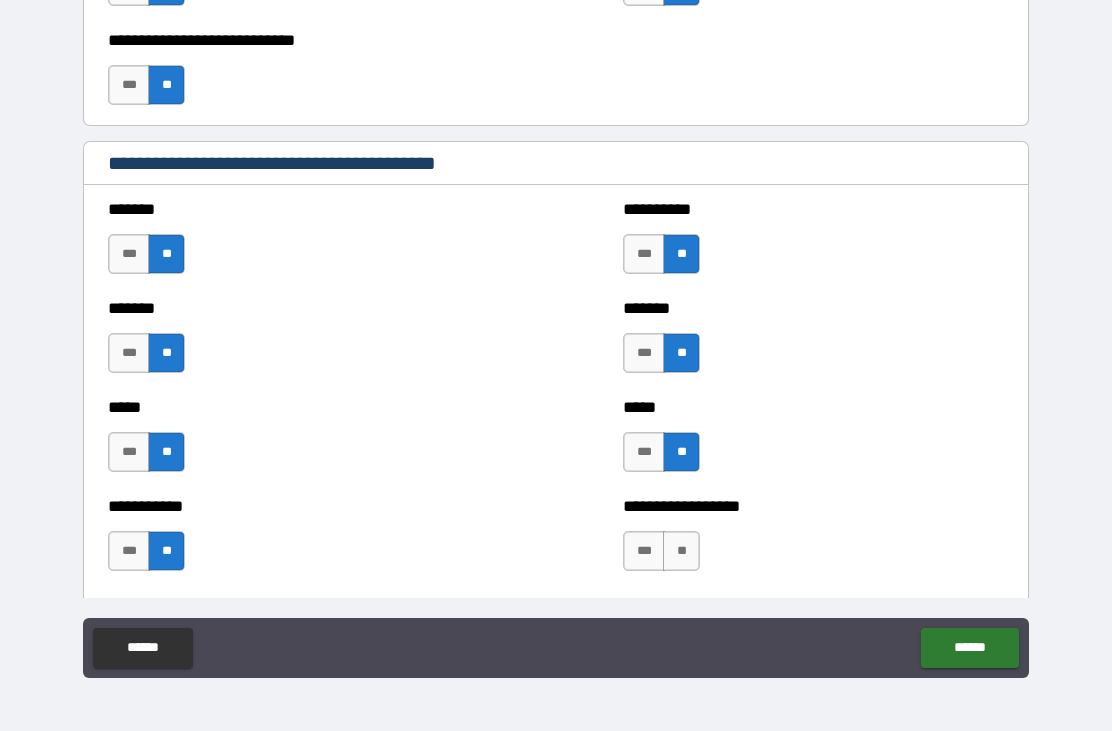 click on "**" at bounding box center [681, 551] 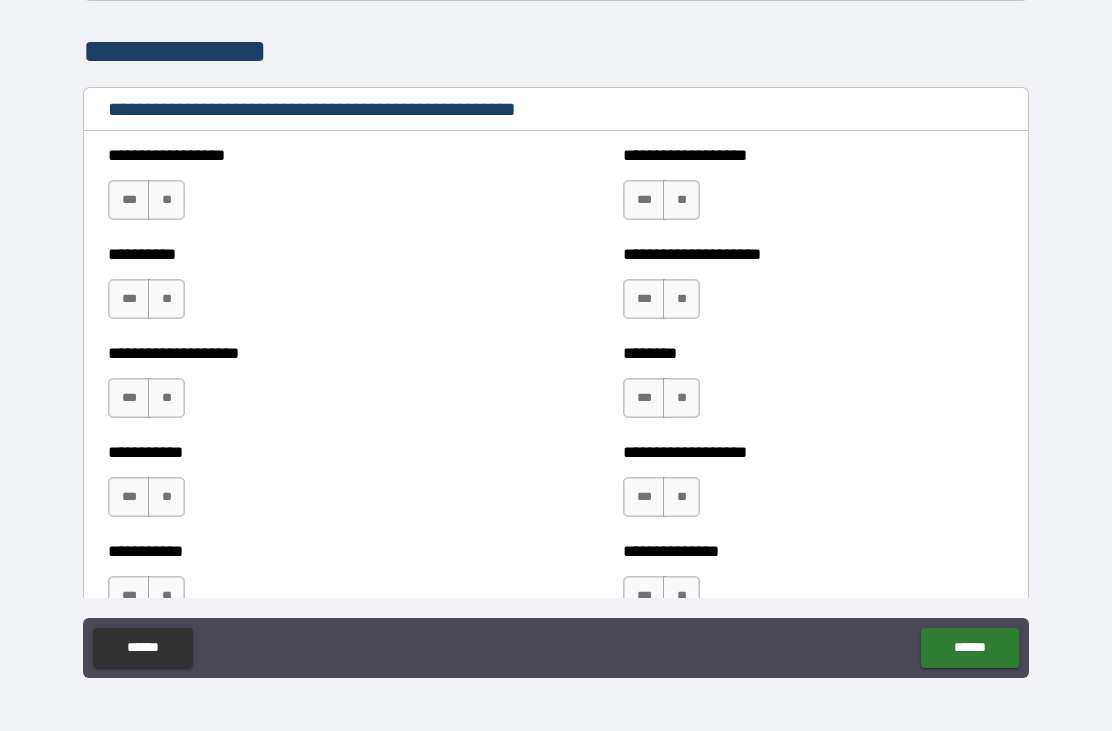 scroll, scrollTop: 2256, scrollLeft: 0, axis: vertical 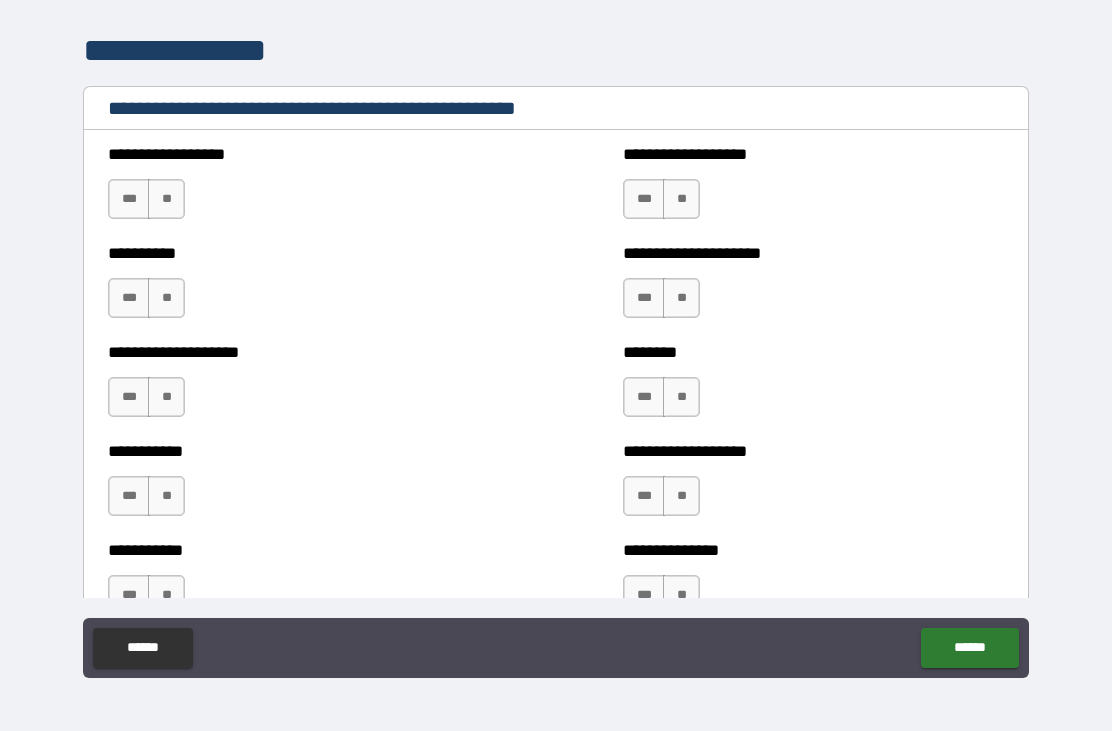 click on "**" at bounding box center (166, 199) 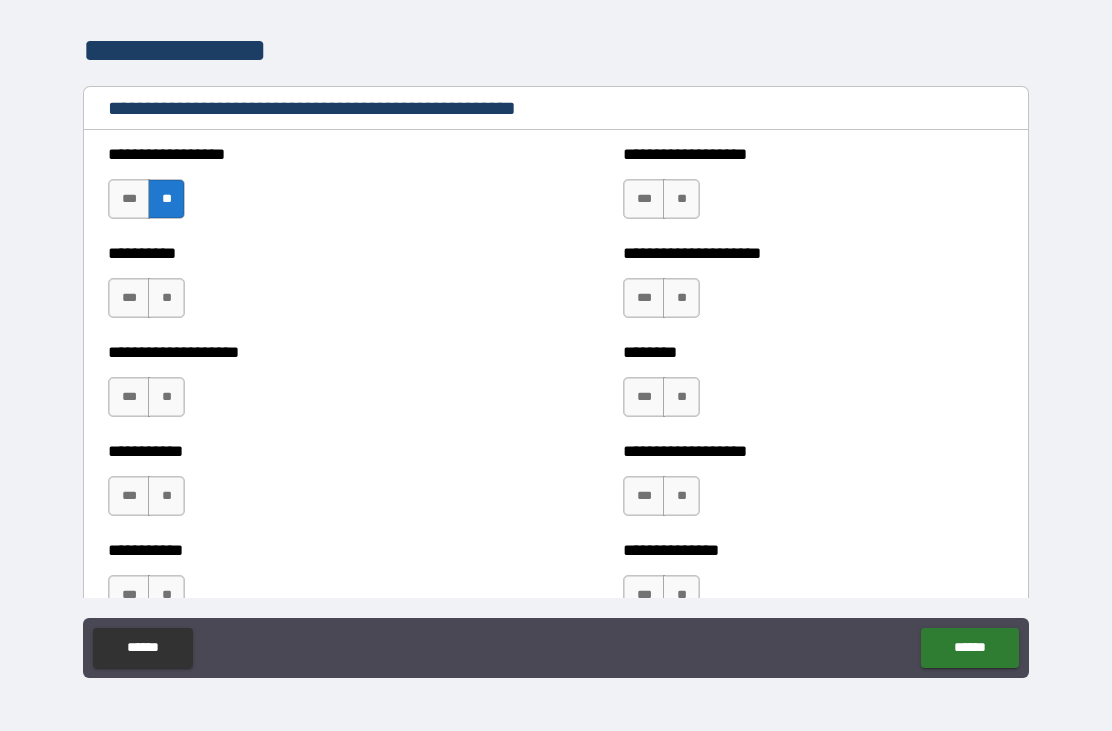click on "**" at bounding box center (166, 298) 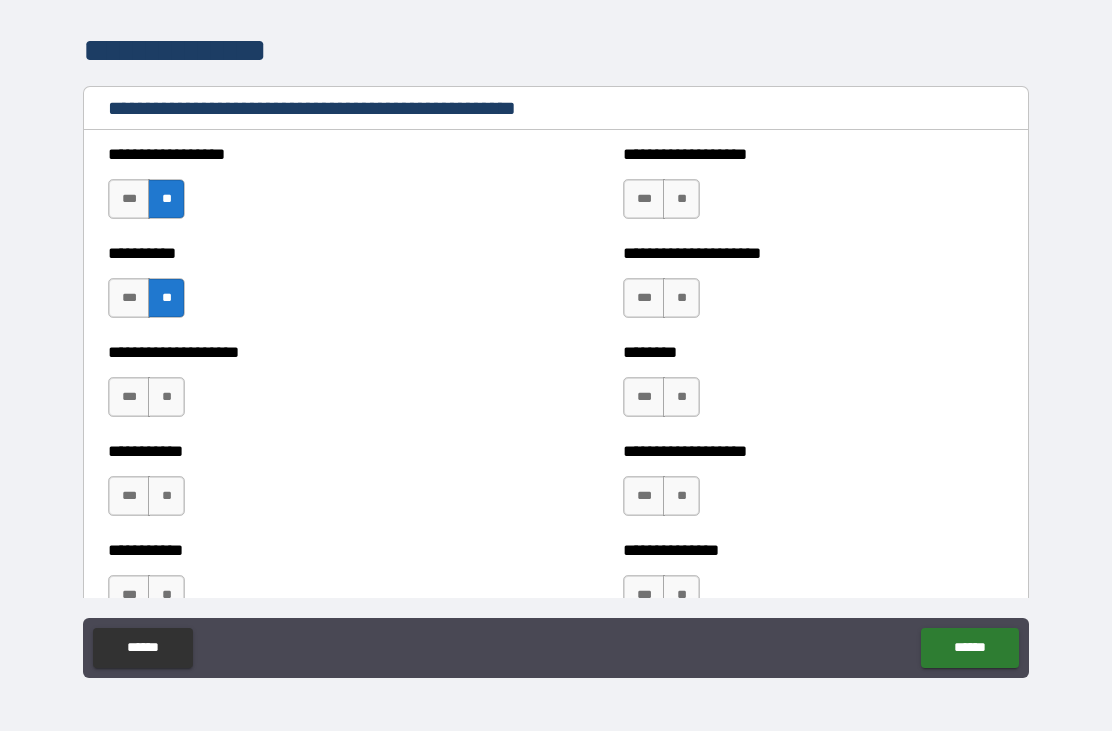 click on "**" at bounding box center (166, 397) 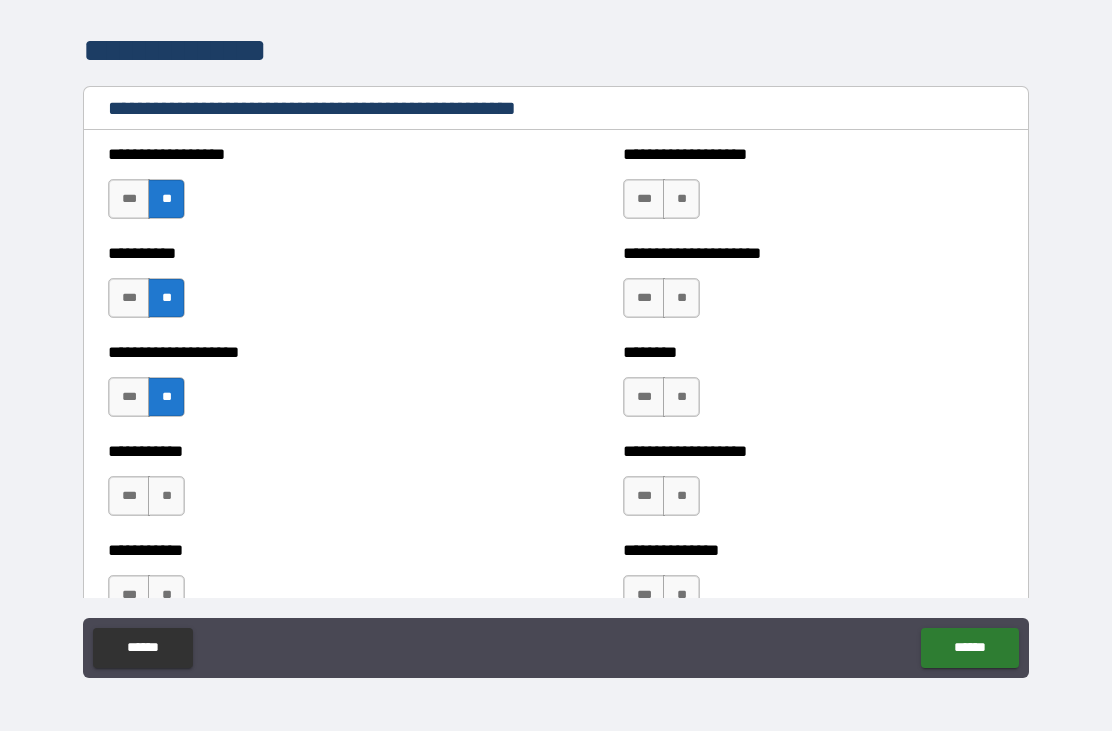 click on "**" at bounding box center (166, 496) 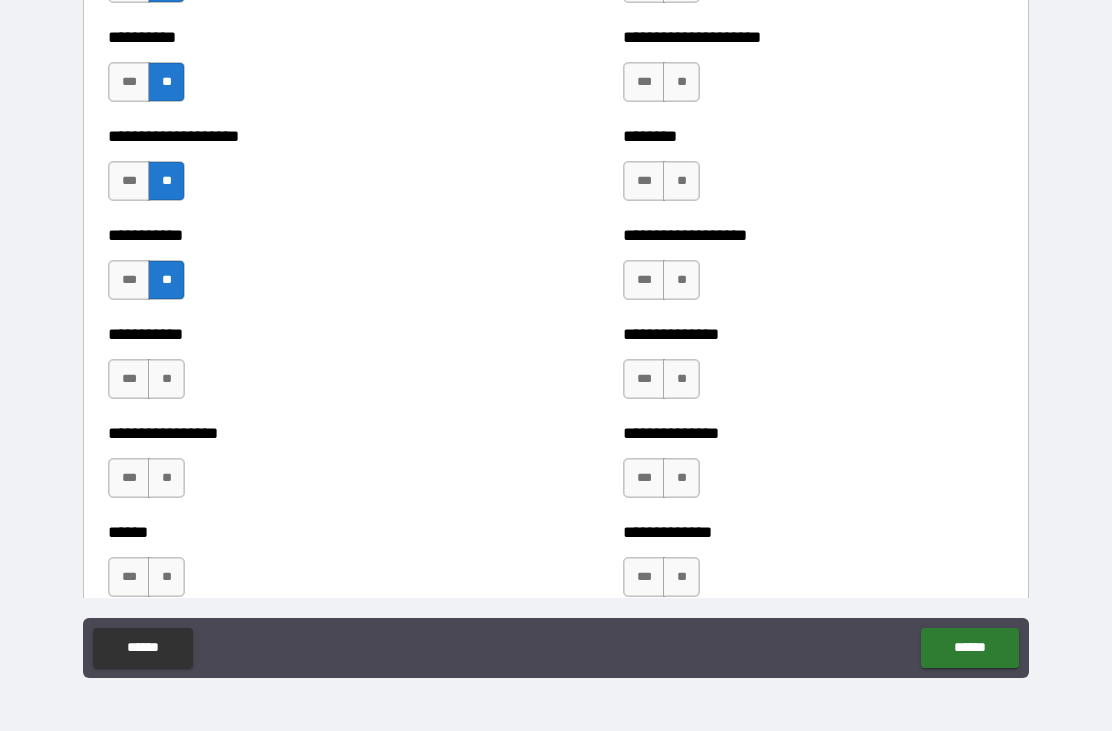 scroll, scrollTop: 2481, scrollLeft: 0, axis: vertical 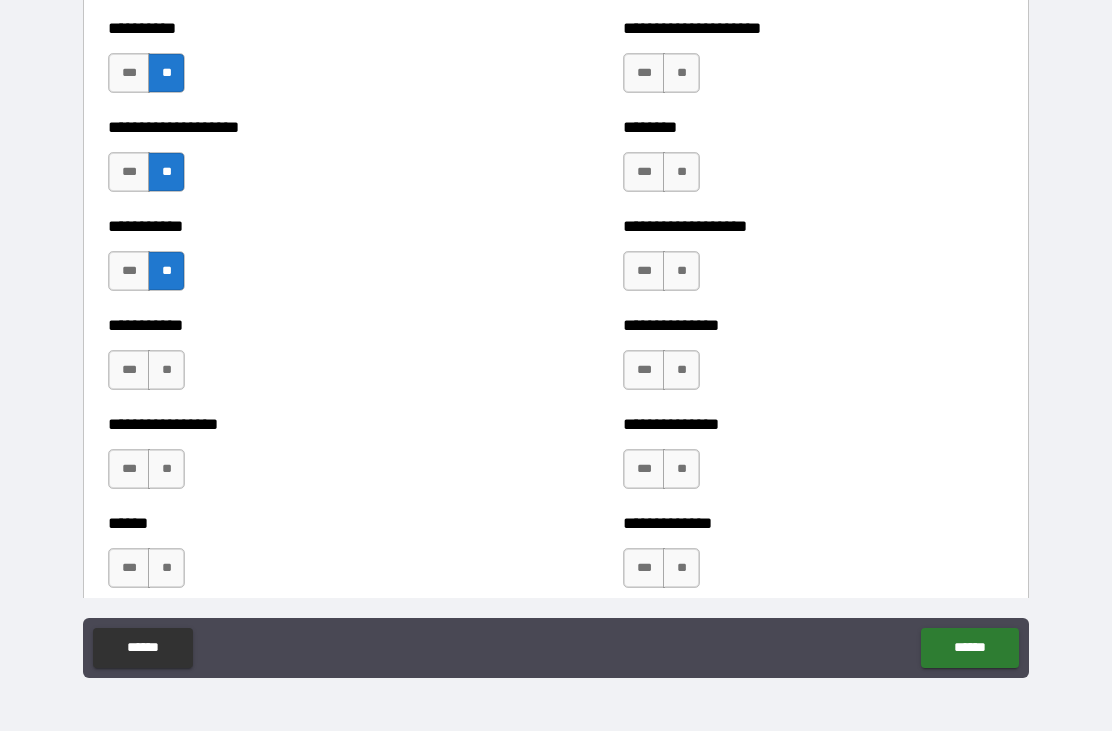 click on "**" at bounding box center (166, 370) 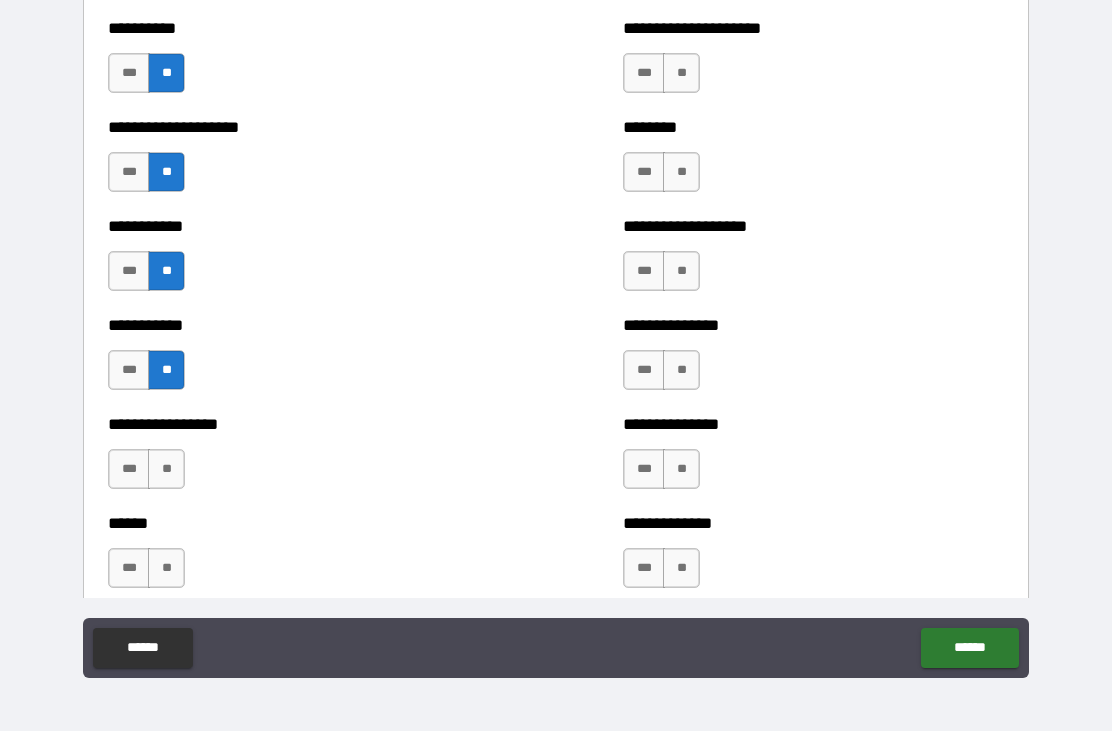 click on "**" at bounding box center [166, 469] 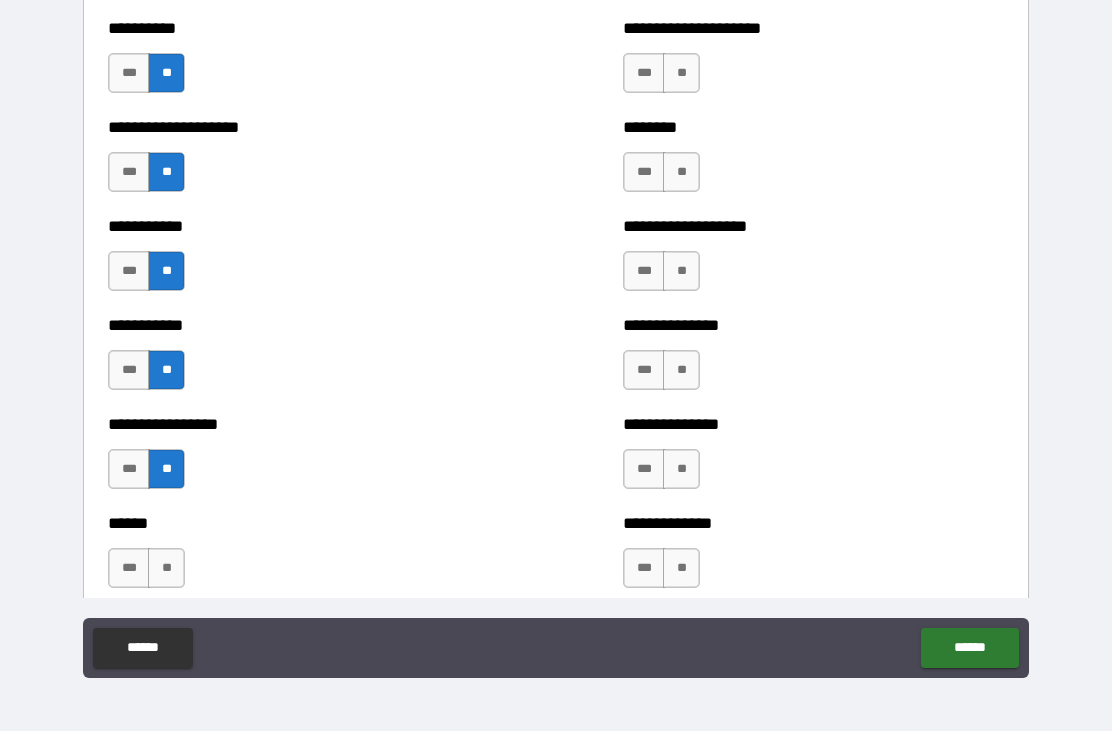 click on "**" at bounding box center [166, 568] 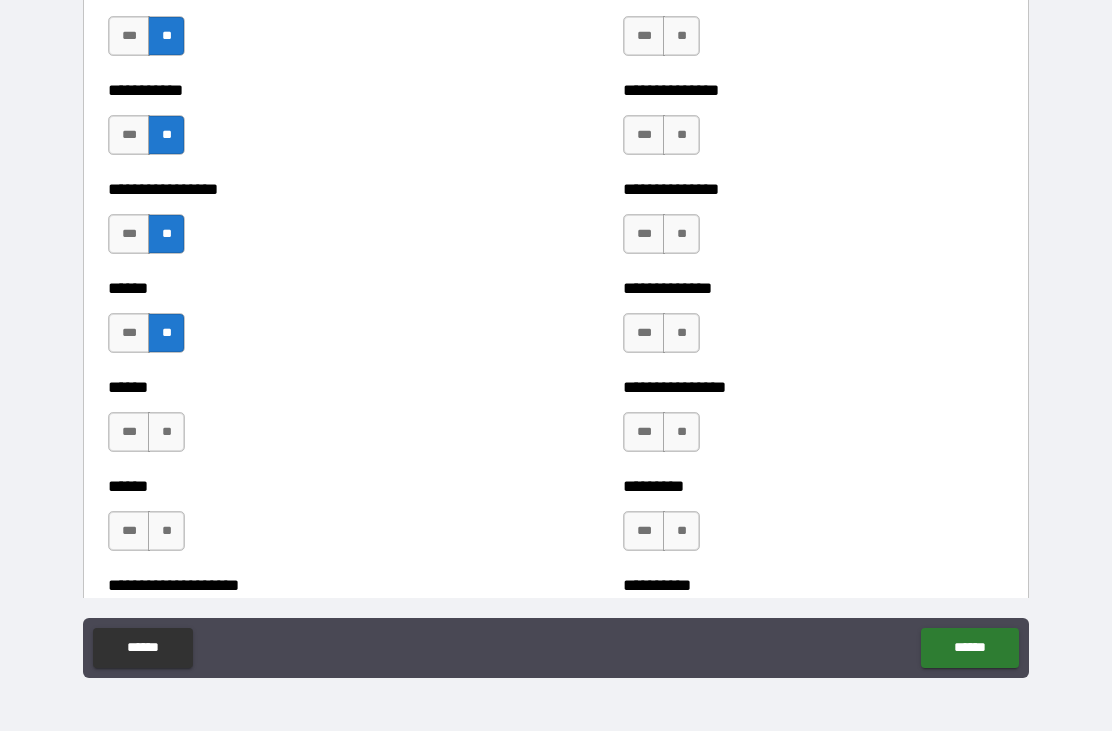 scroll, scrollTop: 2714, scrollLeft: 0, axis: vertical 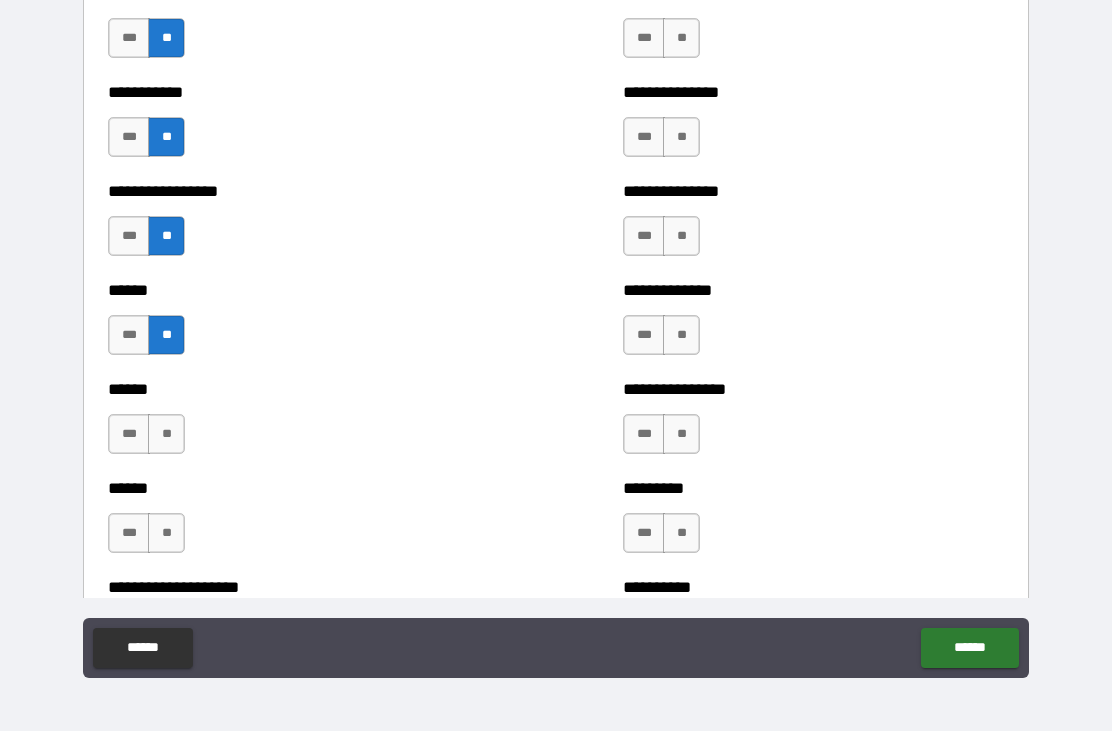 click on "**" at bounding box center [166, 434] 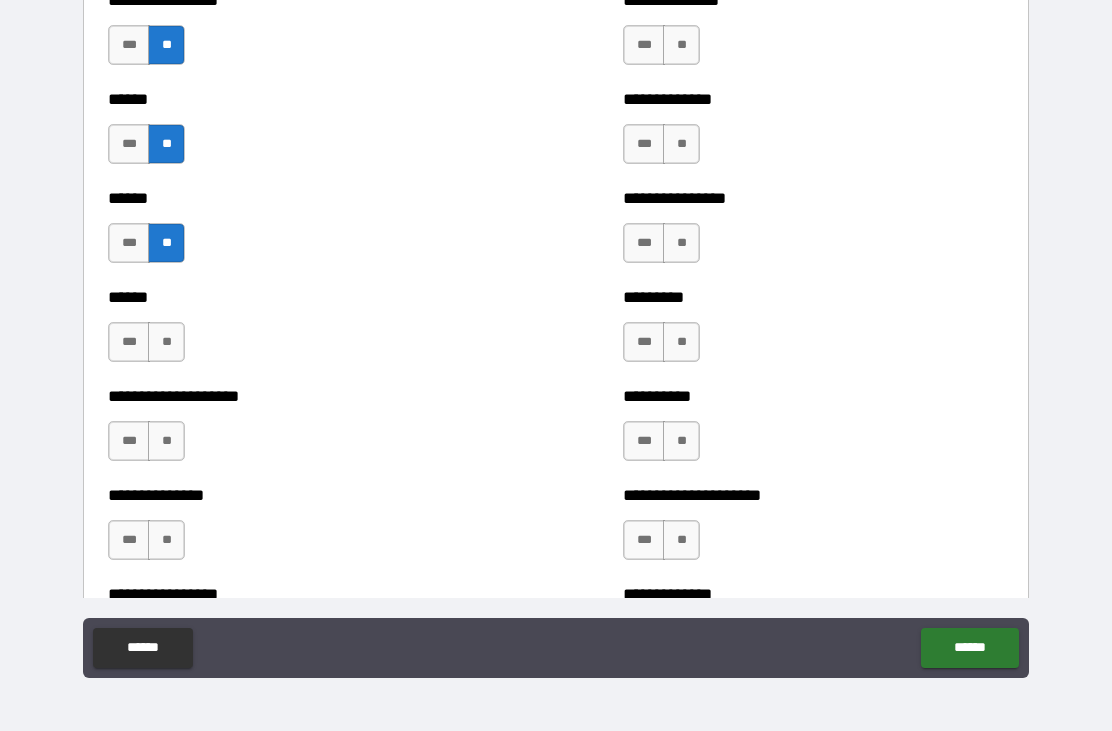 scroll, scrollTop: 2910, scrollLeft: 0, axis: vertical 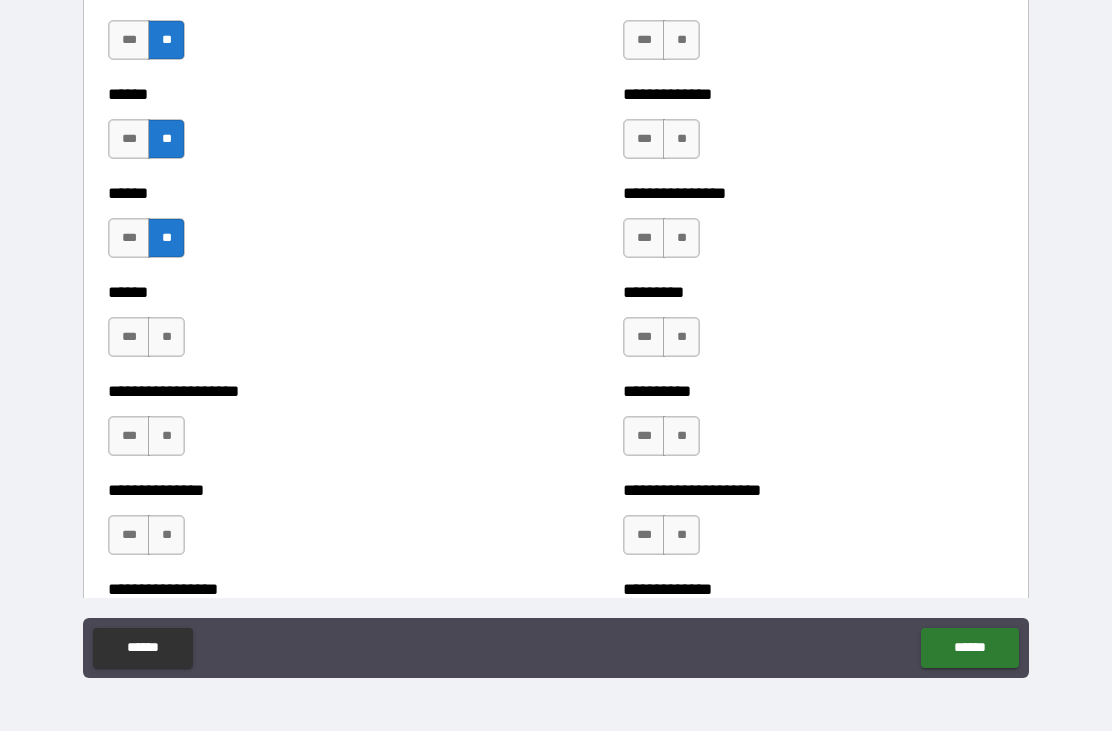 click on "**" at bounding box center [166, 337] 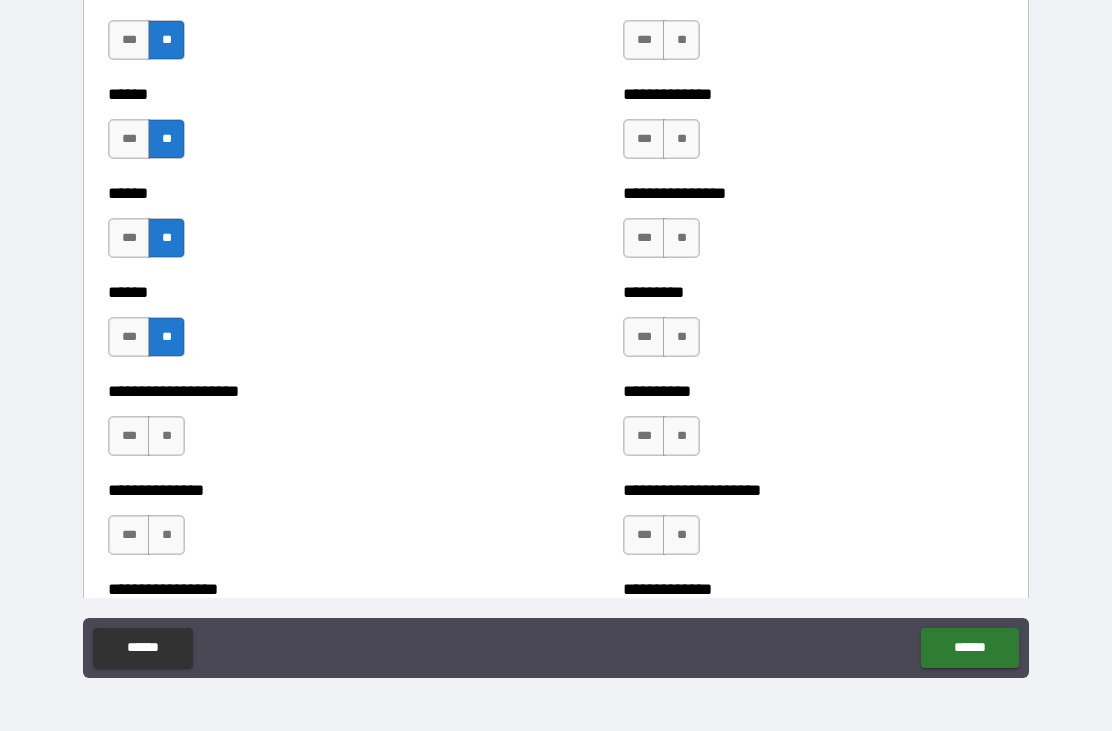 click on "**" at bounding box center (166, 436) 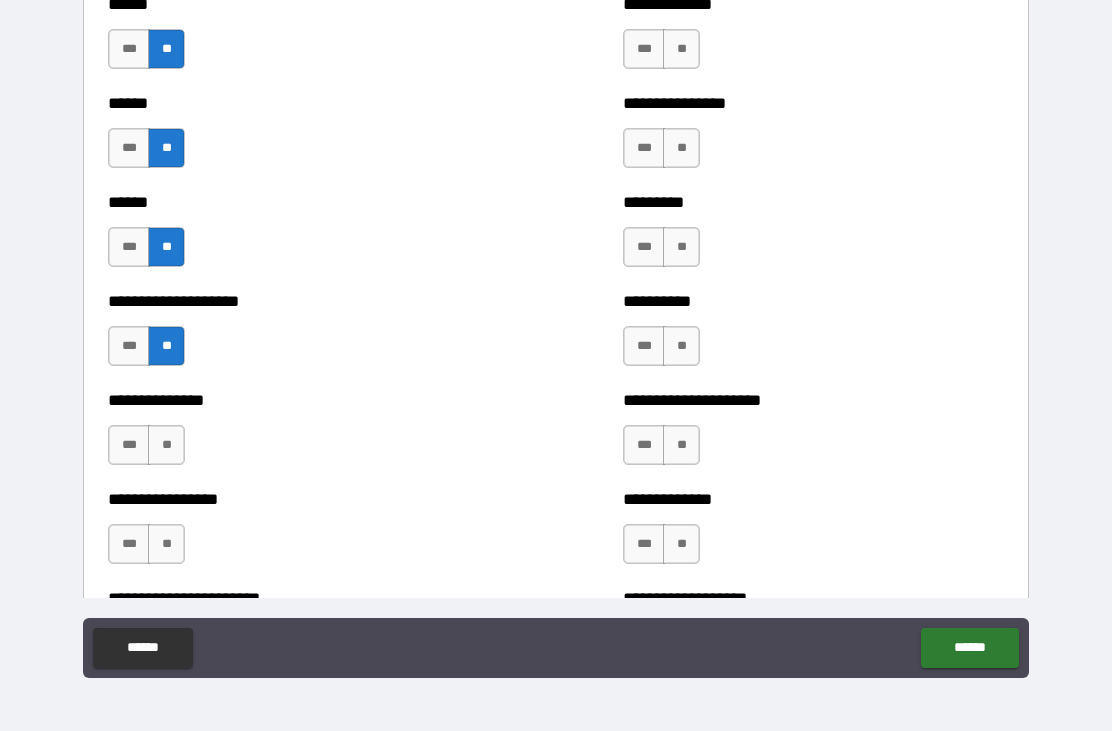 scroll, scrollTop: 3043, scrollLeft: 0, axis: vertical 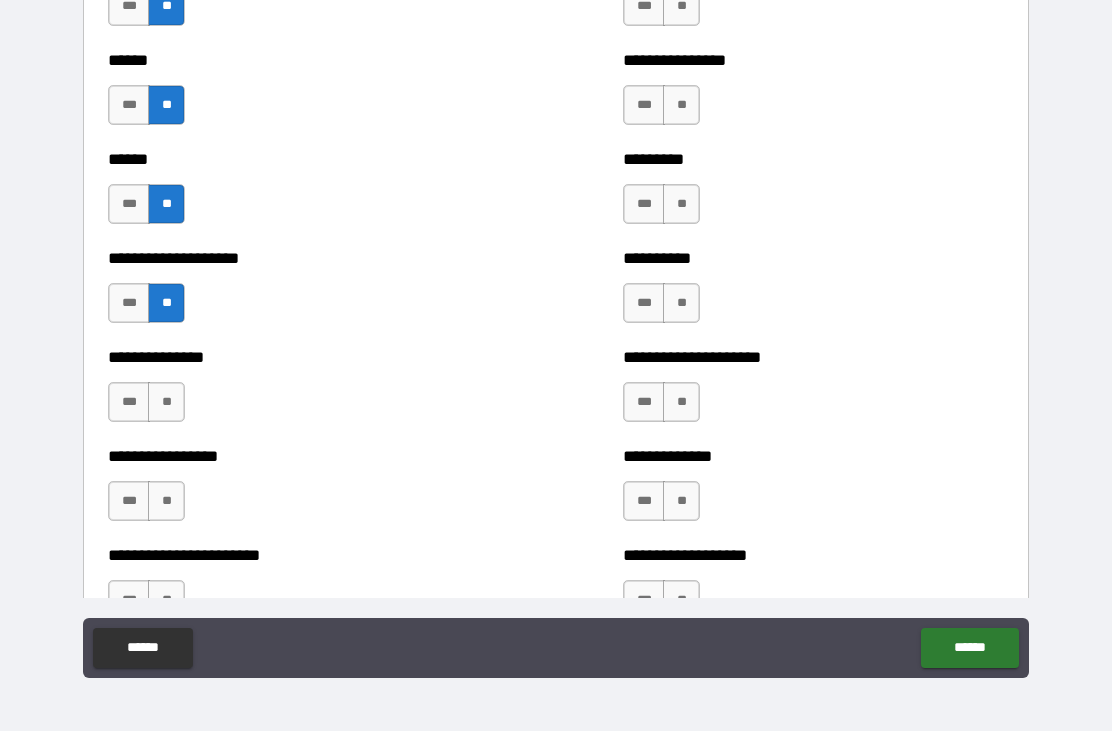 click on "**" at bounding box center [166, 402] 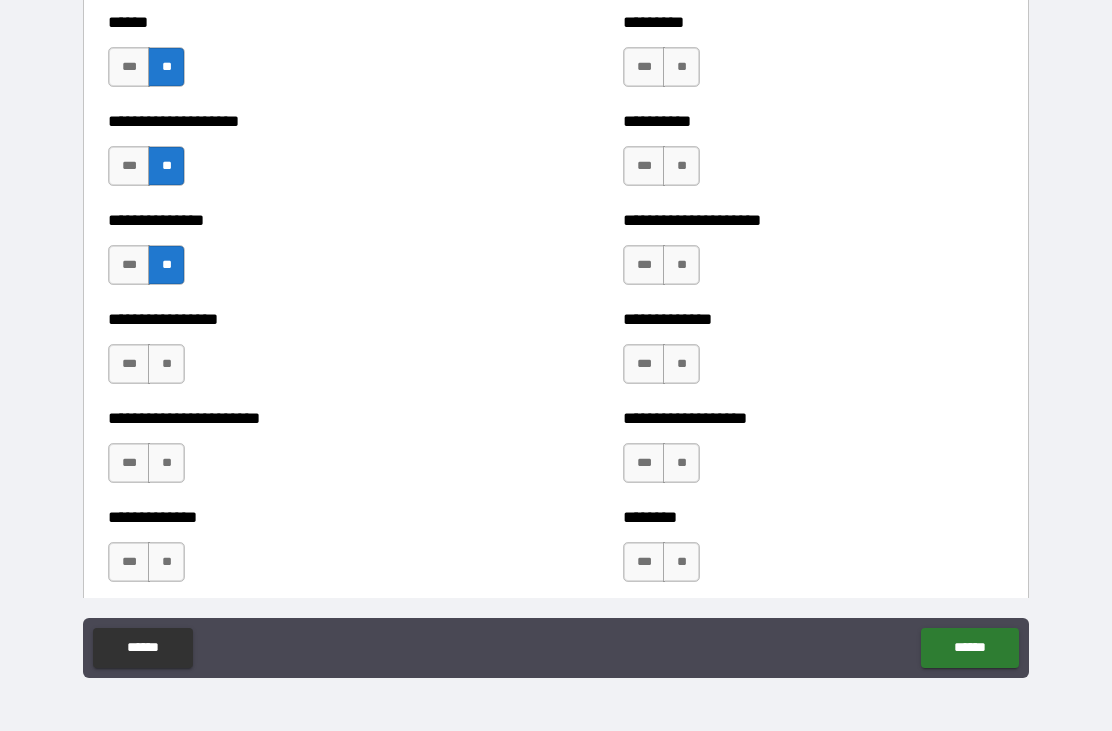 scroll, scrollTop: 3183, scrollLeft: 0, axis: vertical 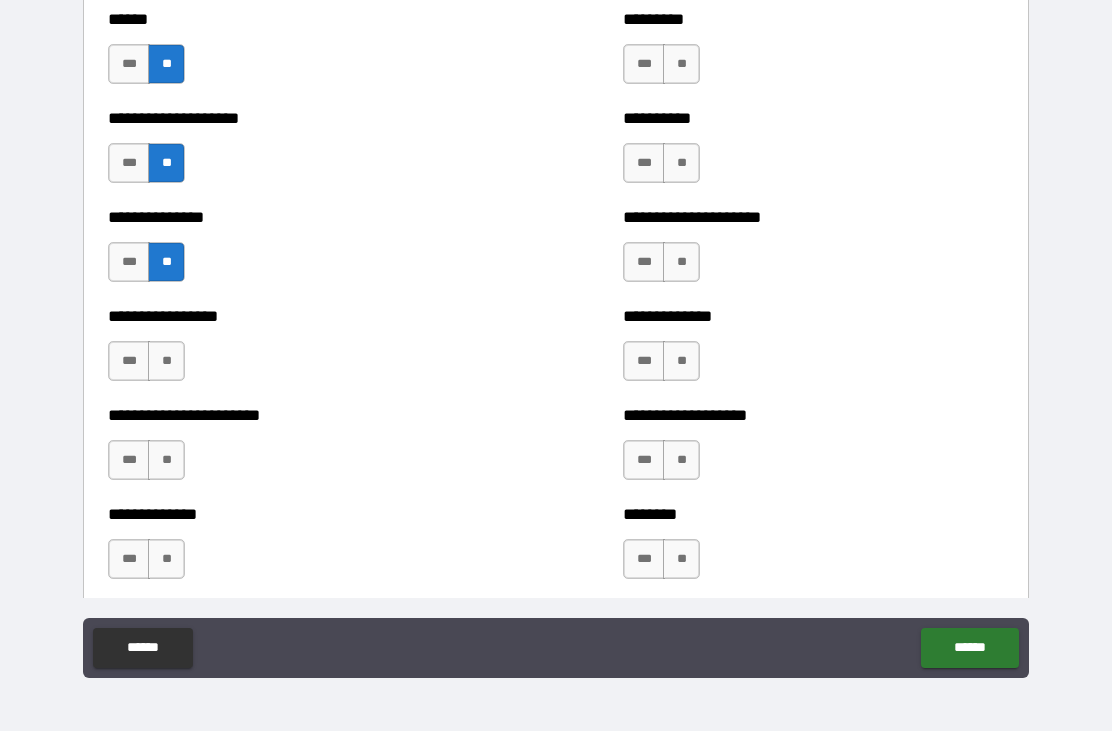 click on "**" at bounding box center [166, 361] 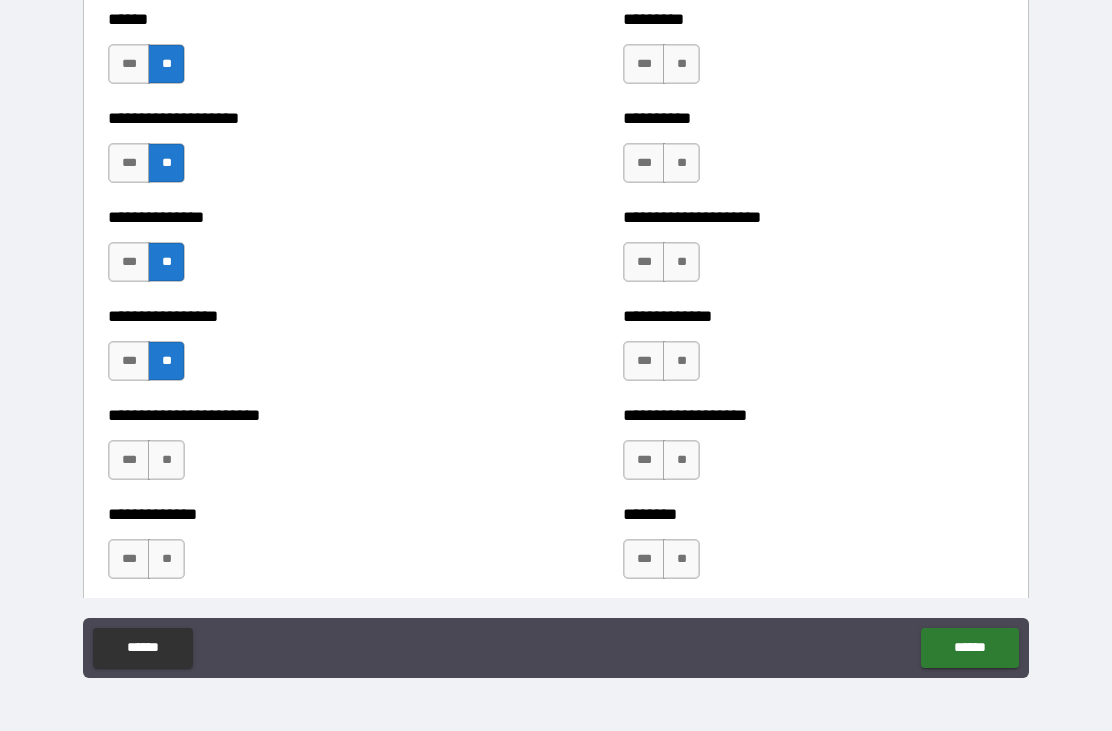 click on "**********" at bounding box center (298, 450) 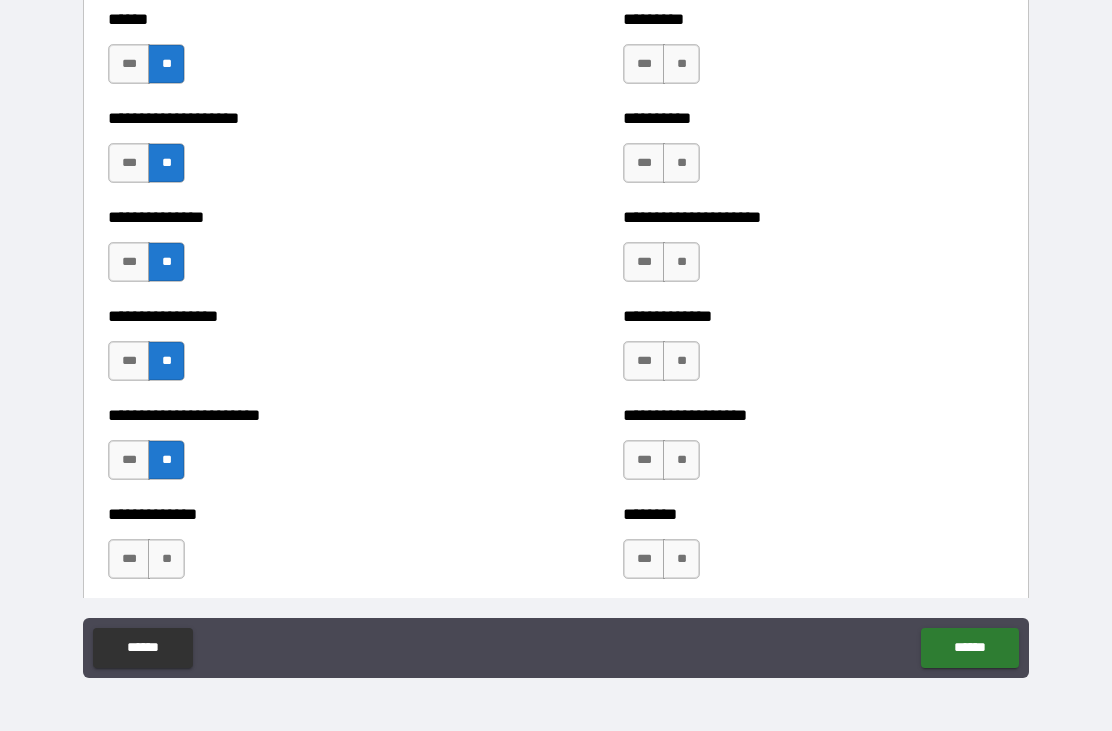 click on "**" at bounding box center (166, 559) 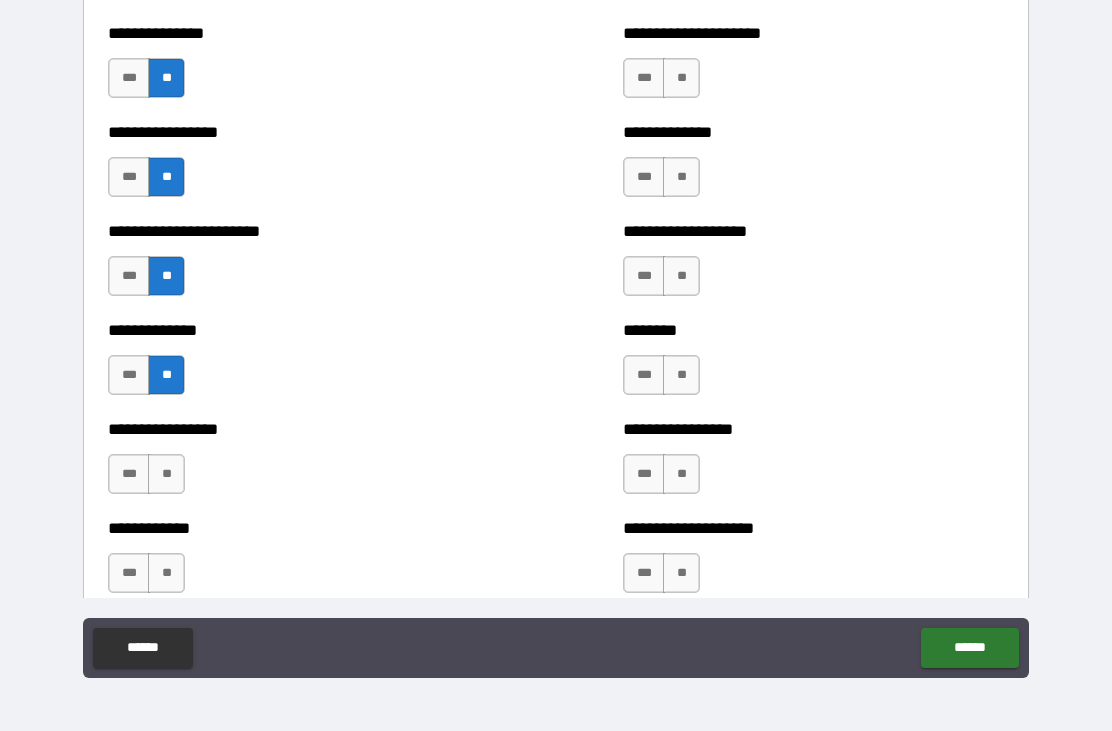 scroll, scrollTop: 3366, scrollLeft: 0, axis: vertical 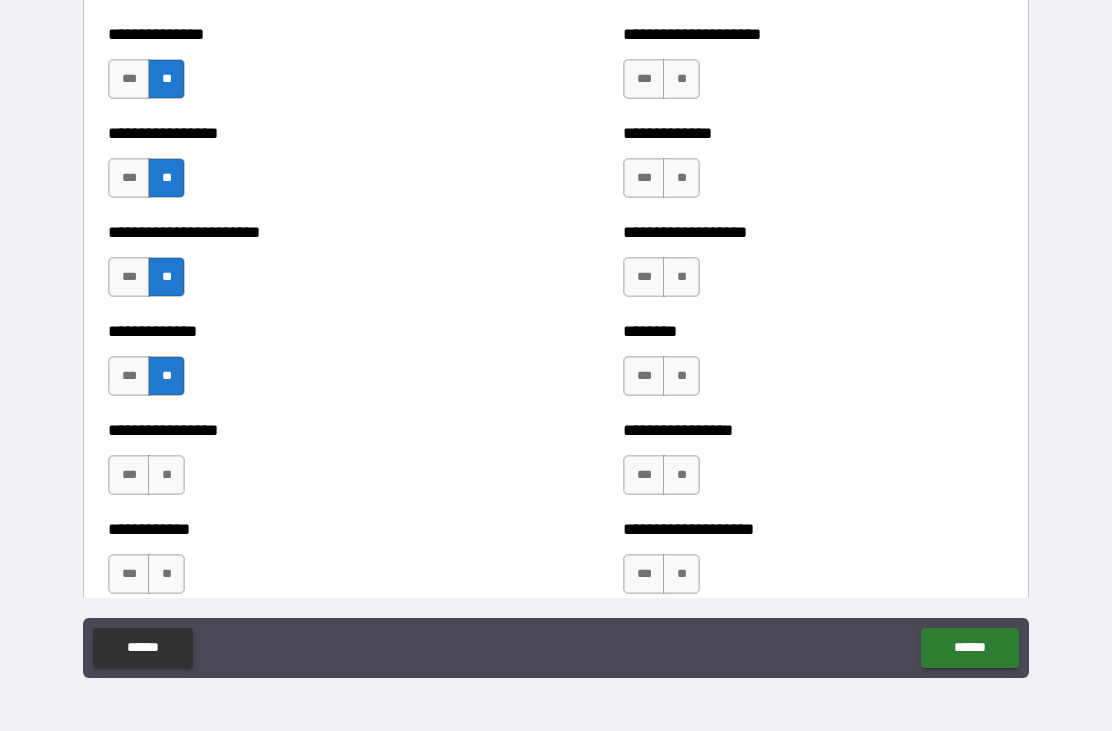 click on "**" at bounding box center (166, 475) 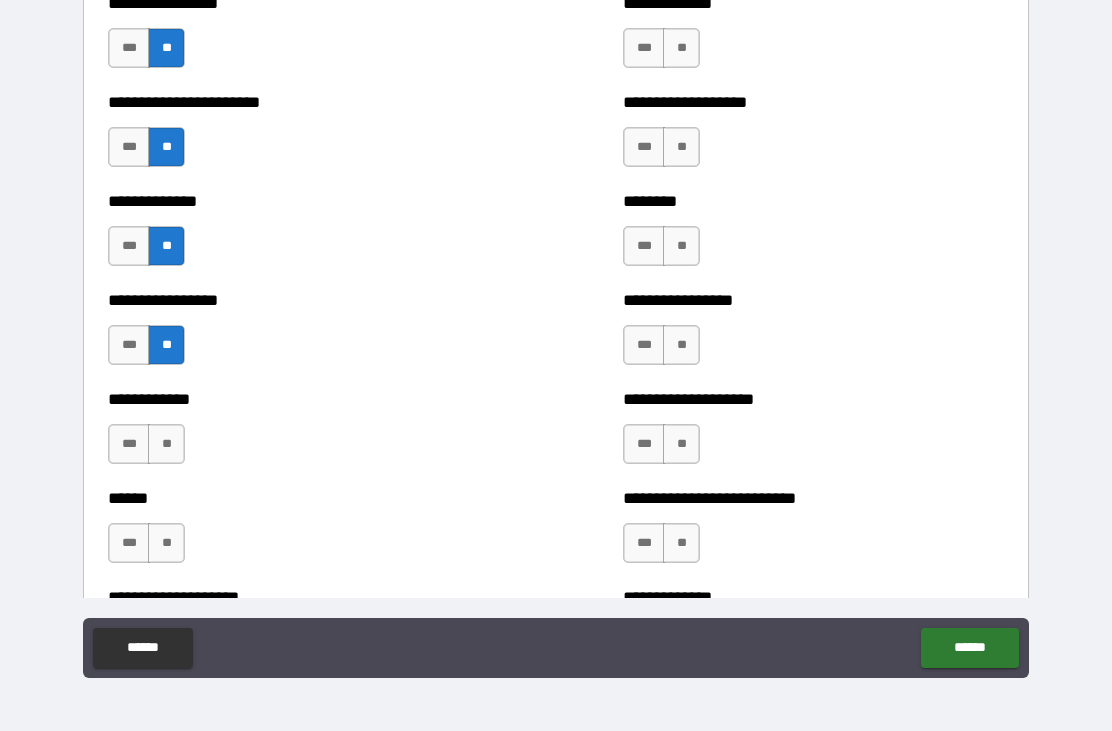 scroll, scrollTop: 3511, scrollLeft: 0, axis: vertical 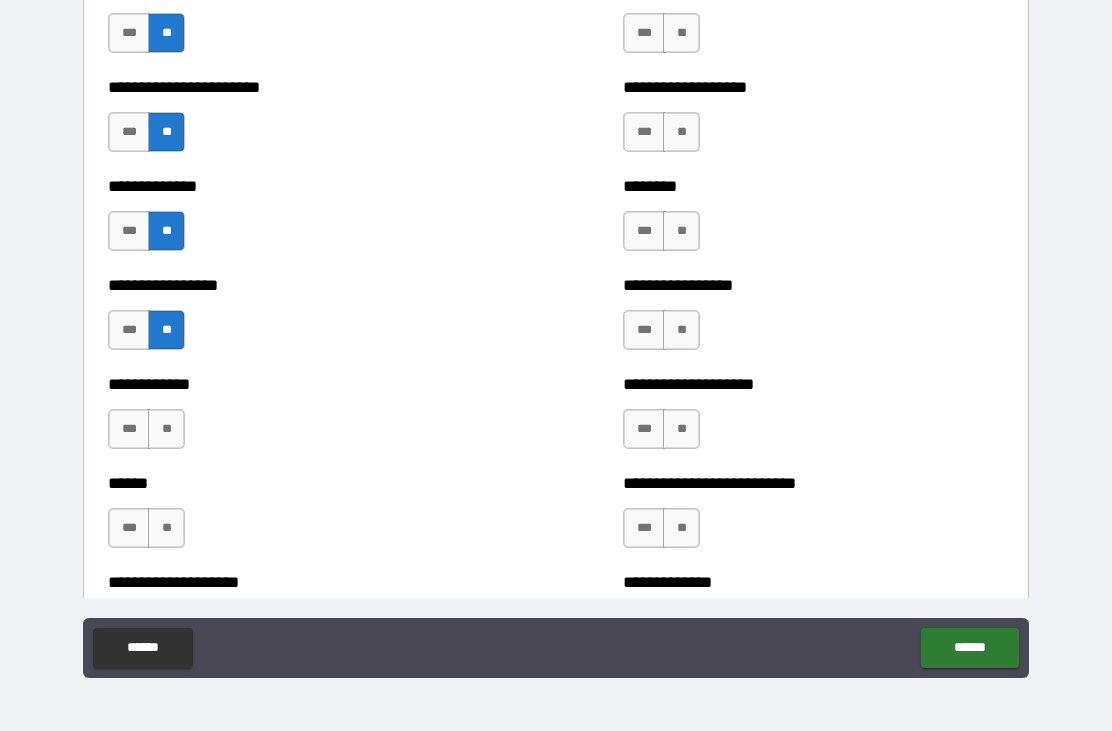 click on "**" at bounding box center [166, 429] 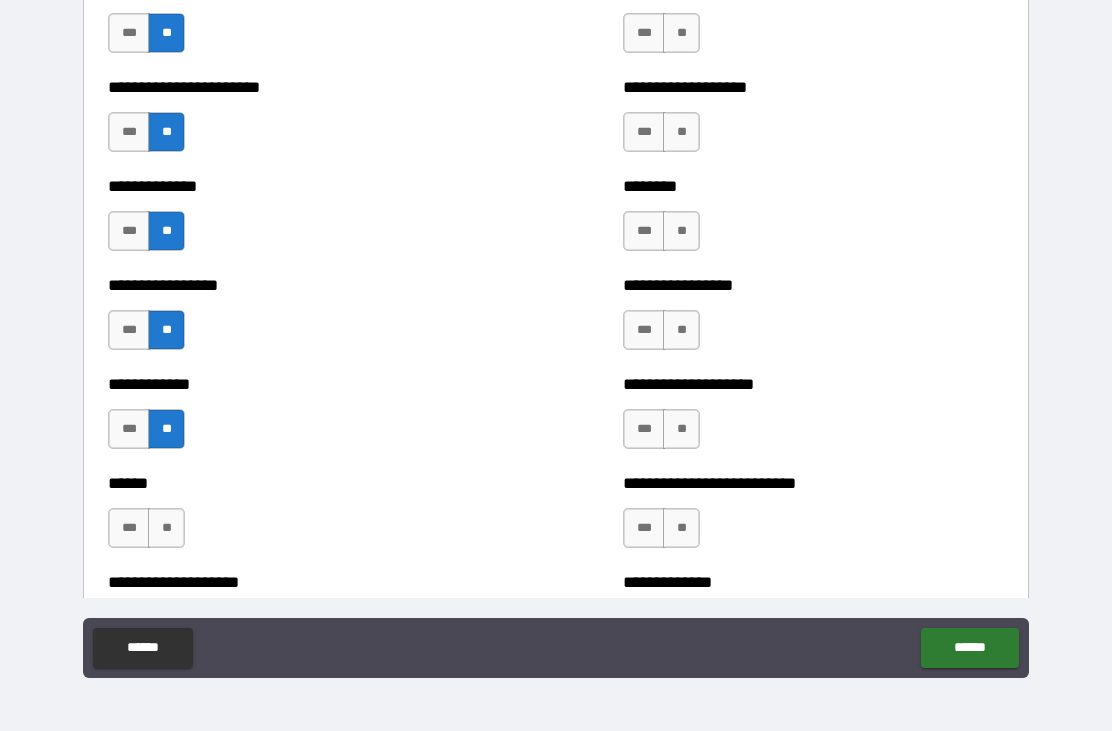 click on "**" at bounding box center (166, 528) 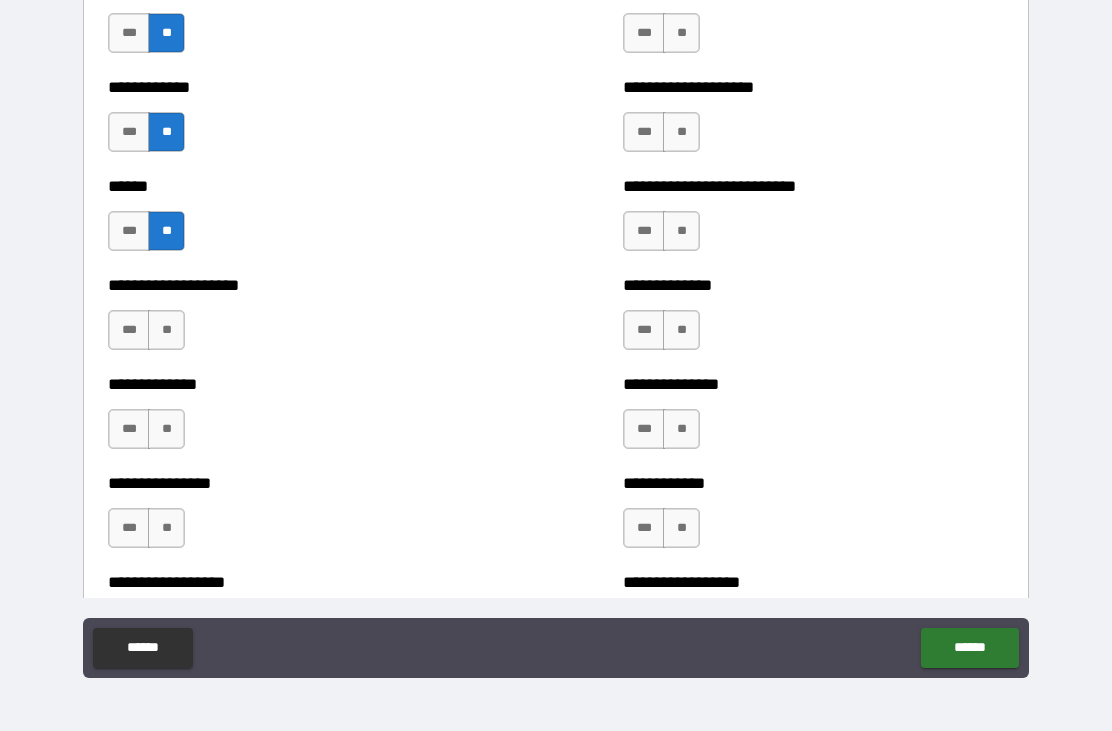 scroll, scrollTop: 3807, scrollLeft: 0, axis: vertical 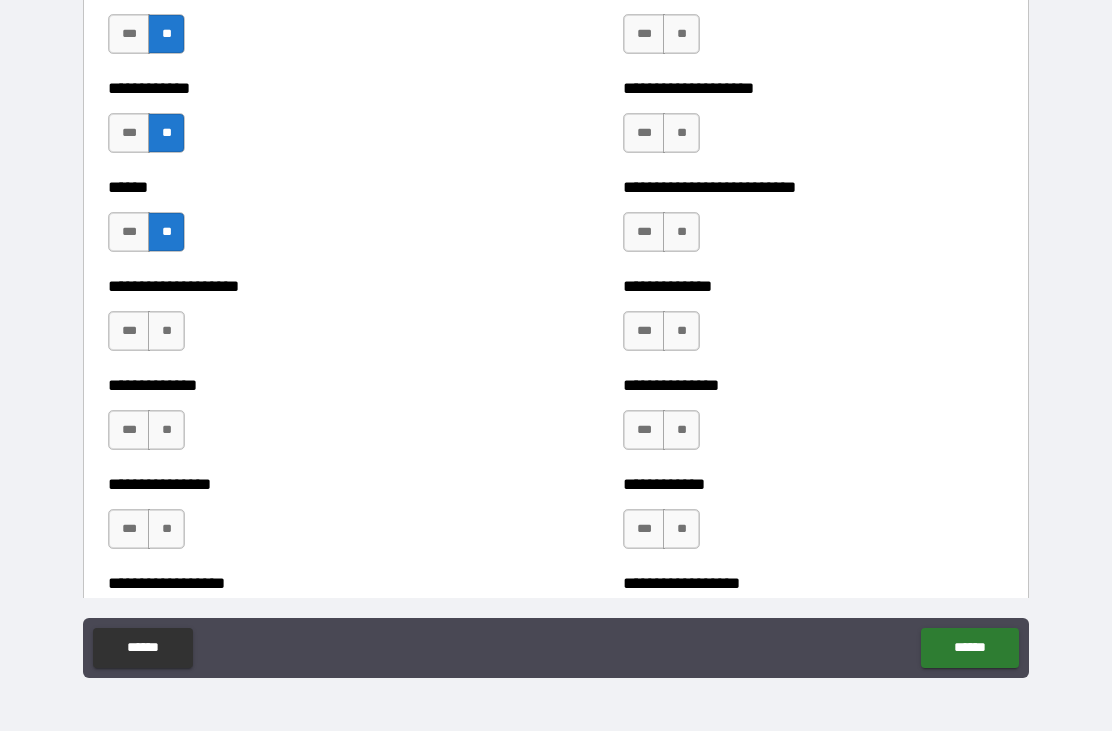 click on "***" at bounding box center [129, 331] 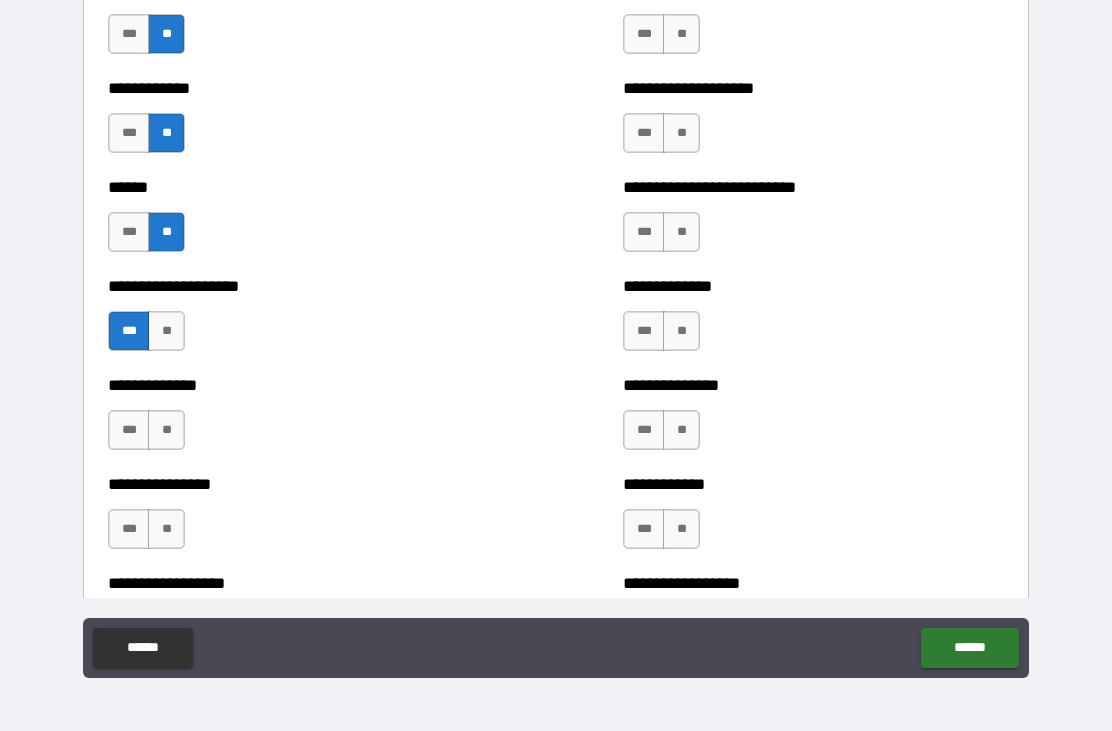 click on "**" at bounding box center (166, 331) 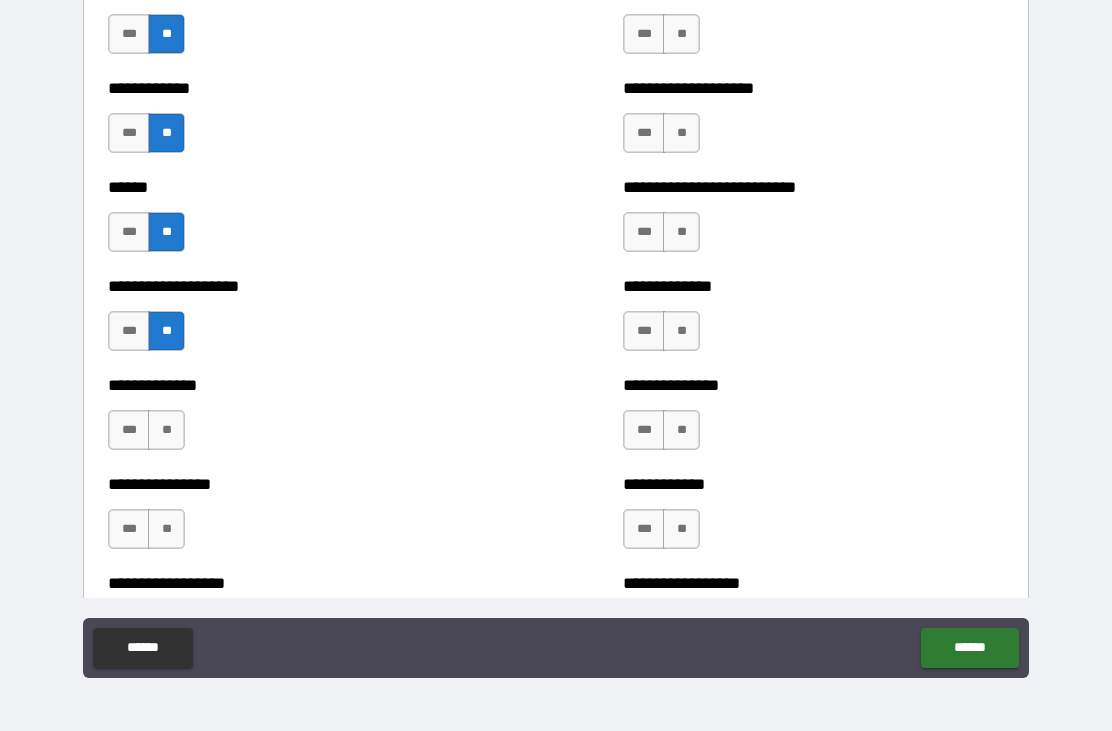 click on "**" at bounding box center (166, 430) 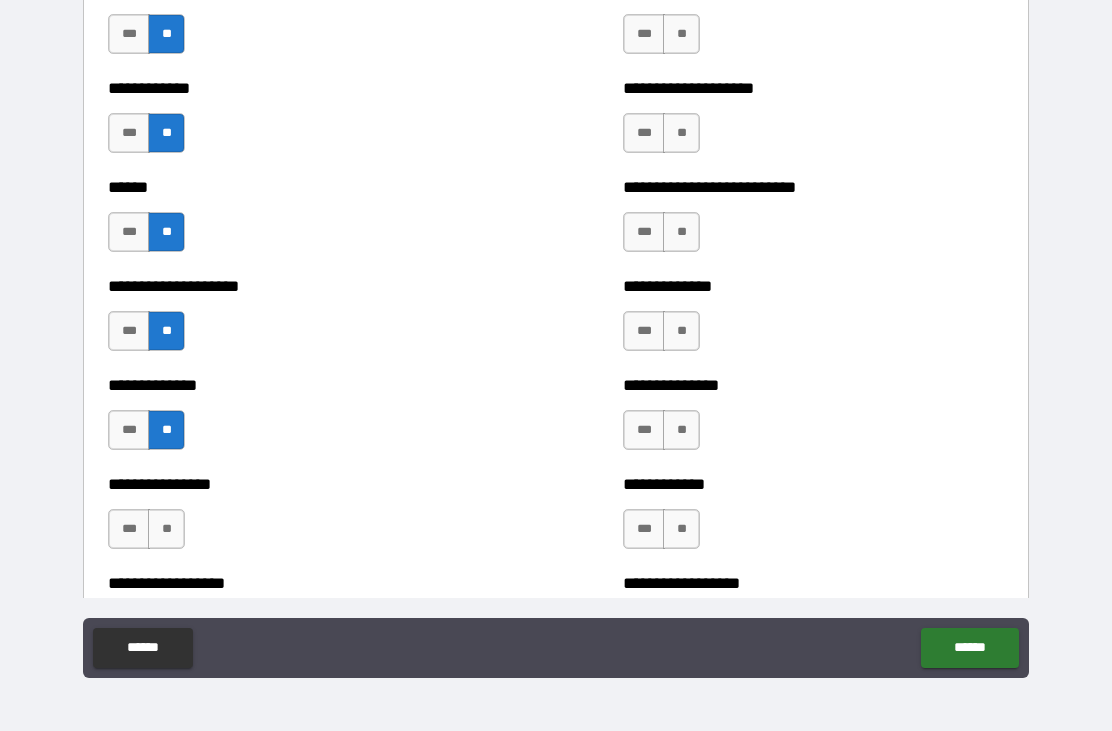 click on "**" at bounding box center [166, 529] 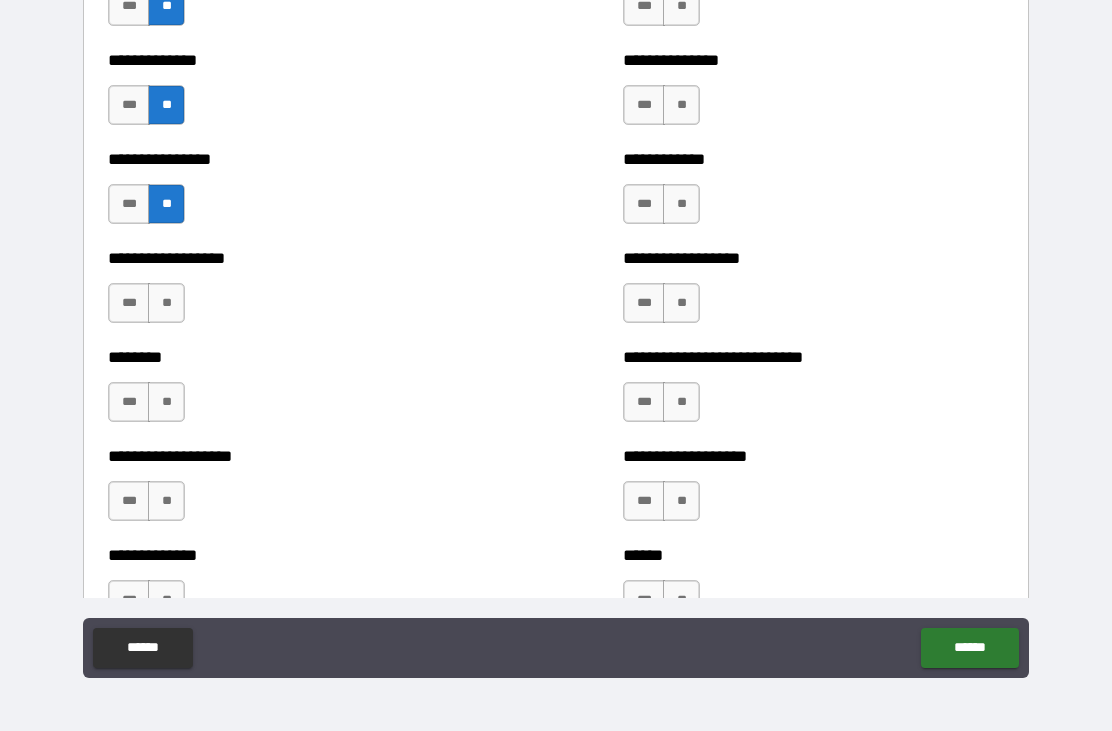 scroll, scrollTop: 4134, scrollLeft: 0, axis: vertical 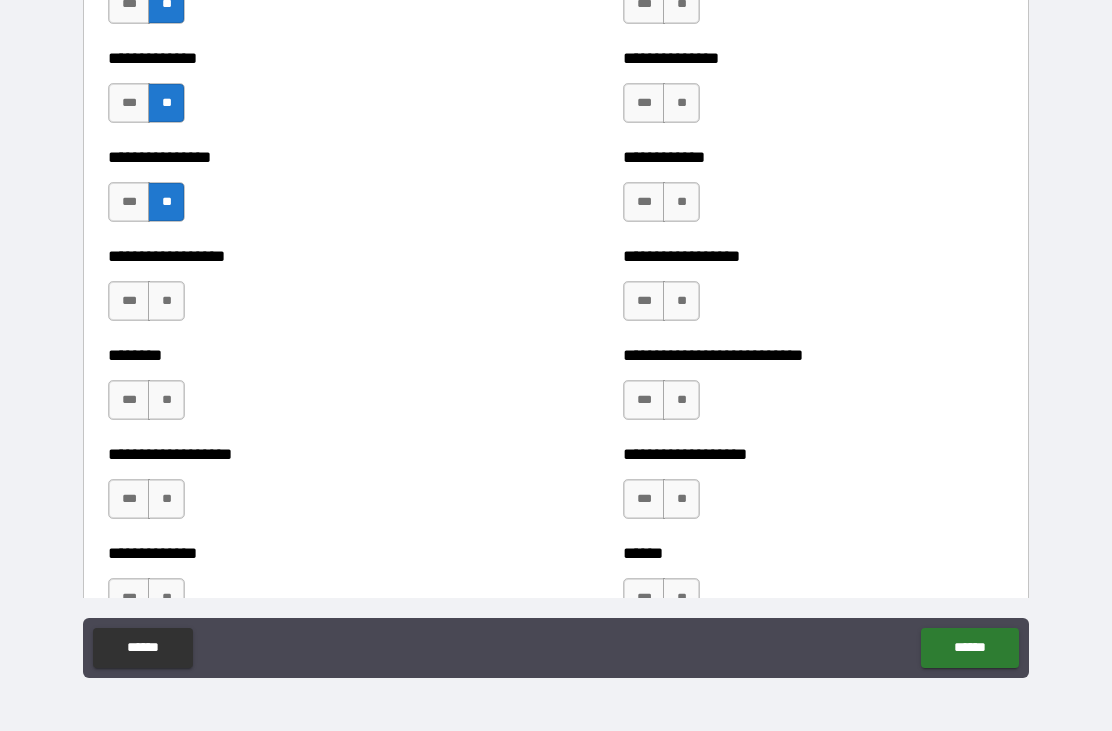 click on "**" at bounding box center (166, 301) 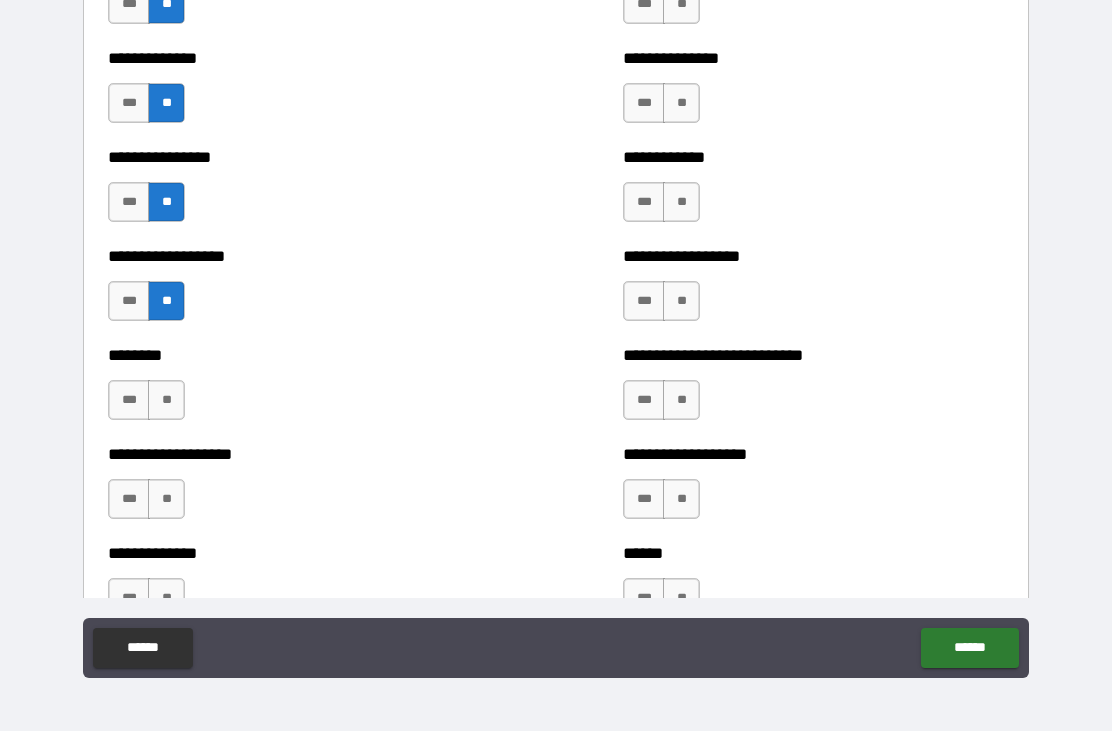 click on "**" at bounding box center [166, 400] 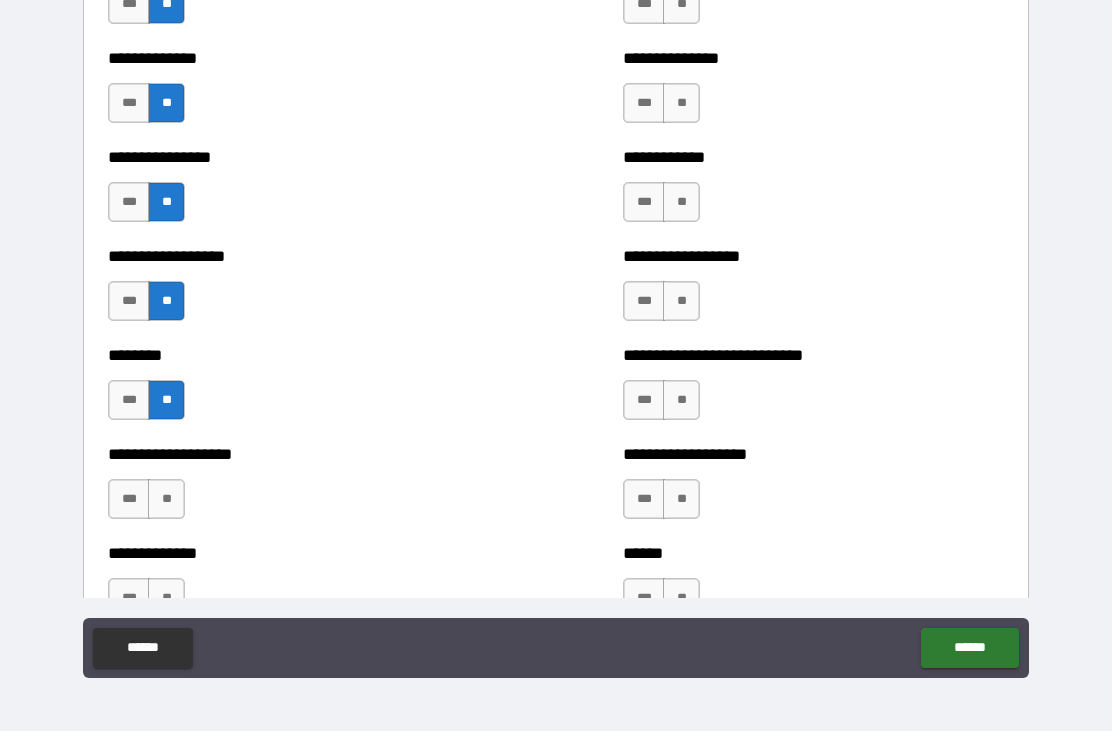 click on "**" at bounding box center (166, 499) 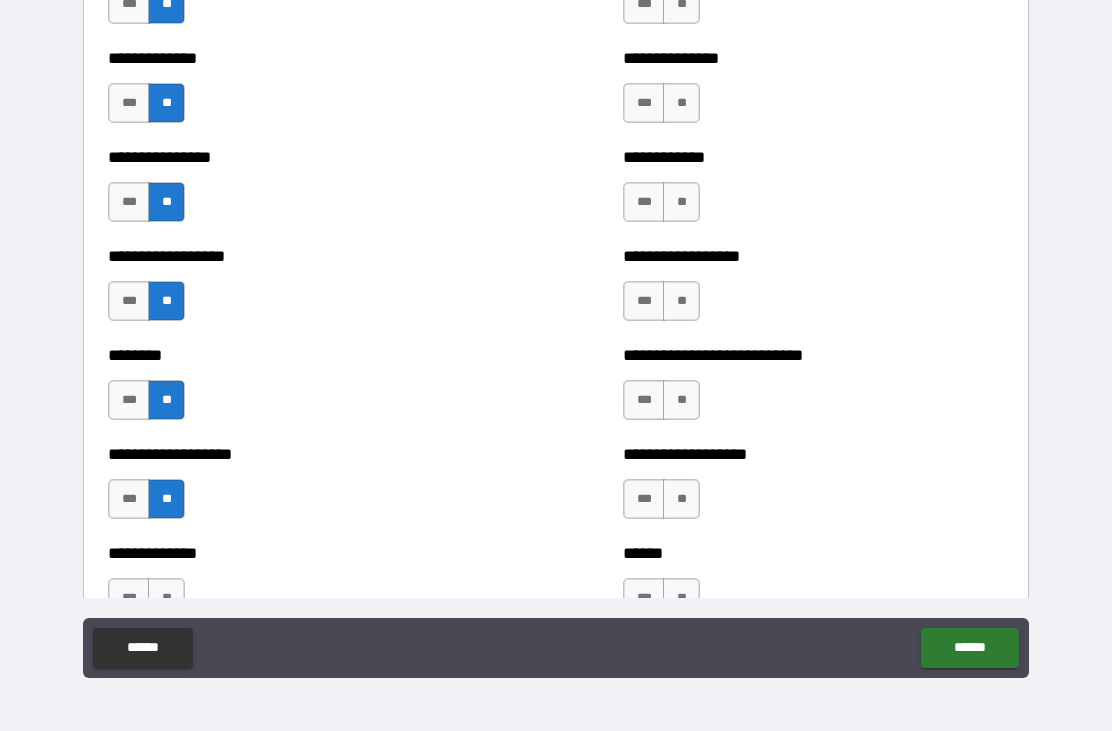 click on "**" at bounding box center (166, 598) 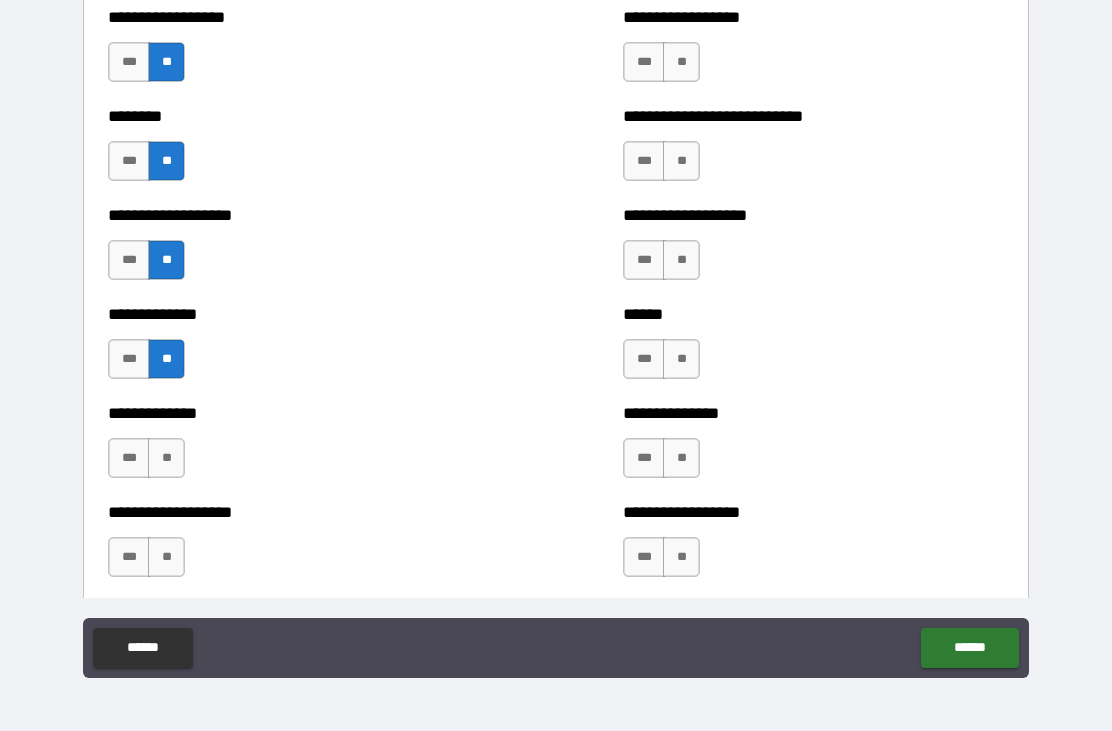 scroll, scrollTop: 4388, scrollLeft: 0, axis: vertical 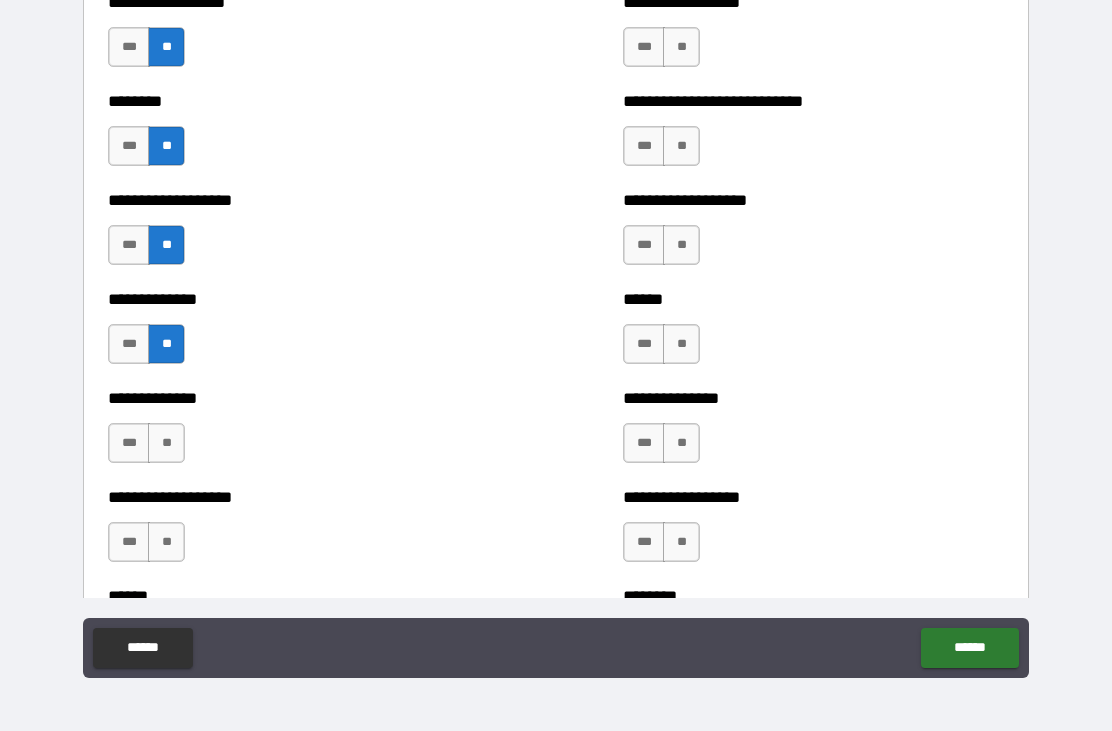 click on "**" at bounding box center [166, 443] 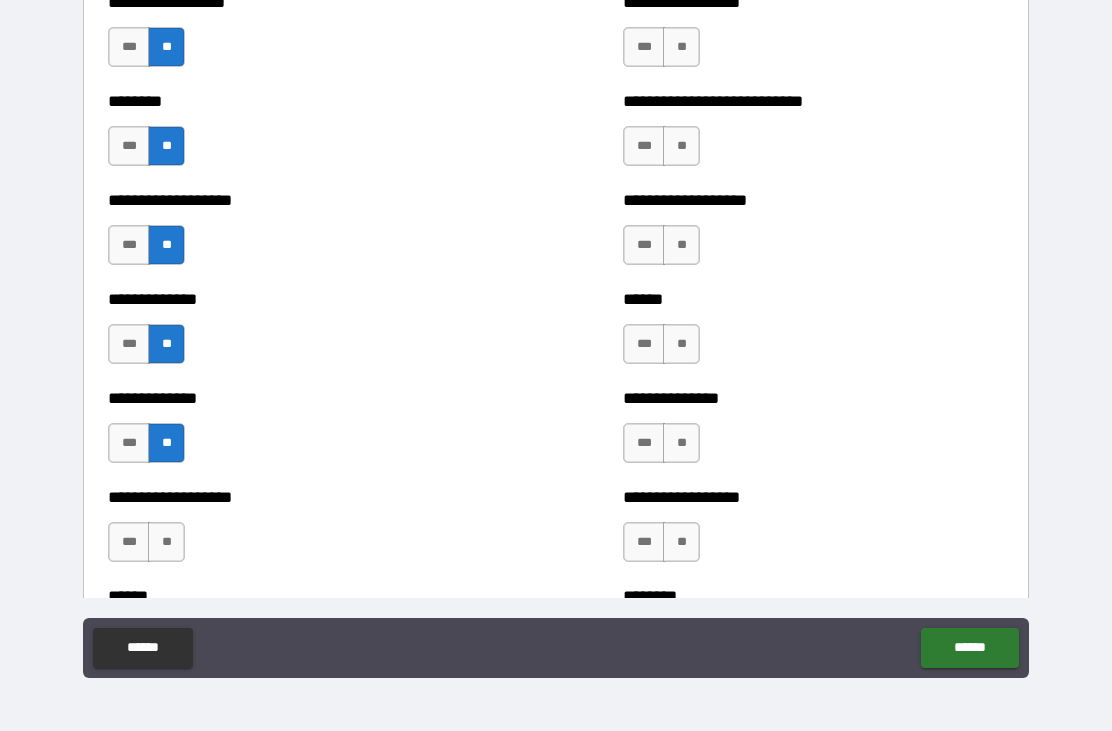 click on "**" at bounding box center (166, 542) 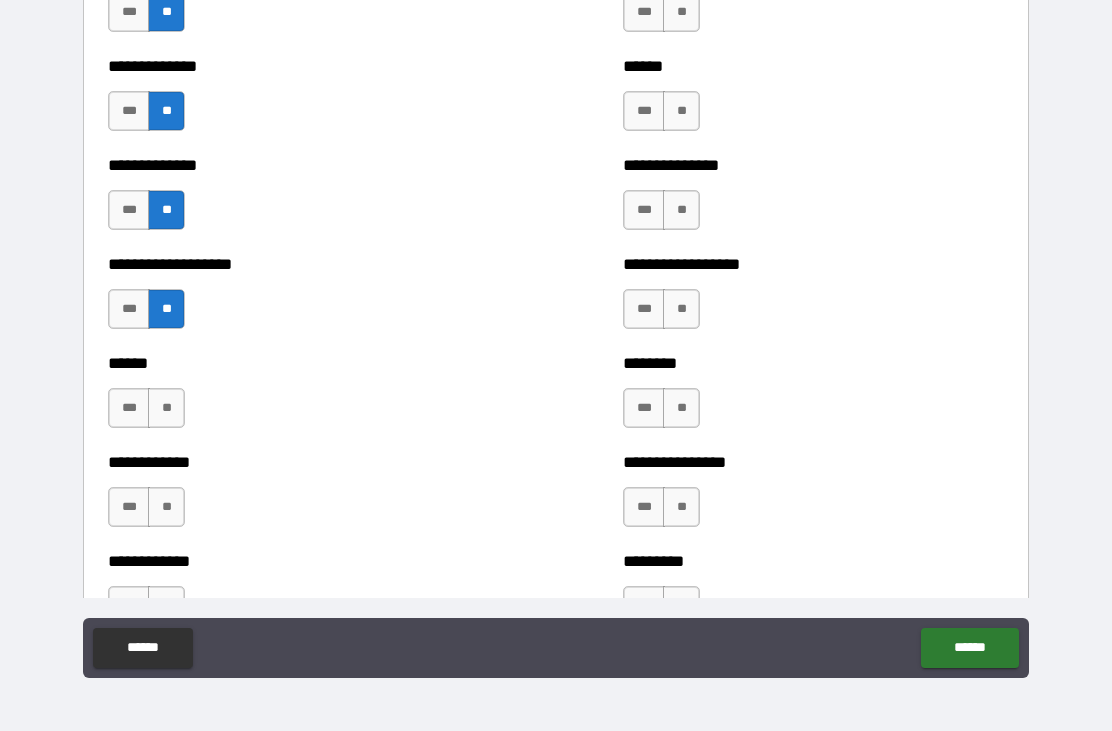 scroll, scrollTop: 4626, scrollLeft: 0, axis: vertical 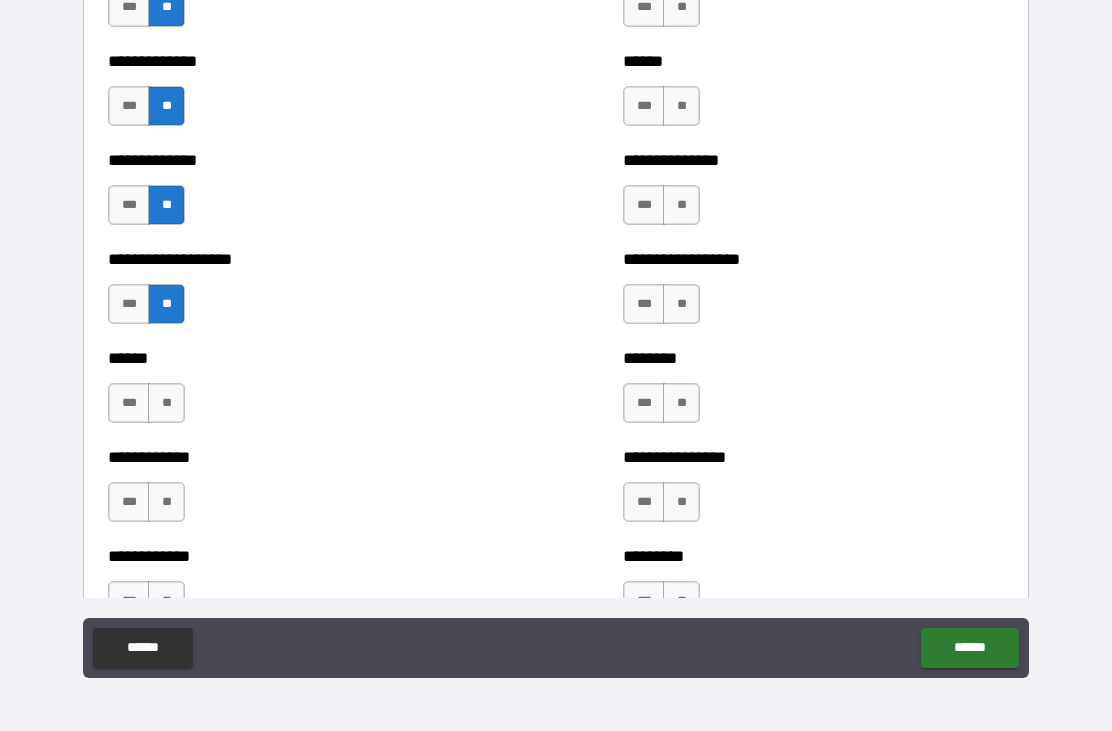 click on "**" at bounding box center (166, 403) 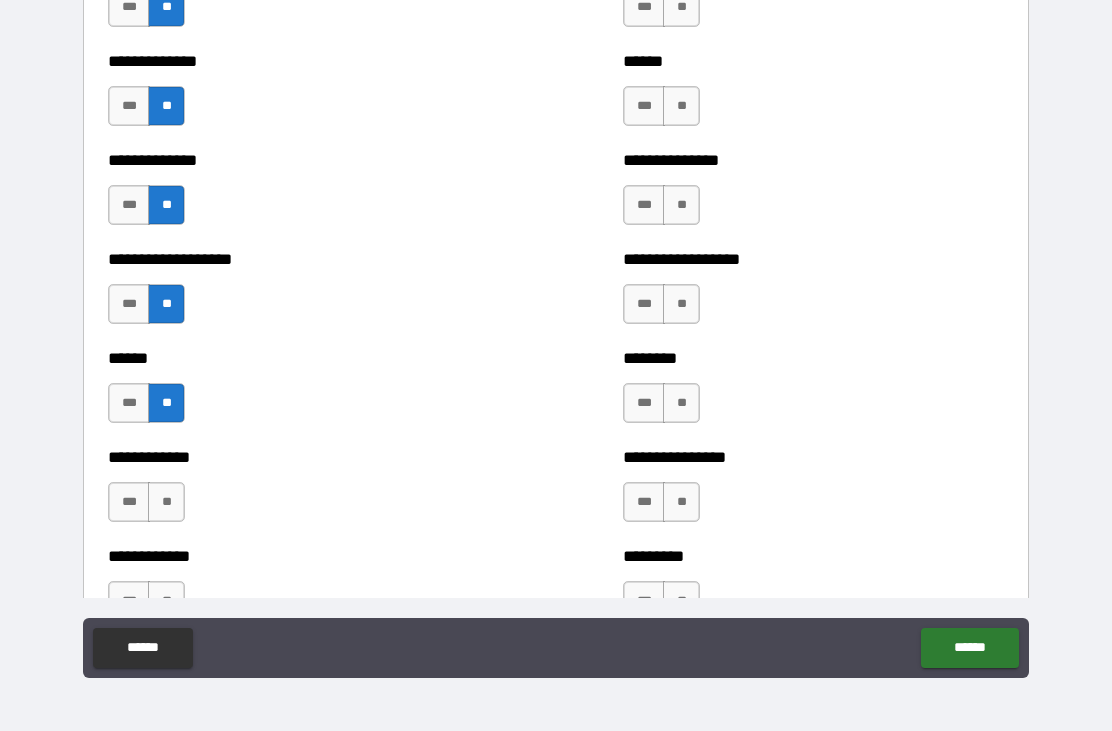 click on "**" at bounding box center [166, 502] 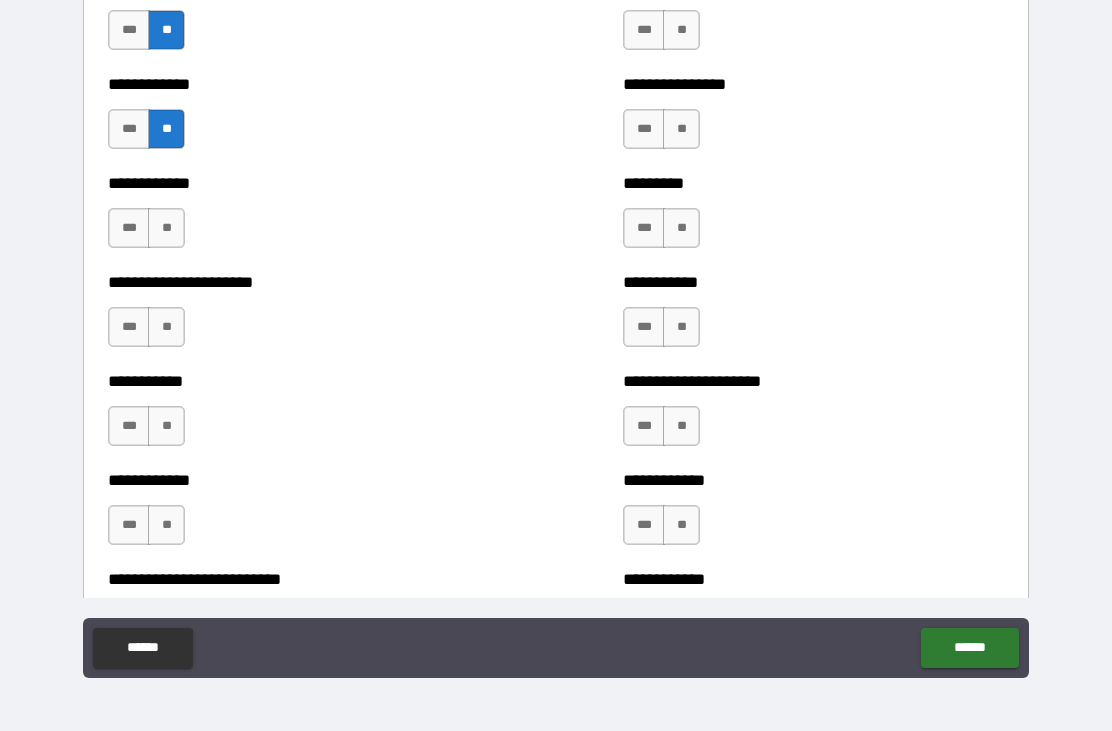 scroll, scrollTop: 5013, scrollLeft: 0, axis: vertical 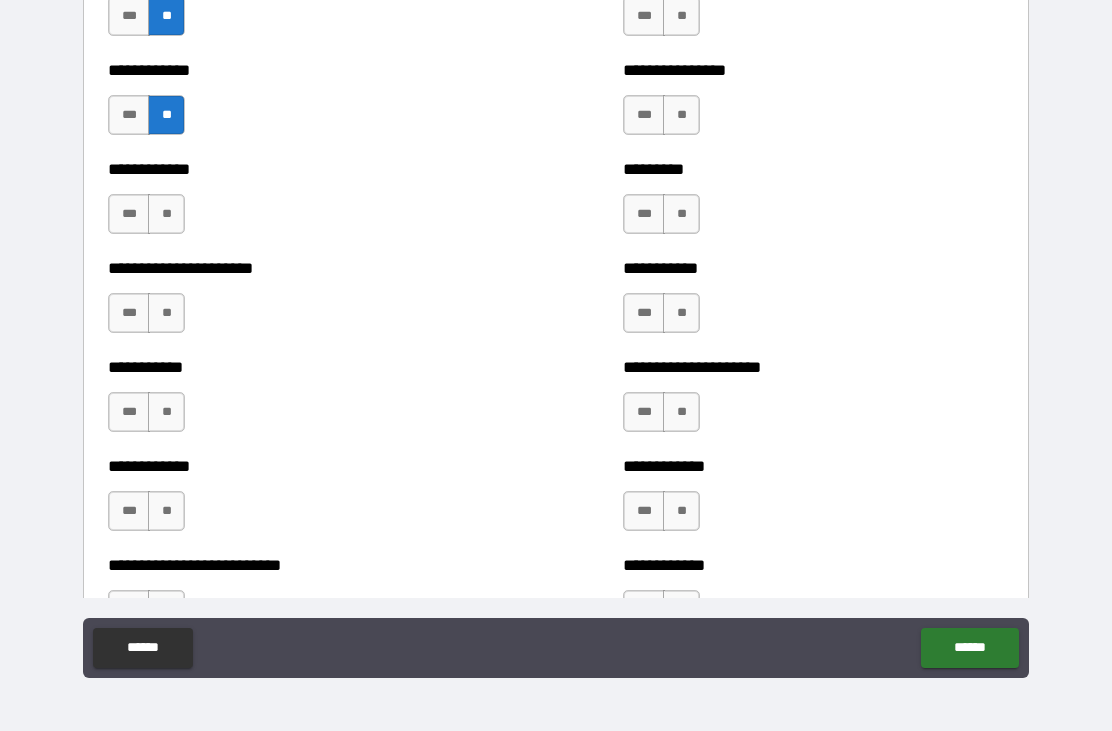 click on "**" at bounding box center (166, 214) 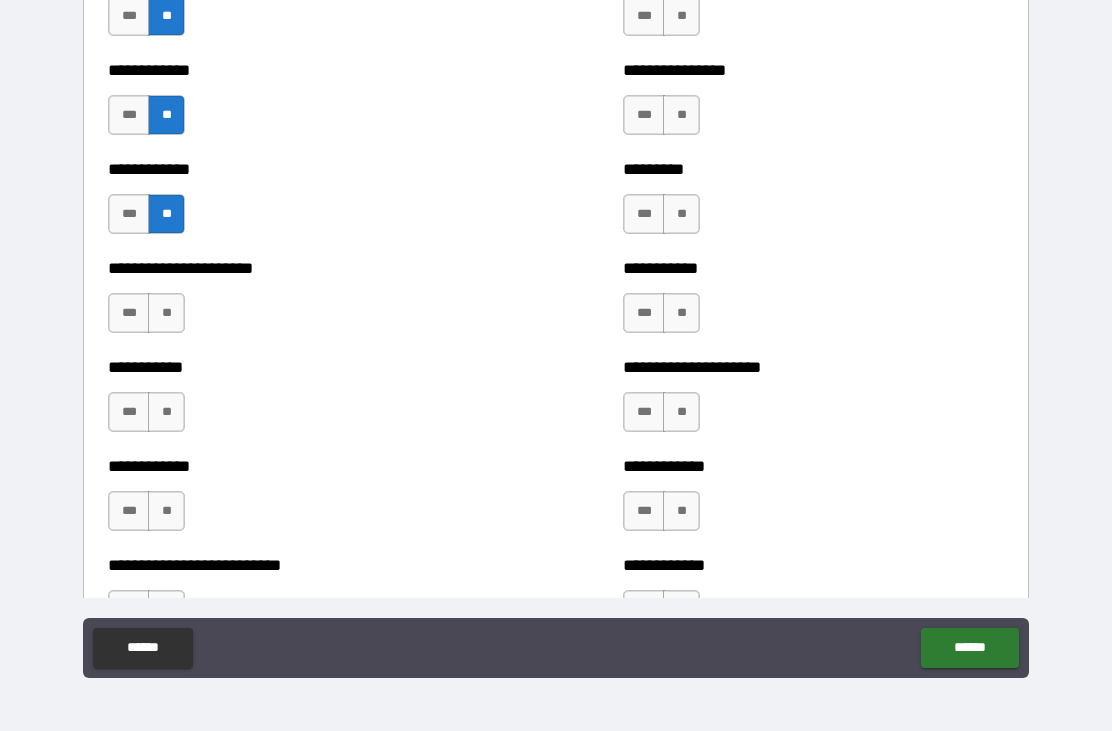 click on "**" at bounding box center [166, 313] 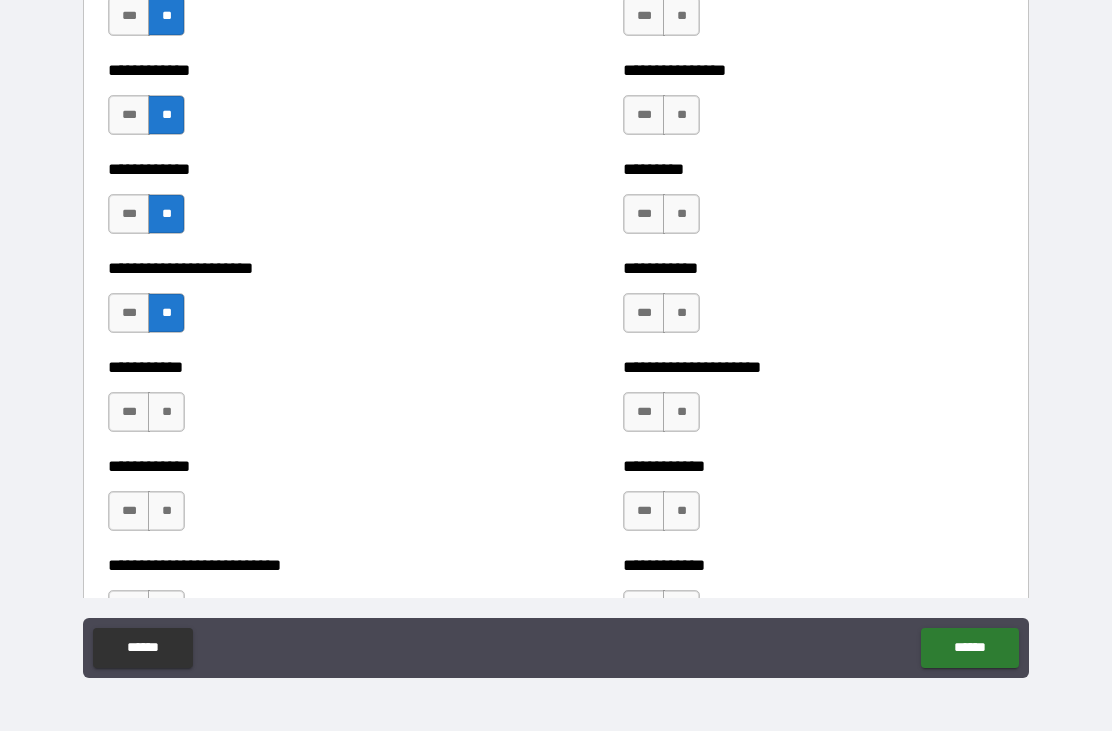 click on "**" at bounding box center [166, 412] 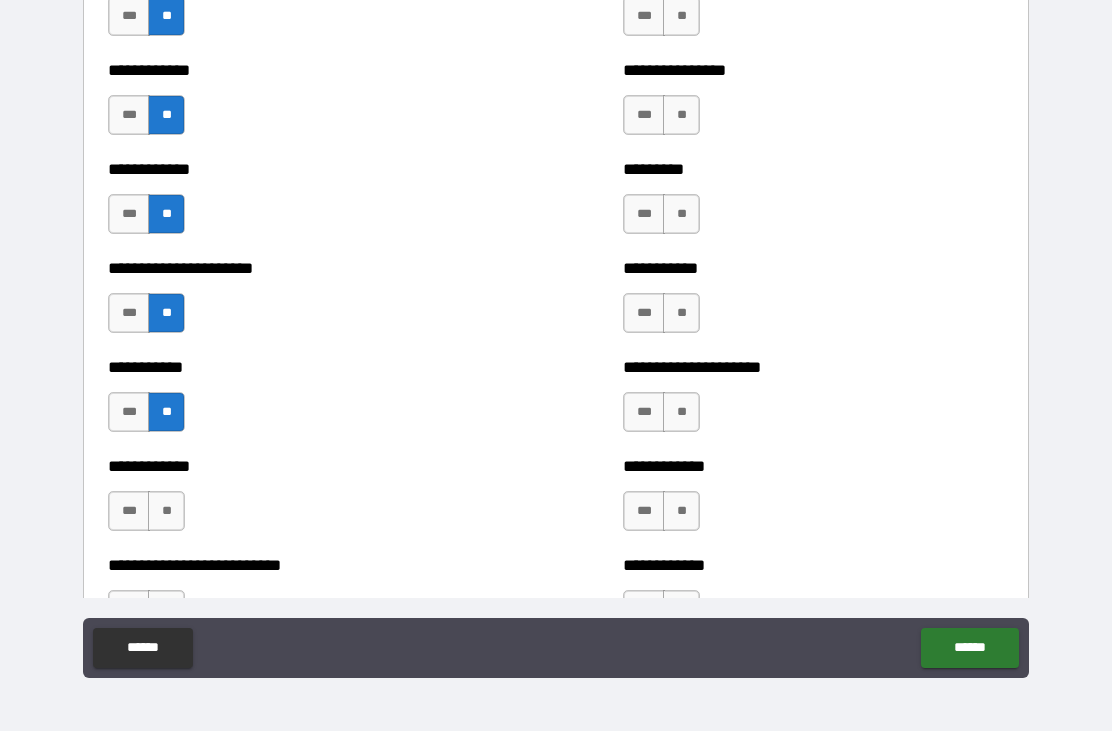 click on "**" at bounding box center (166, 511) 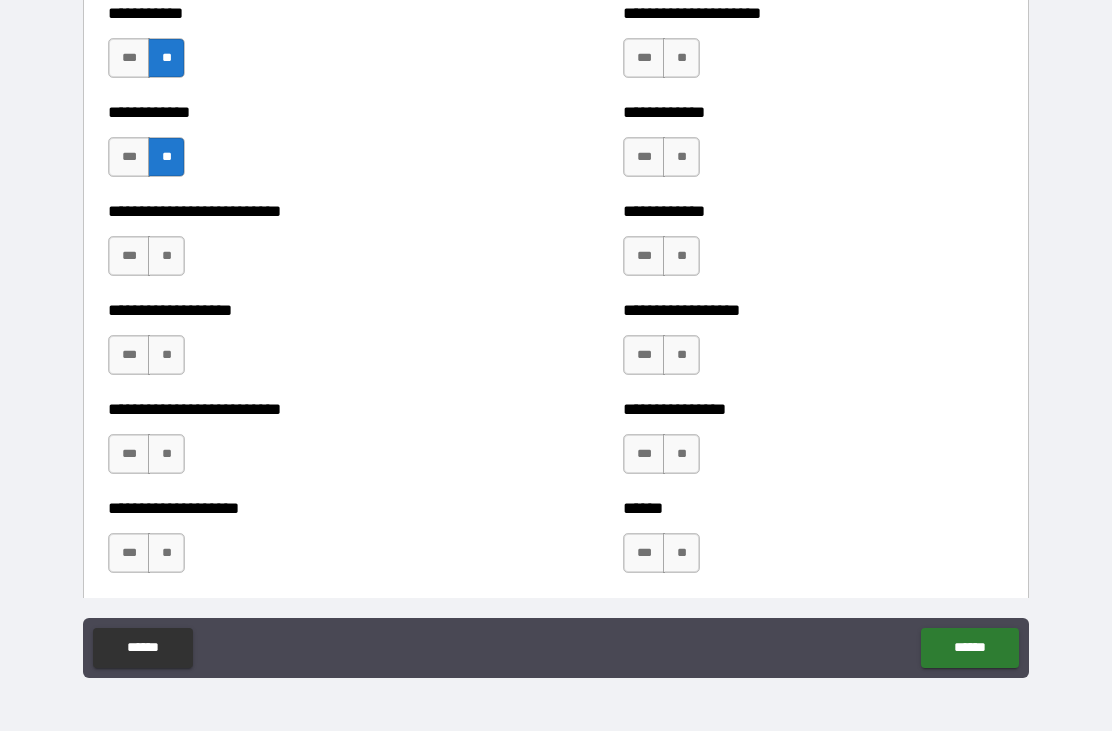scroll, scrollTop: 5371, scrollLeft: 0, axis: vertical 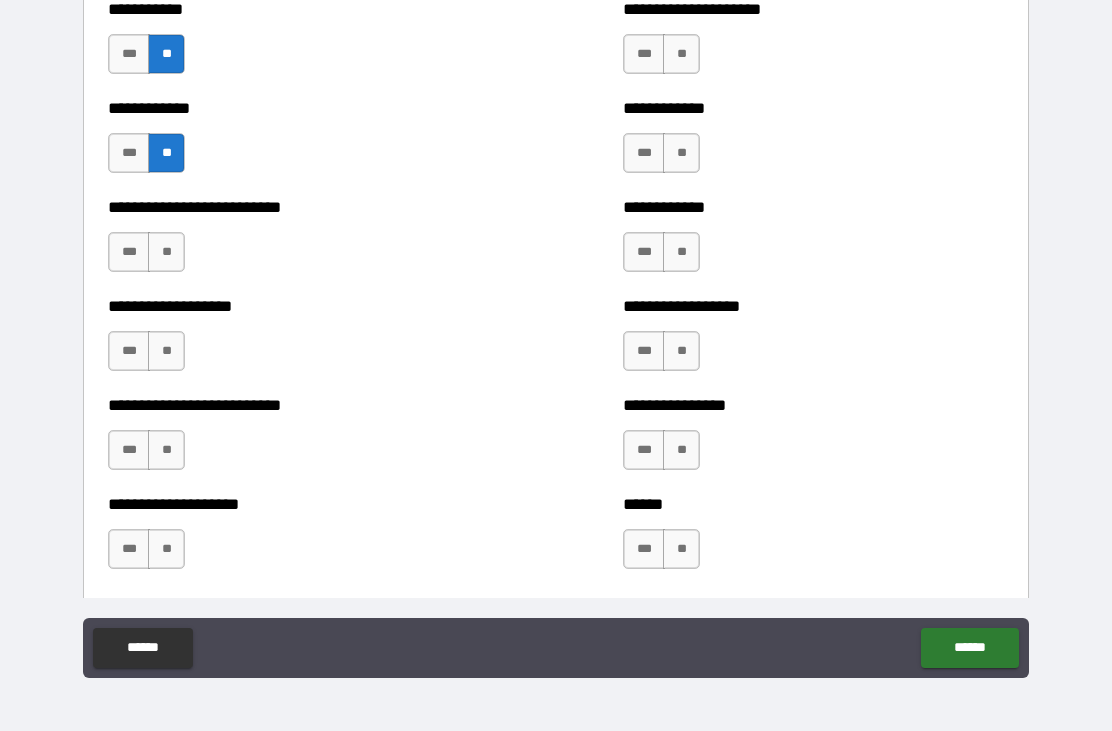 click on "**" at bounding box center [166, 252] 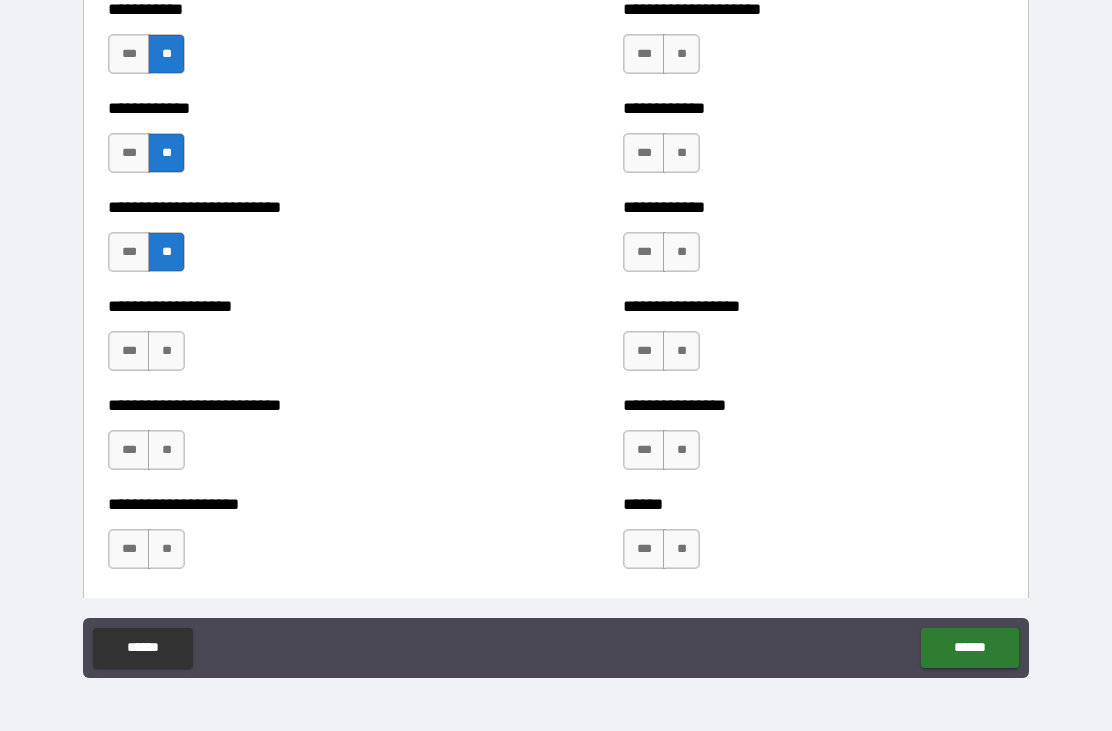 click on "**" at bounding box center [166, 351] 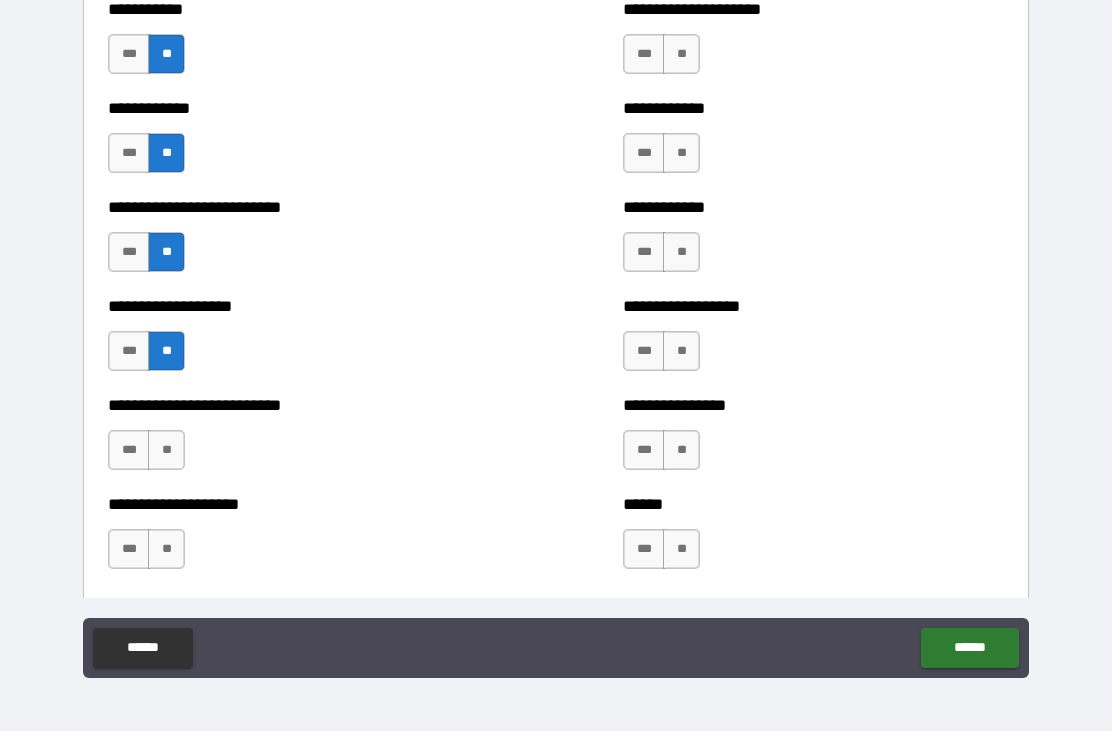 click on "**" at bounding box center [166, 450] 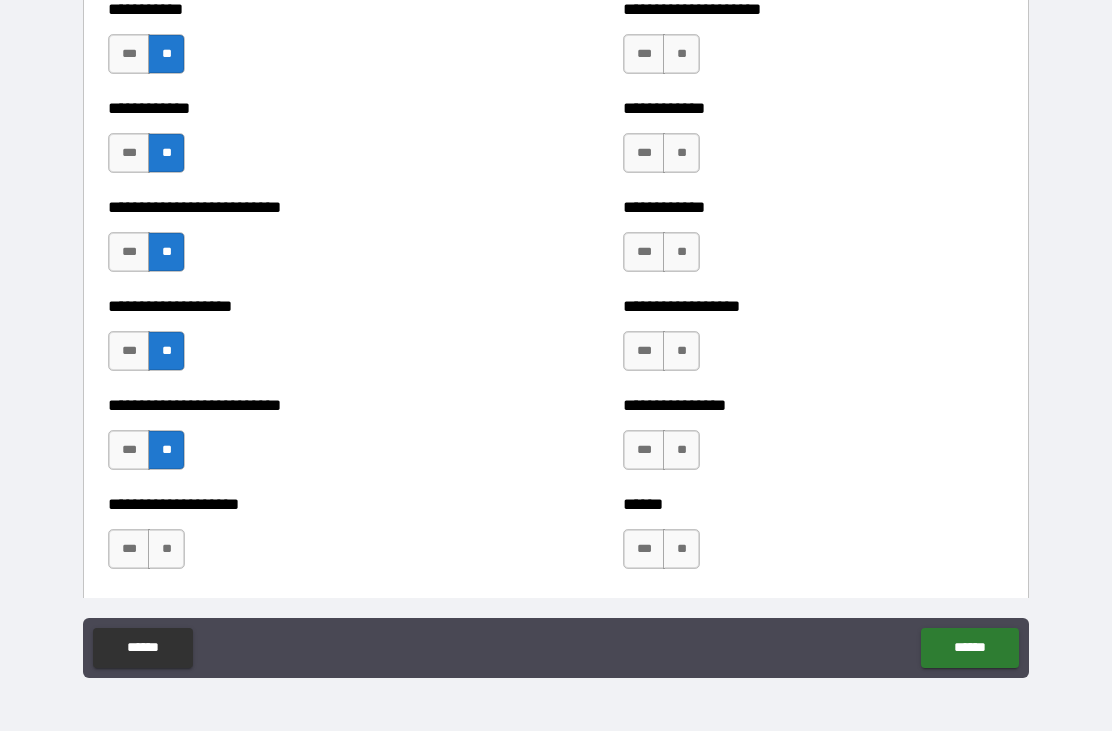 click on "**" at bounding box center [166, 549] 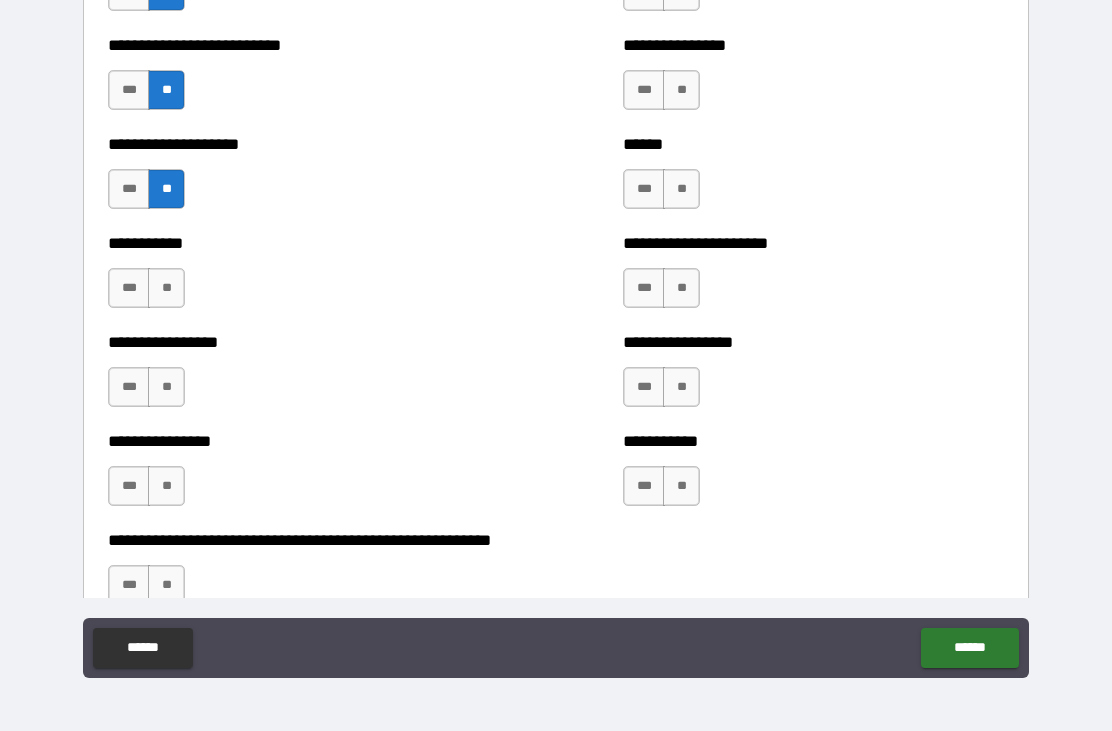 scroll, scrollTop: 5734, scrollLeft: 0, axis: vertical 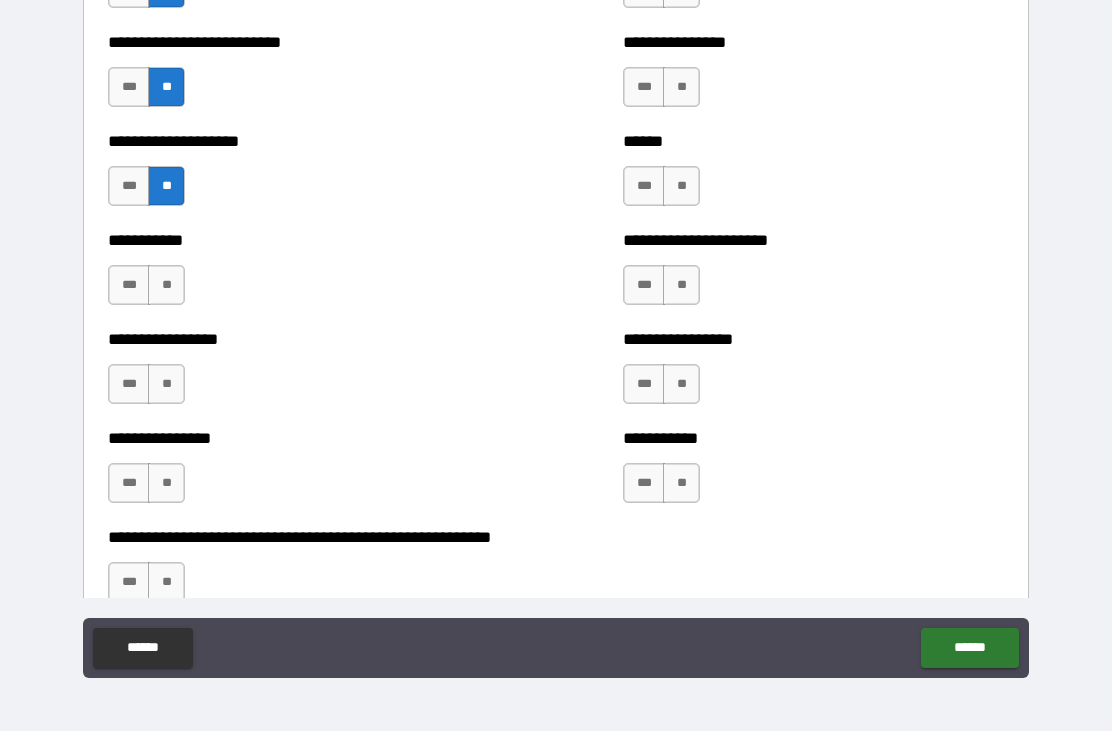 click on "**" at bounding box center [166, 285] 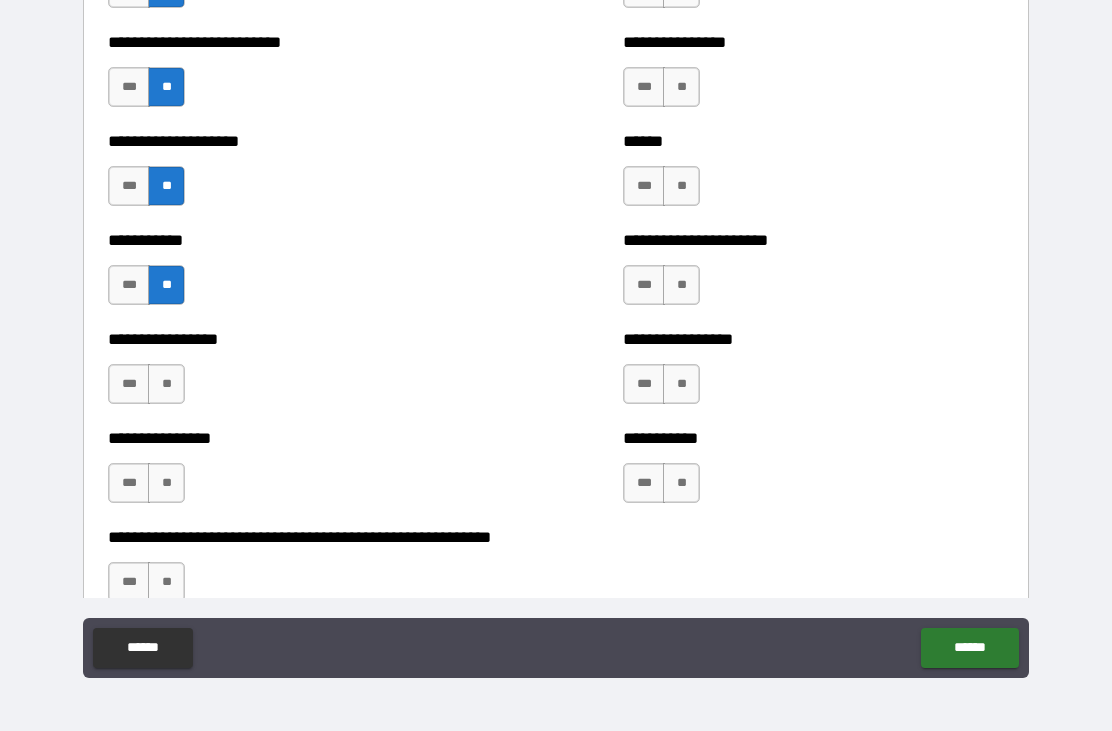 click on "**" at bounding box center (166, 384) 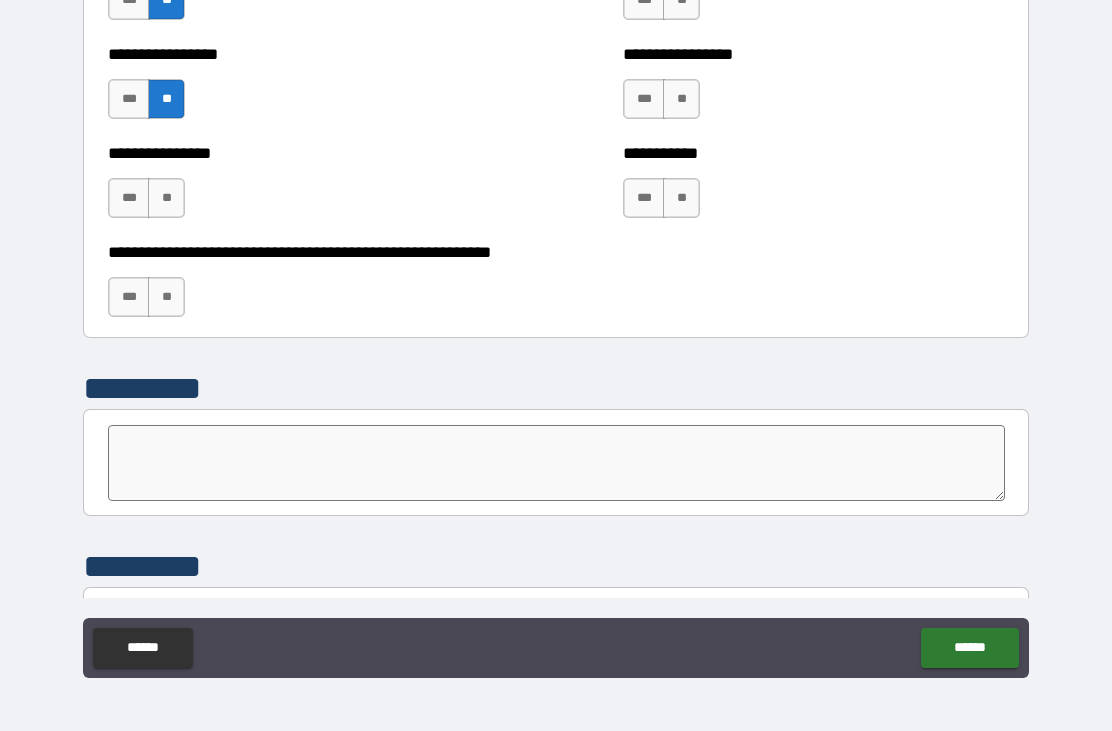 scroll, scrollTop: 6020, scrollLeft: 0, axis: vertical 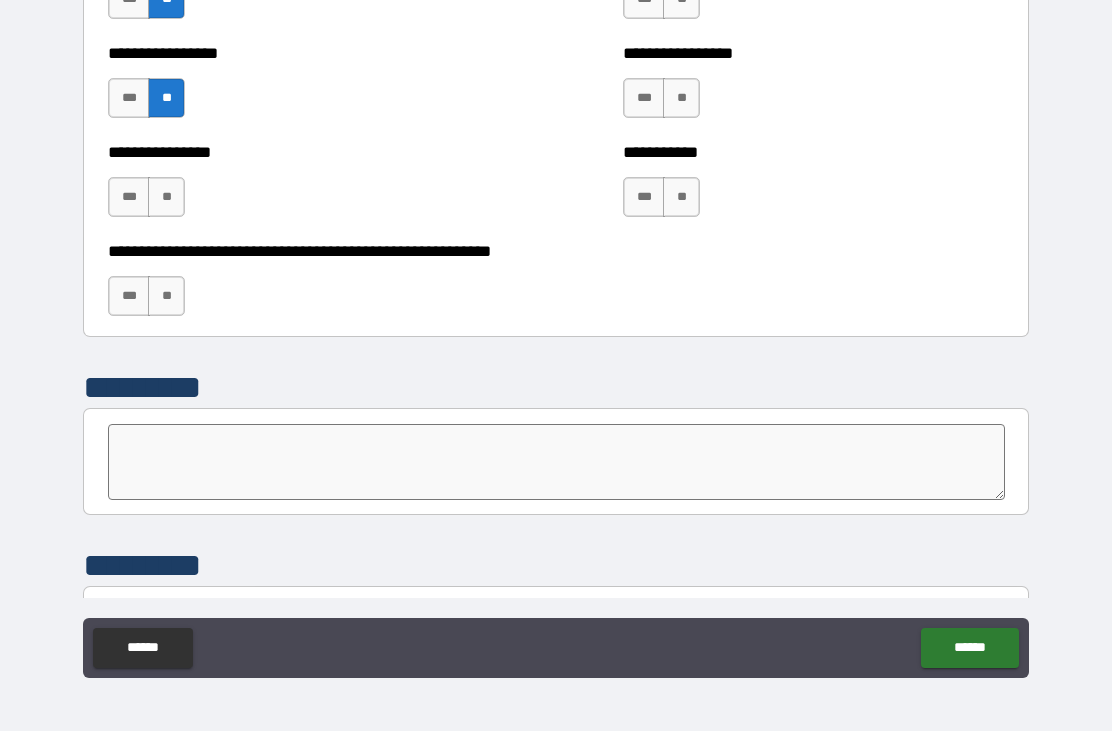 click on "**" at bounding box center [166, 296] 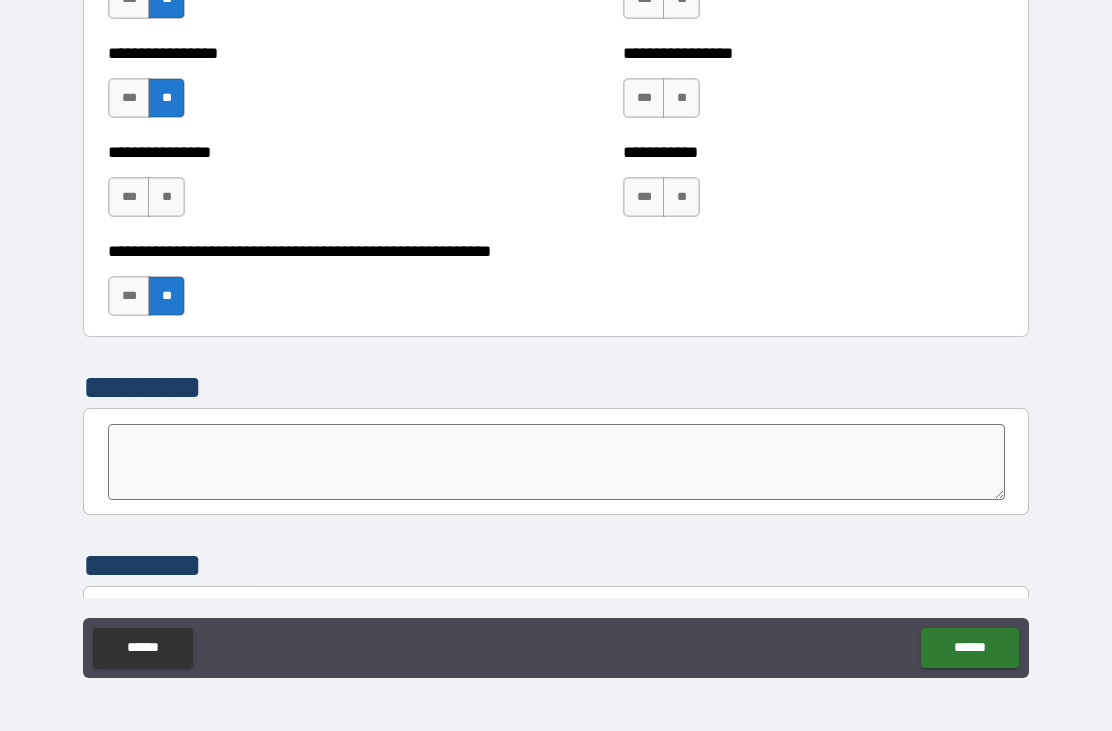 click on "**" at bounding box center [166, 197] 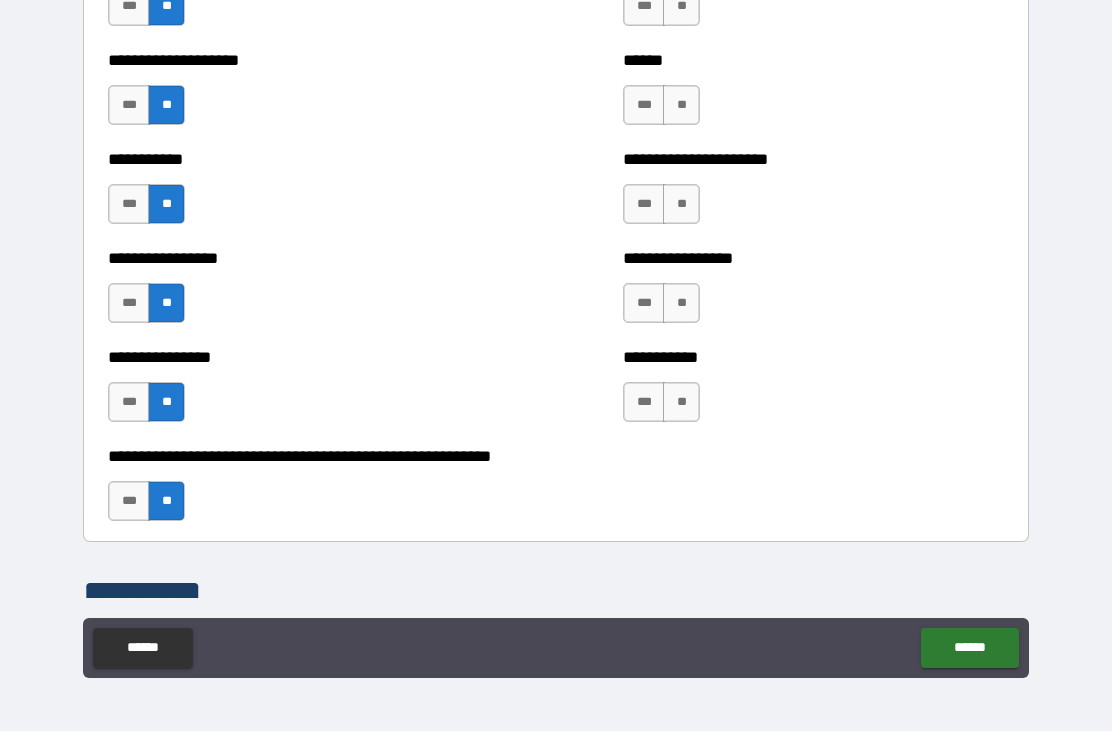 scroll, scrollTop: 5814, scrollLeft: 0, axis: vertical 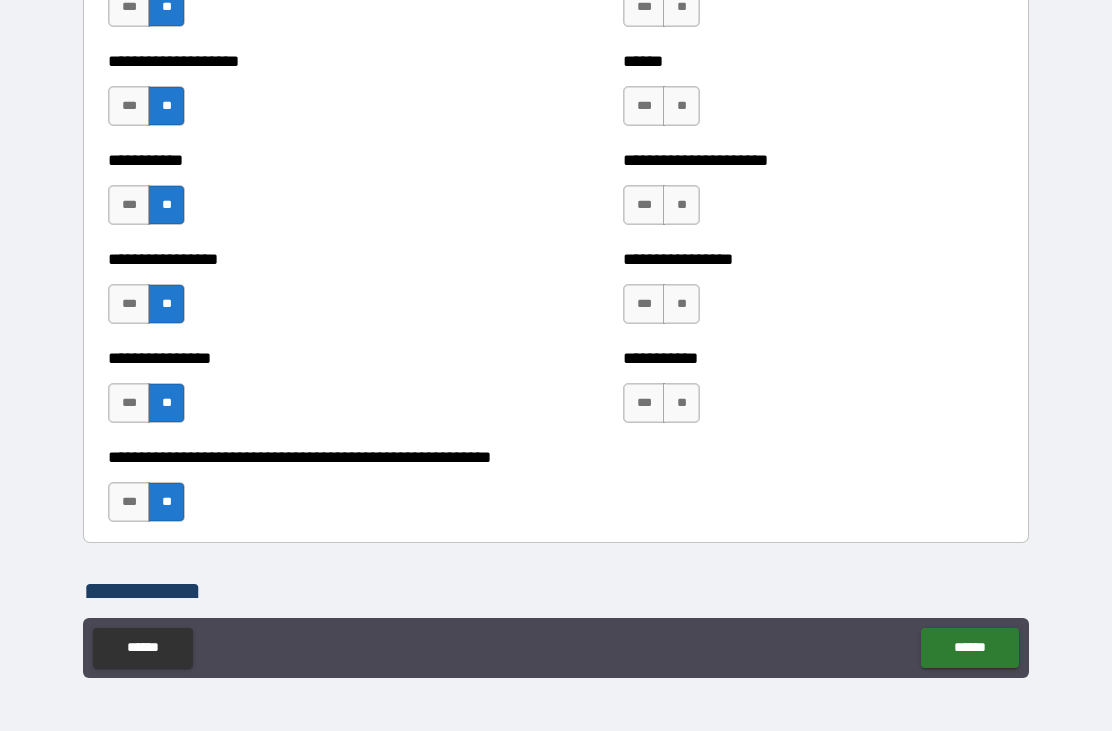 click on "**" at bounding box center (681, 403) 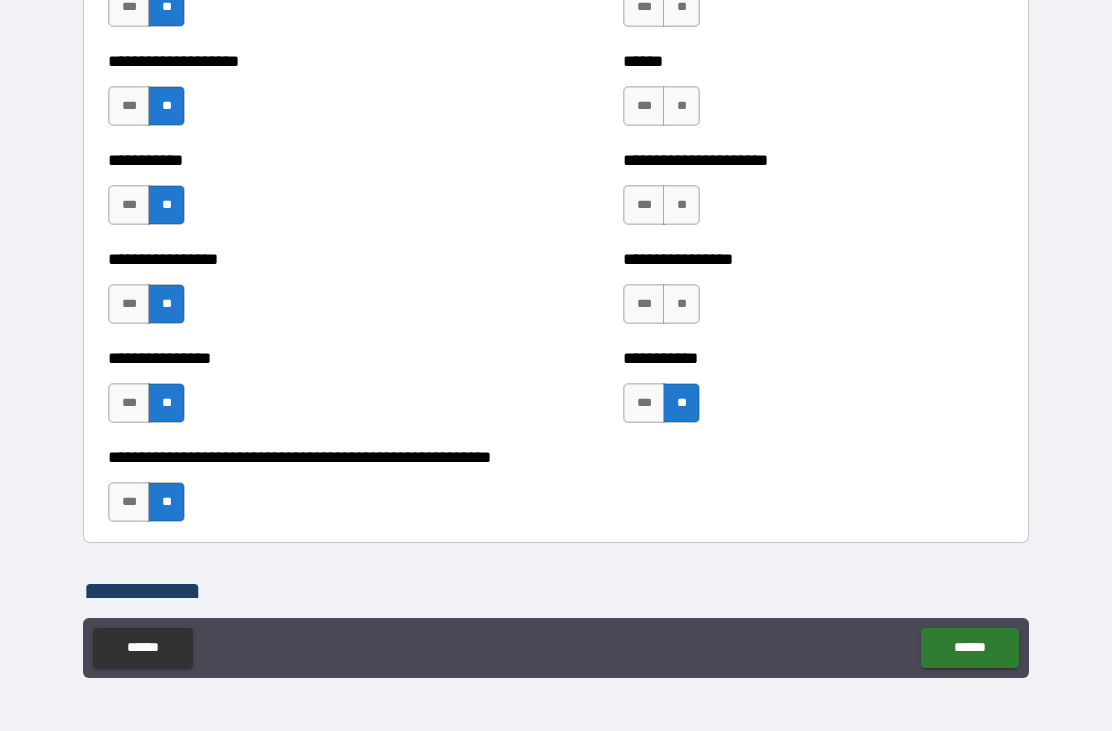 click on "*** **" at bounding box center (664, 309) 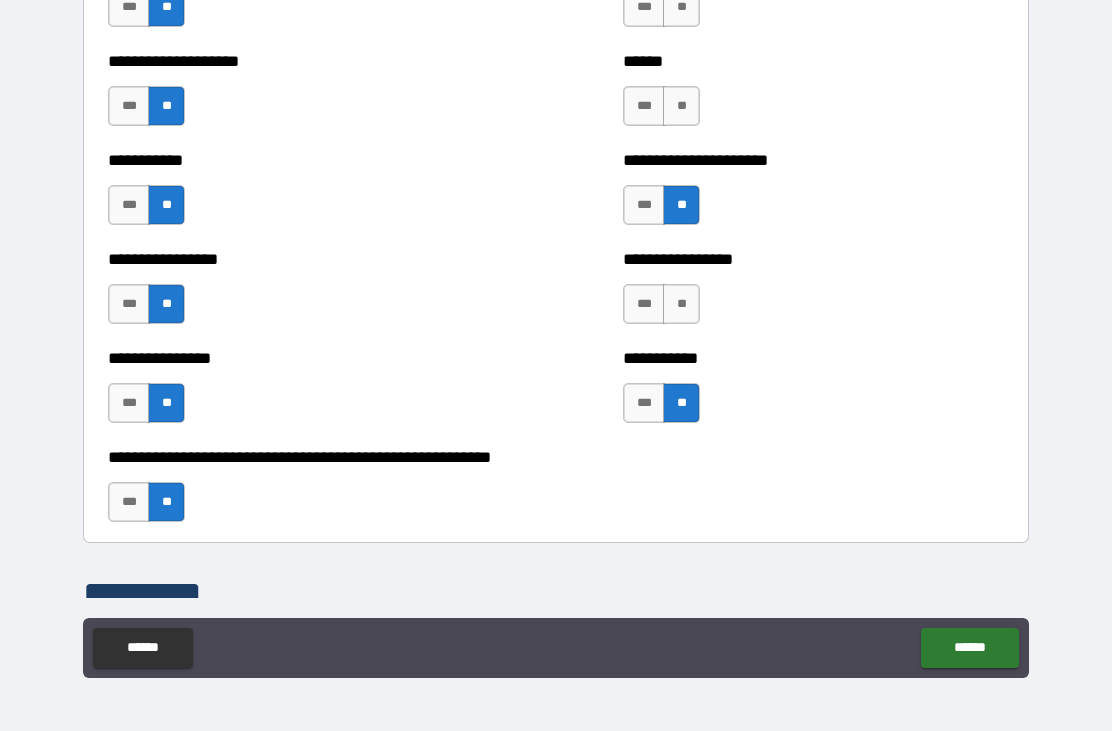 click on "**" at bounding box center (681, 106) 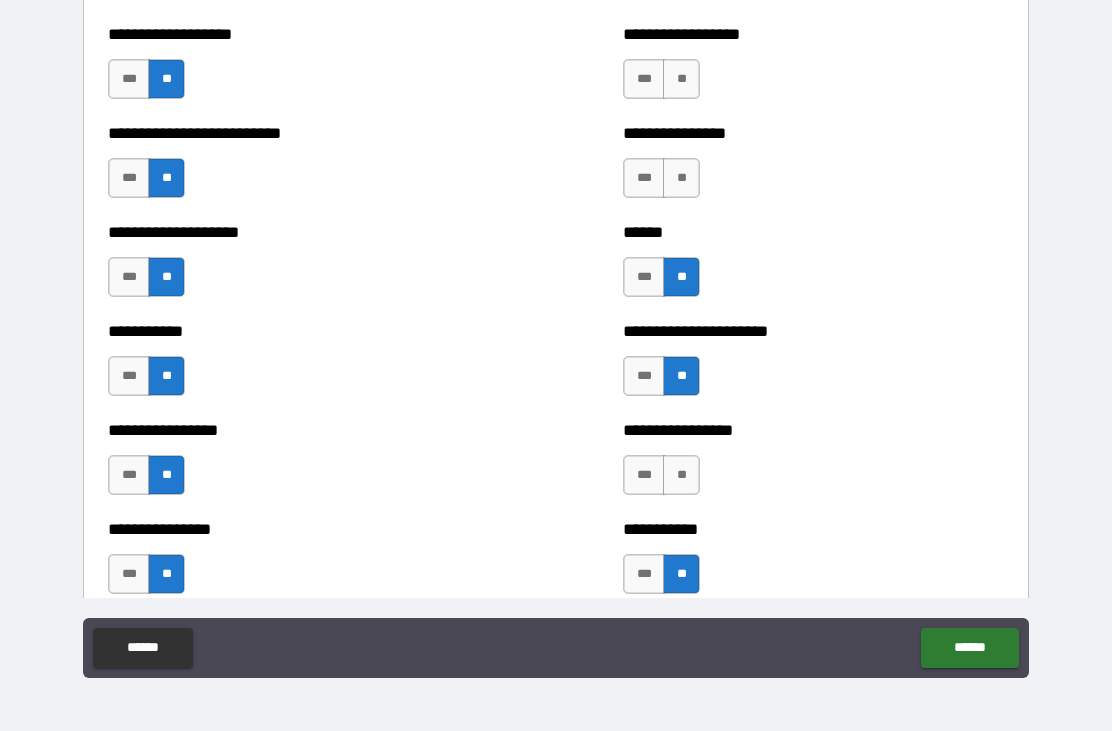 scroll, scrollTop: 5643, scrollLeft: 0, axis: vertical 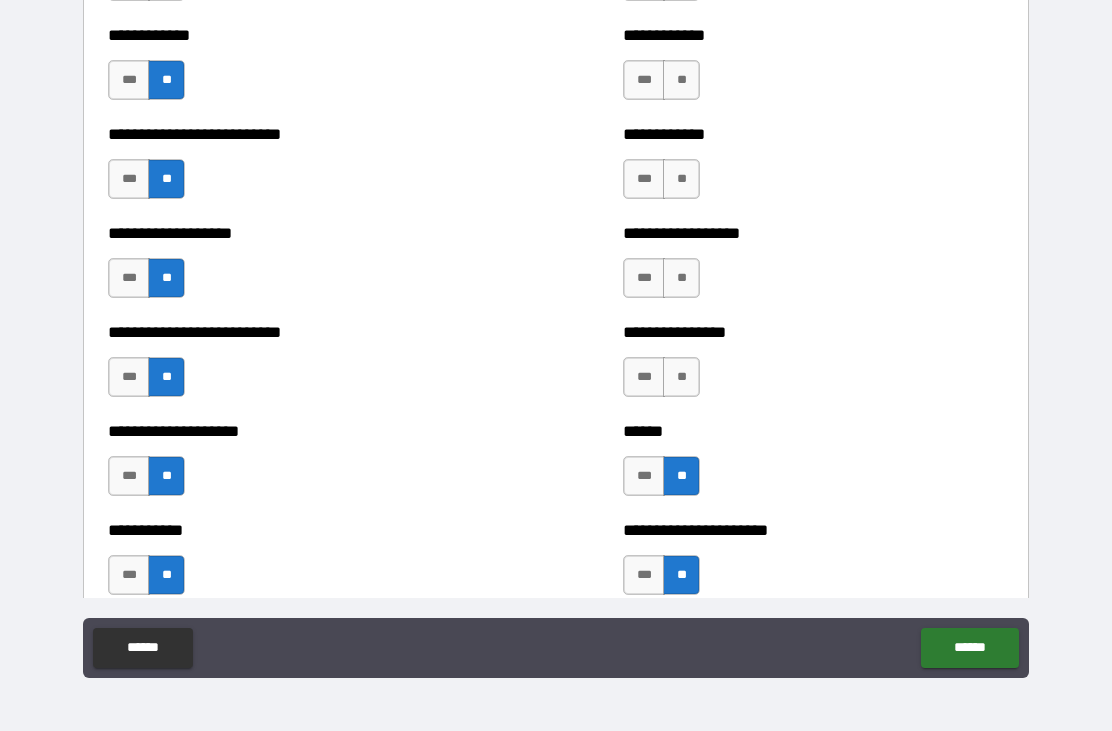 click on "**" at bounding box center (681, 377) 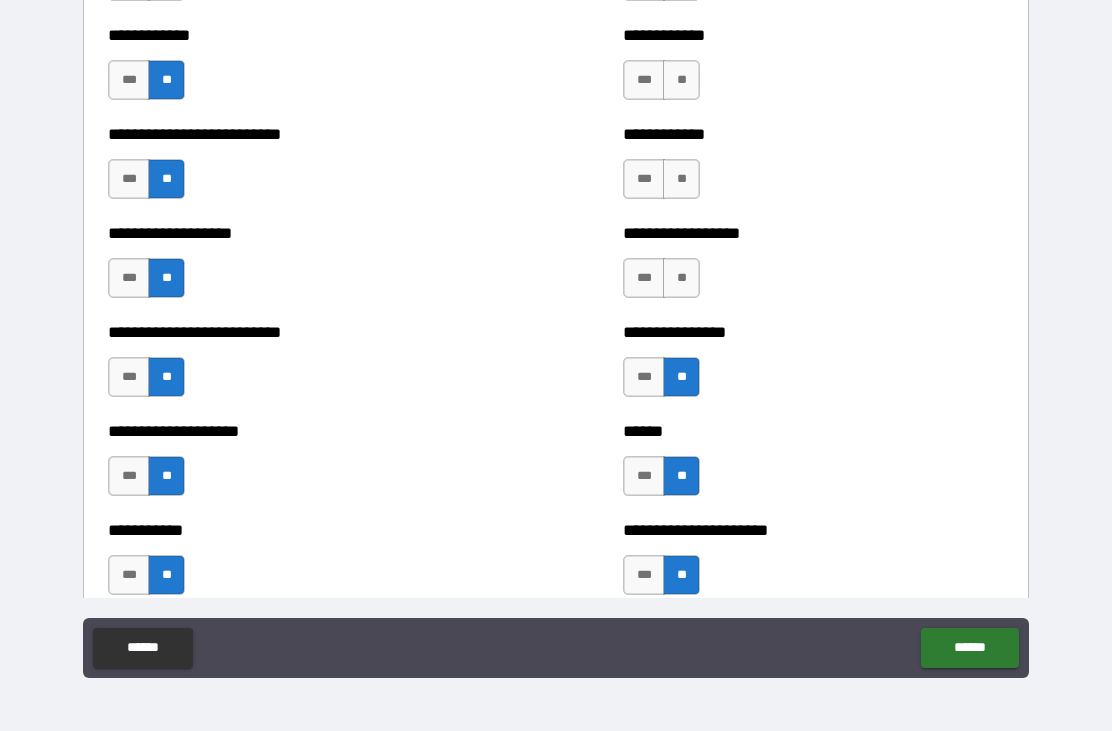 click on "**" at bounding box center (681, 278) 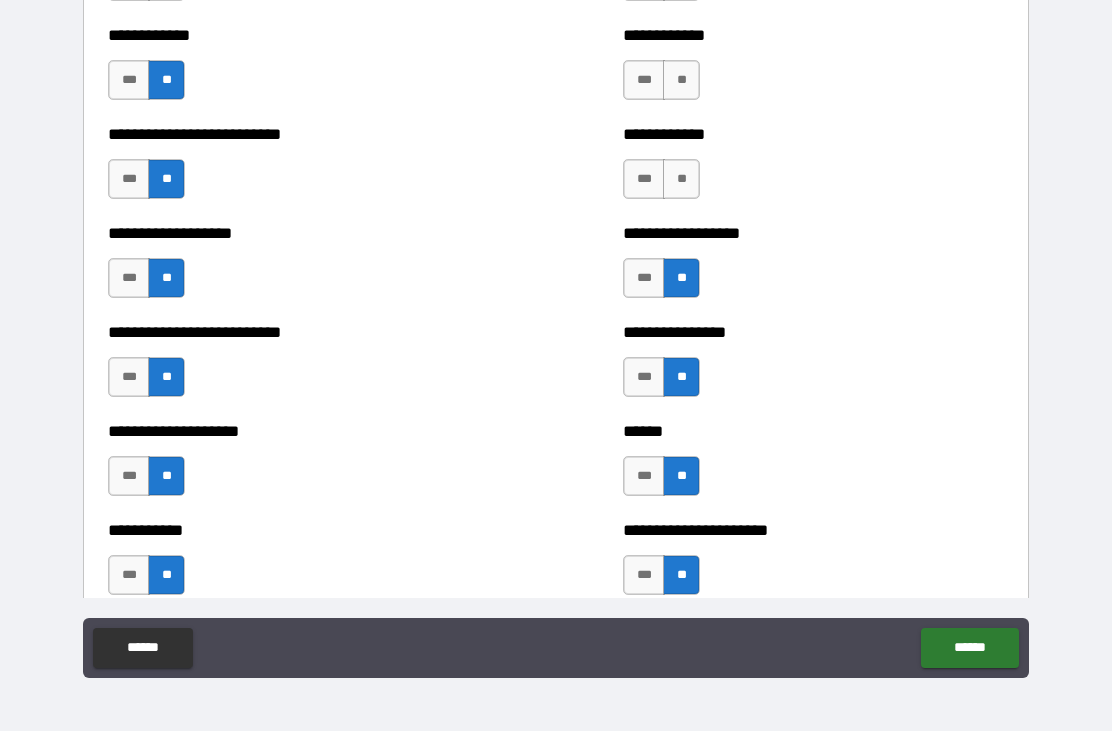 click on "**" at bounding box center (681, 179) 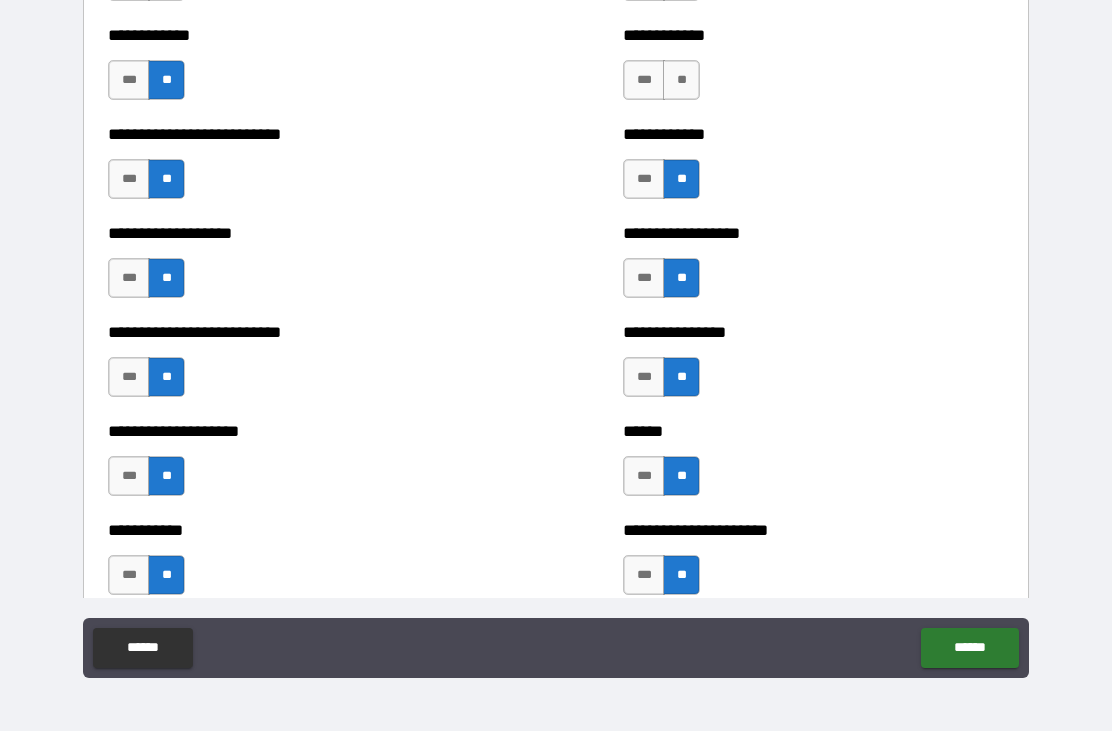 click on "**********" at bounding box center [813, 70] 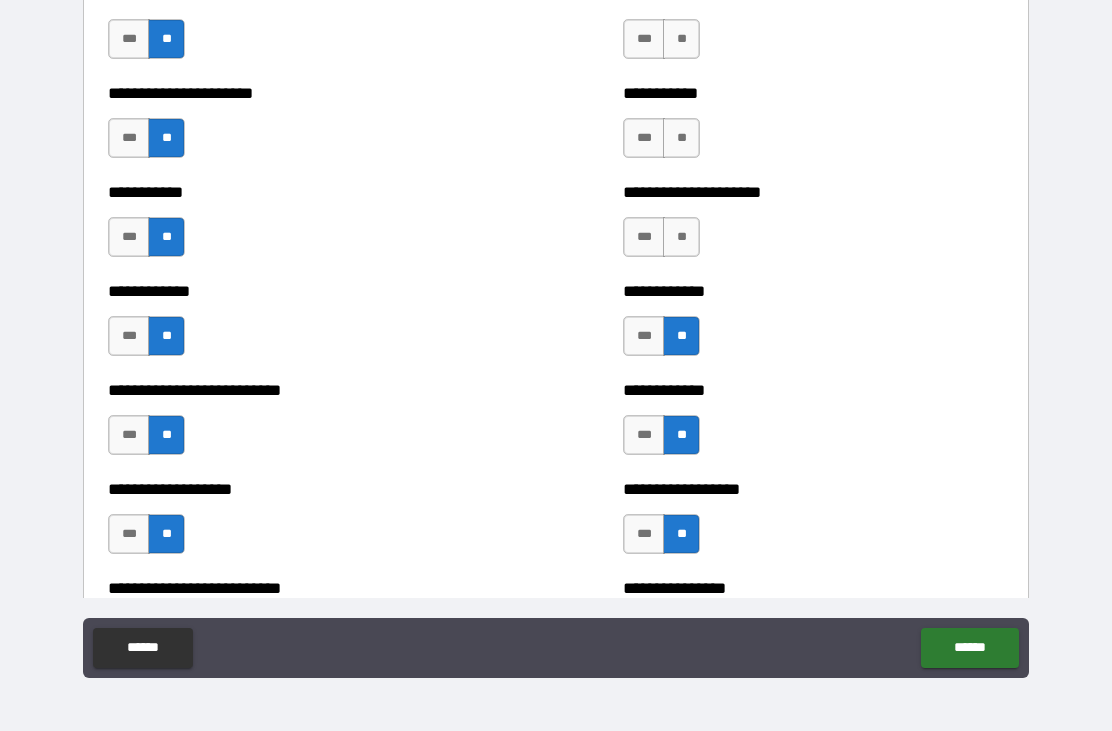 scroll, scrollTop: 5166, scrollLeft: 0, axis: vertical 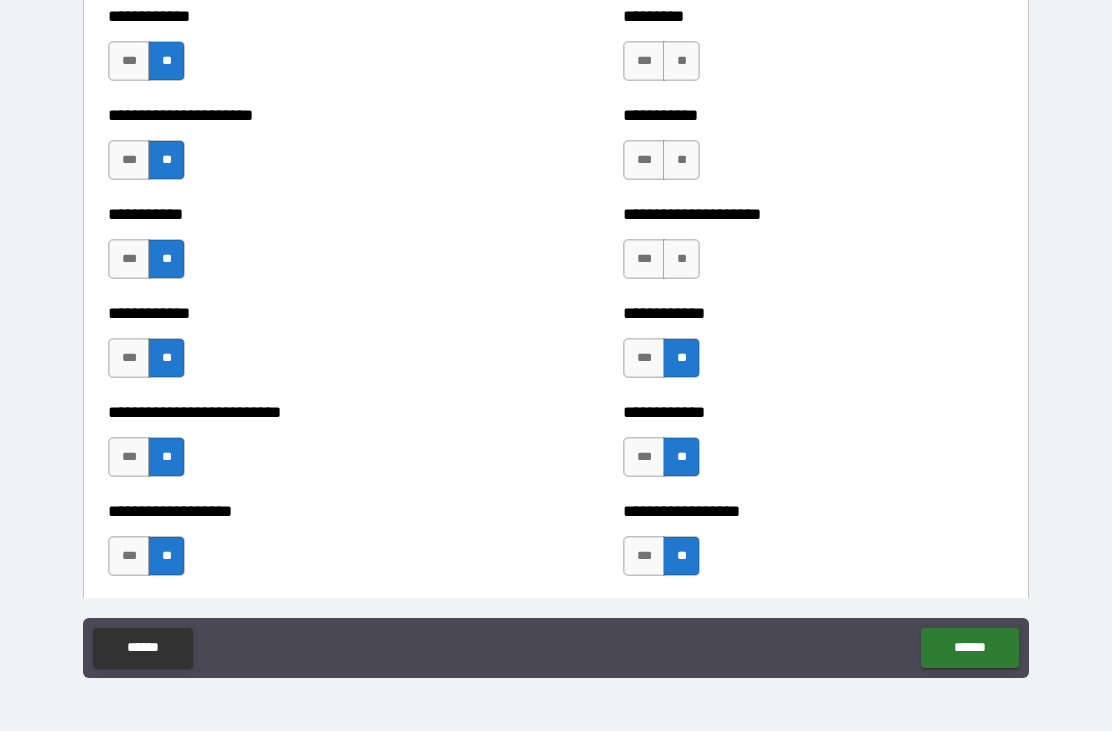 click on "**" at bounding box center [681, 259] 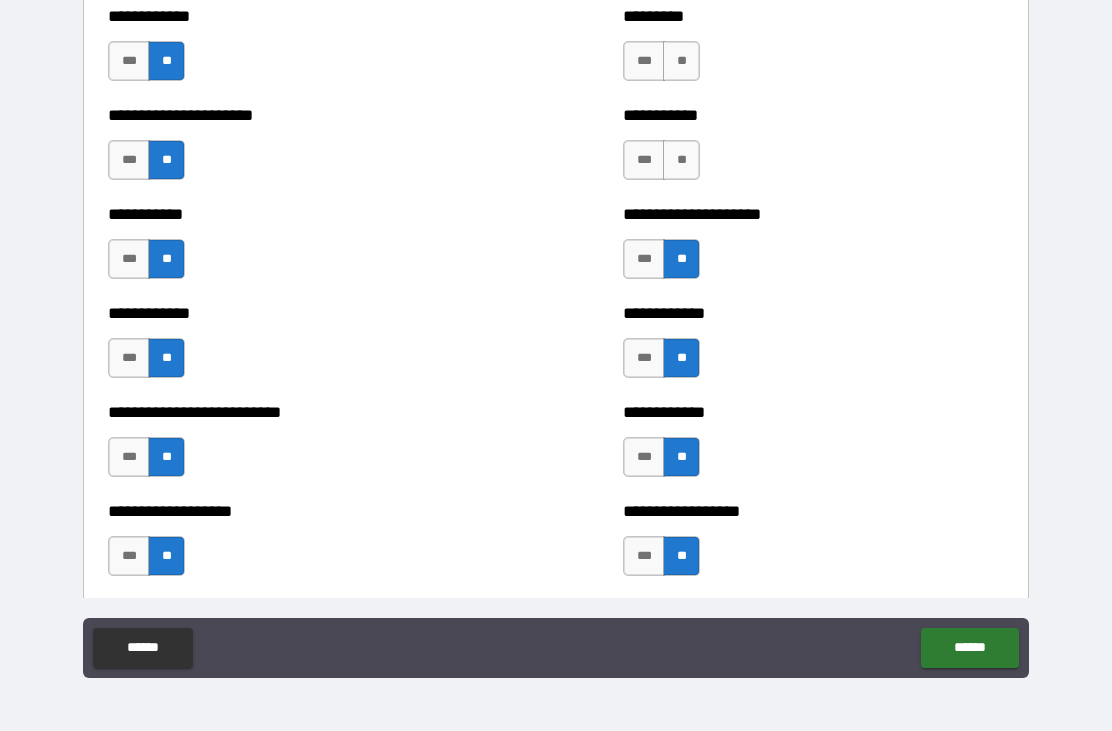 click on "**" at bounding box center [681, 160] 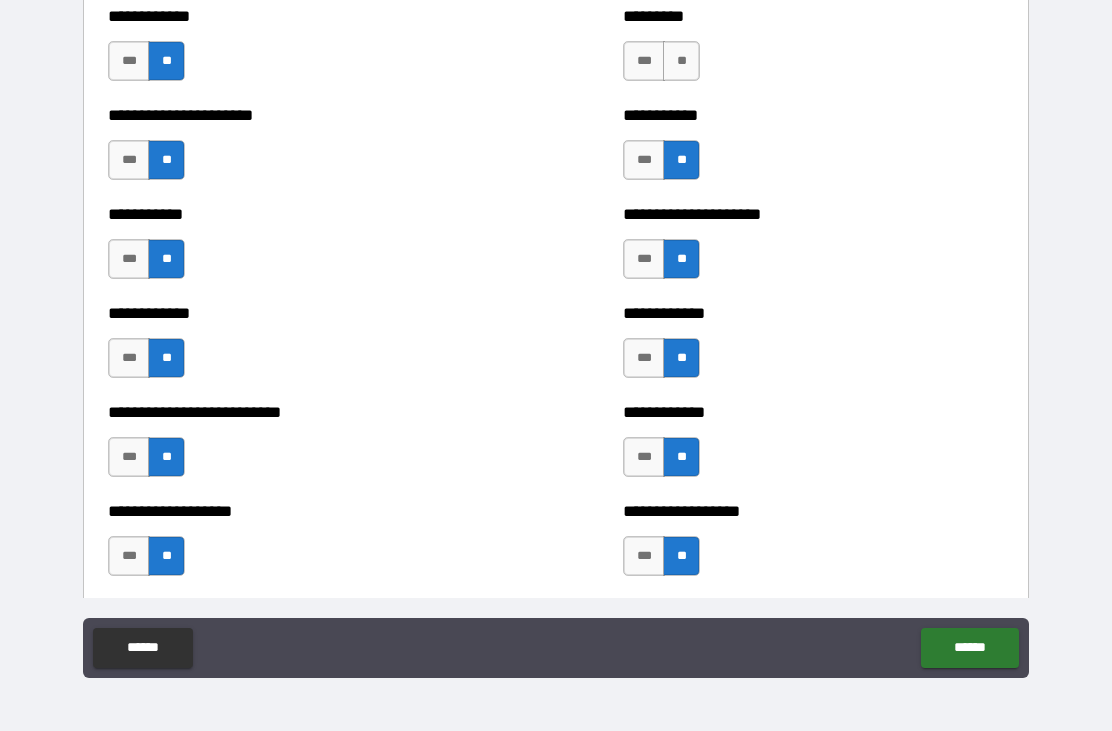 click on "**" at bounding box center (681, 61) 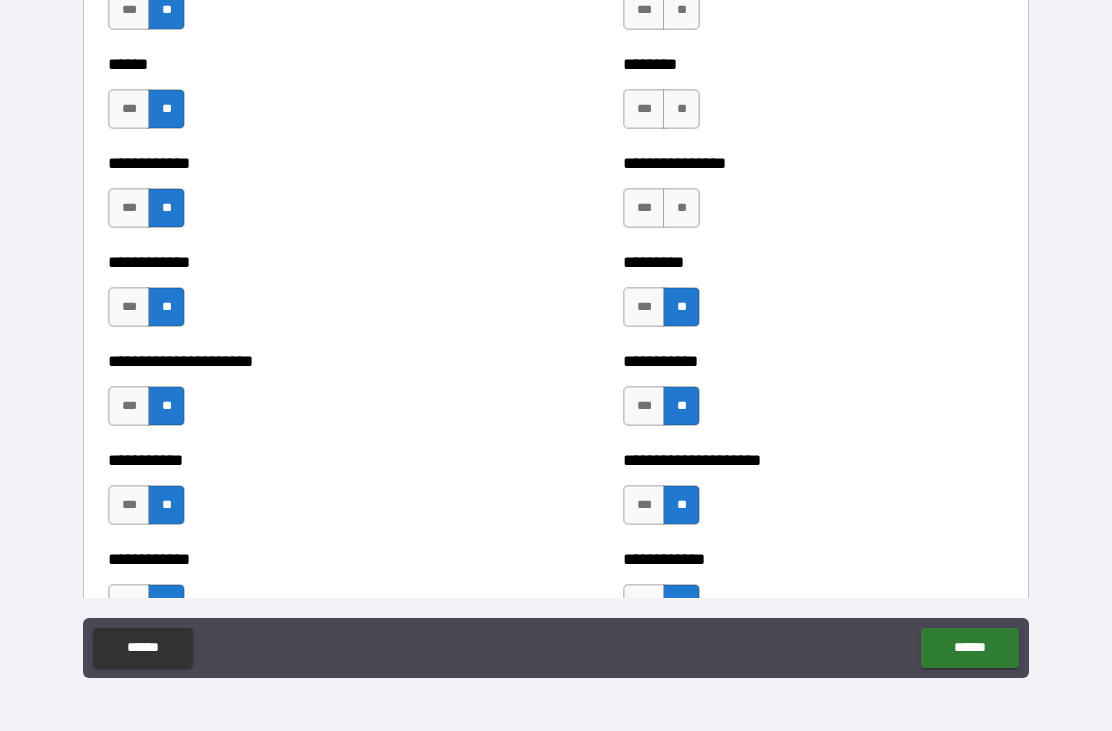 scroll, scrollTop: 4908, scrollLeft: 0, axis: vertical 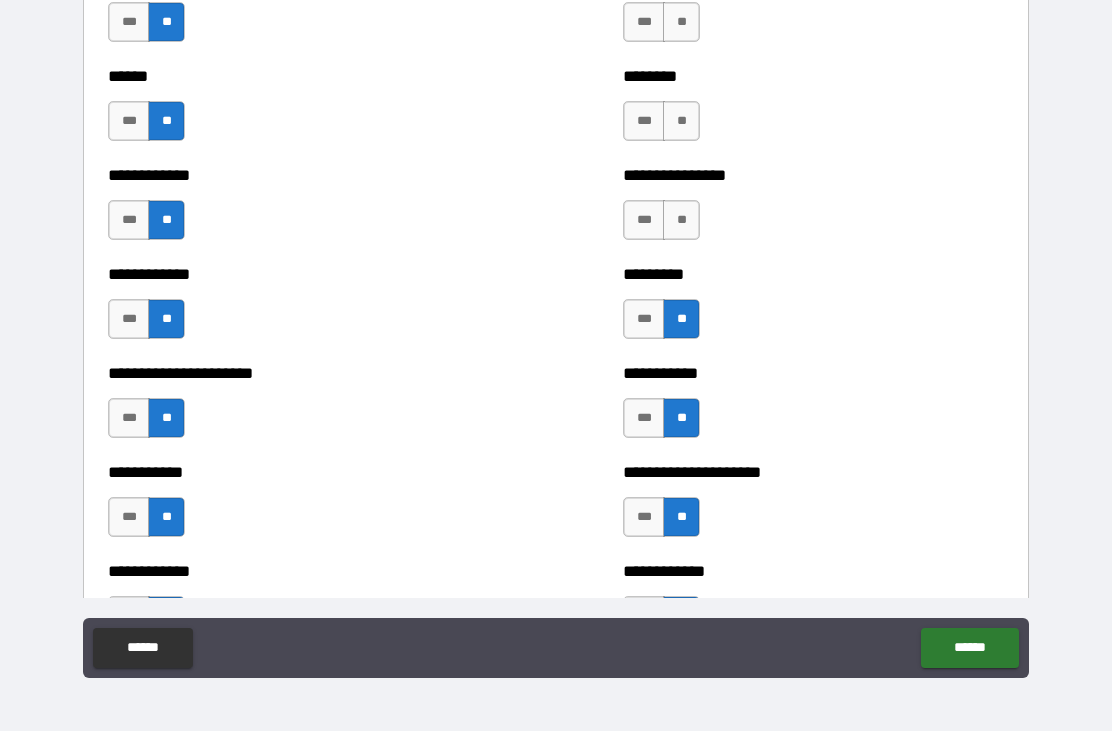 click on "**" at bounding box center [681, 220] 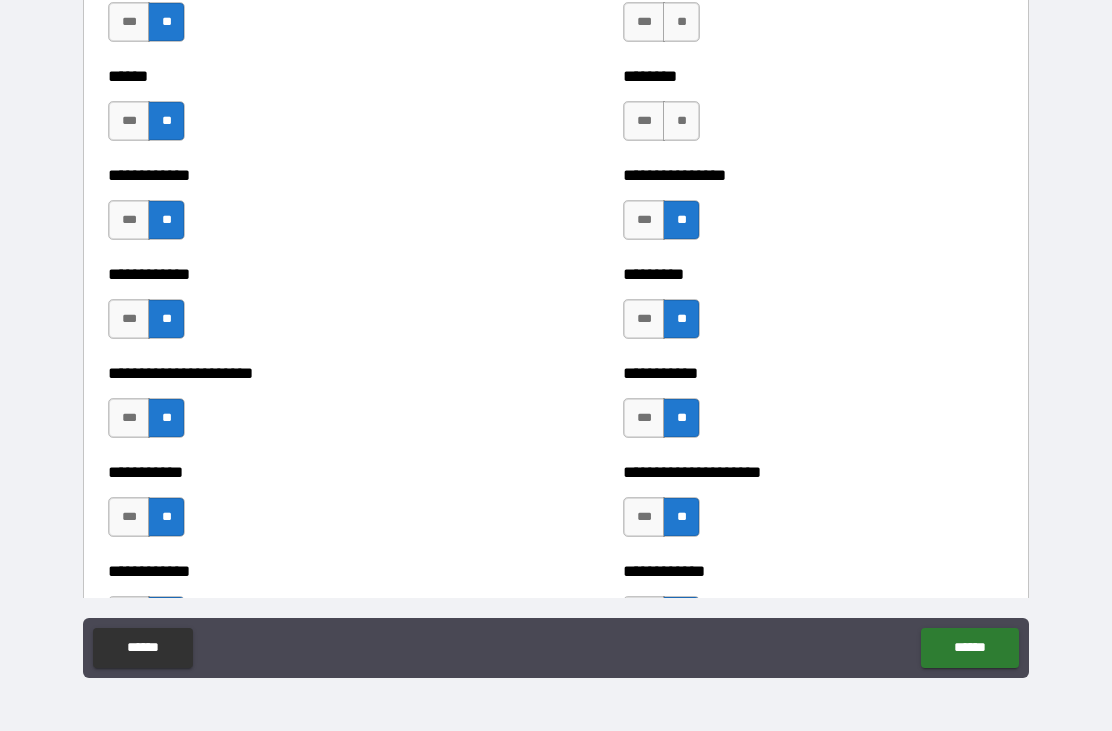 click on "**" at bounding box center [681, 121] 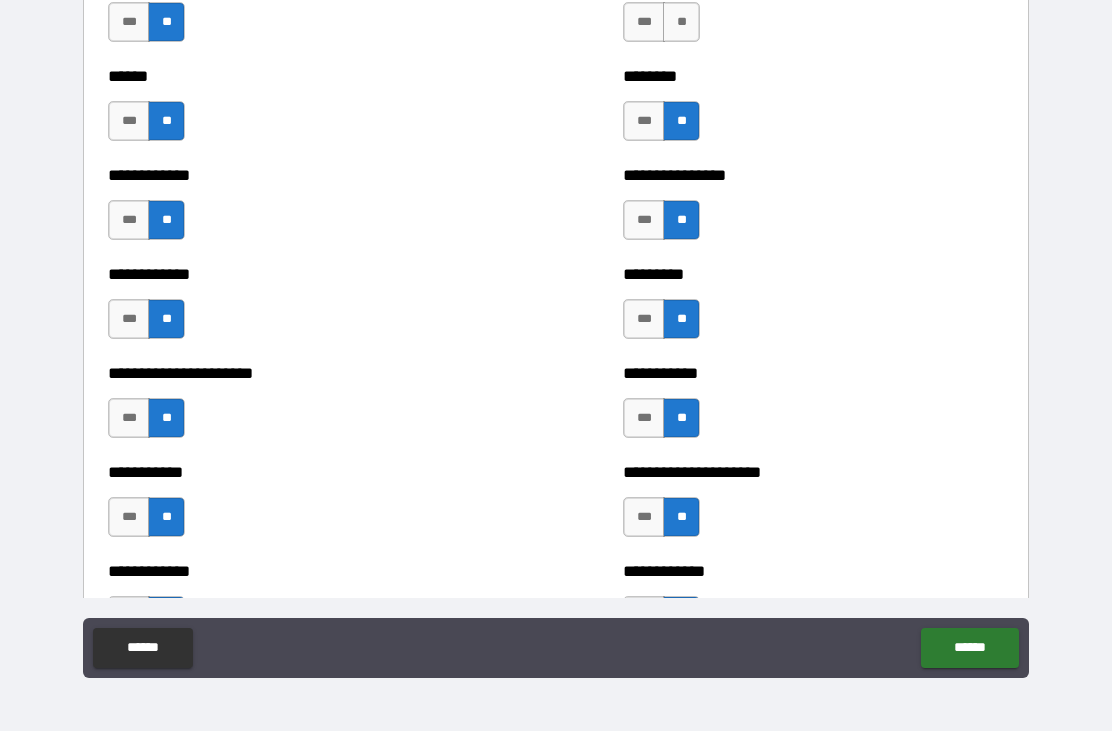 click on "**" at bounding box center [681, 22] 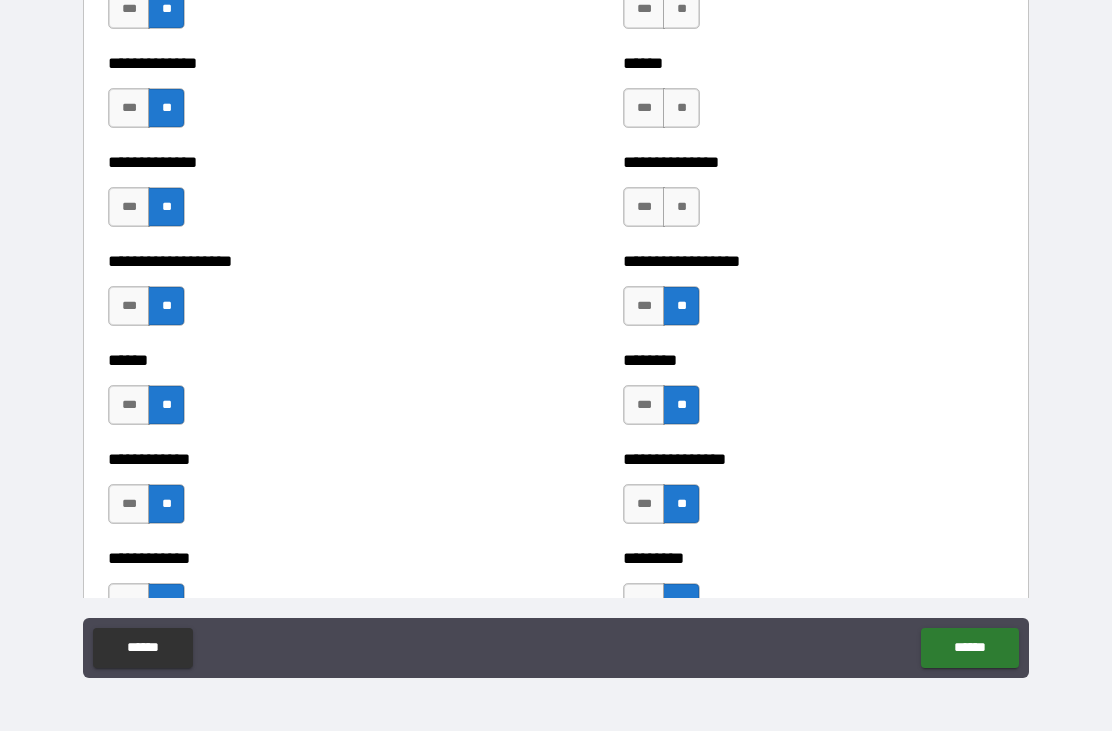 scroll, scrollTop: 4625, scrollLeft: 0, axis: vertical 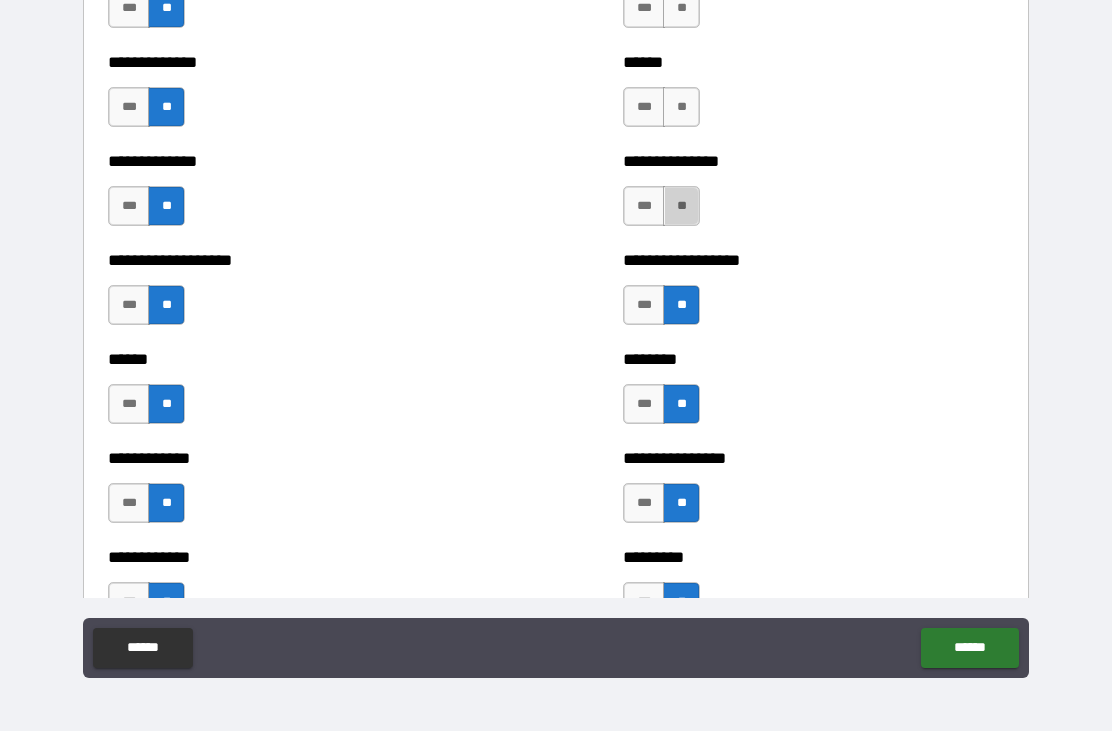 click on "**" at bounding box center (681, 206) 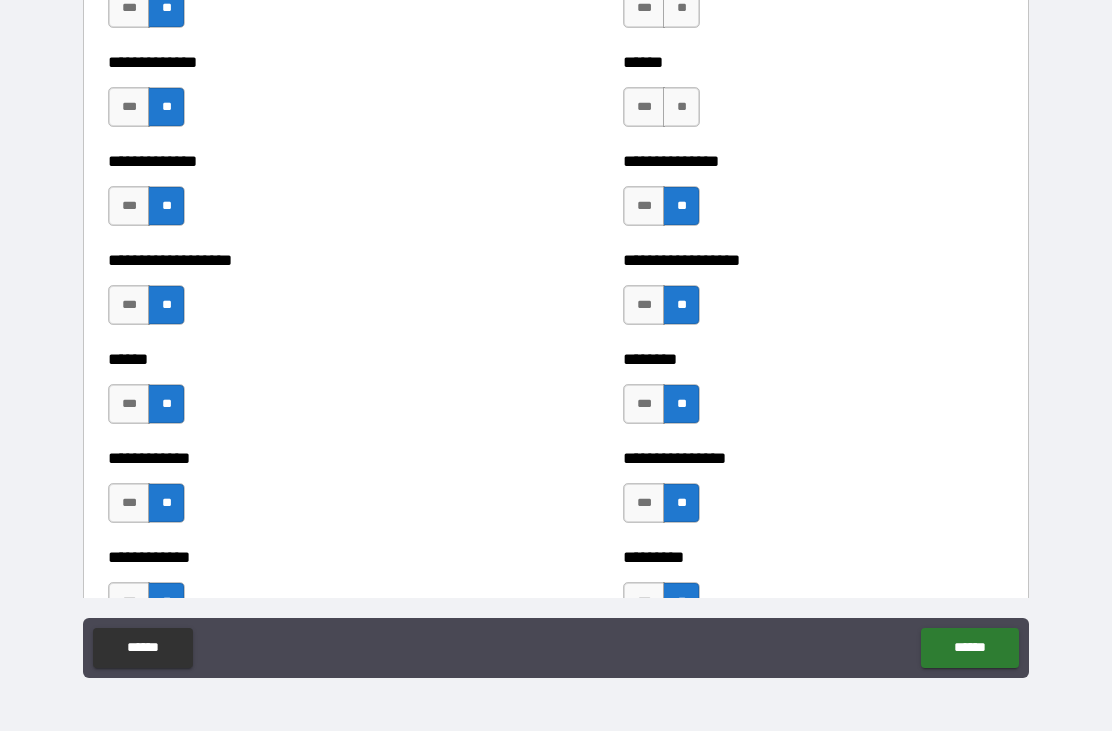 click on "**" at bounding box center [681, 107] 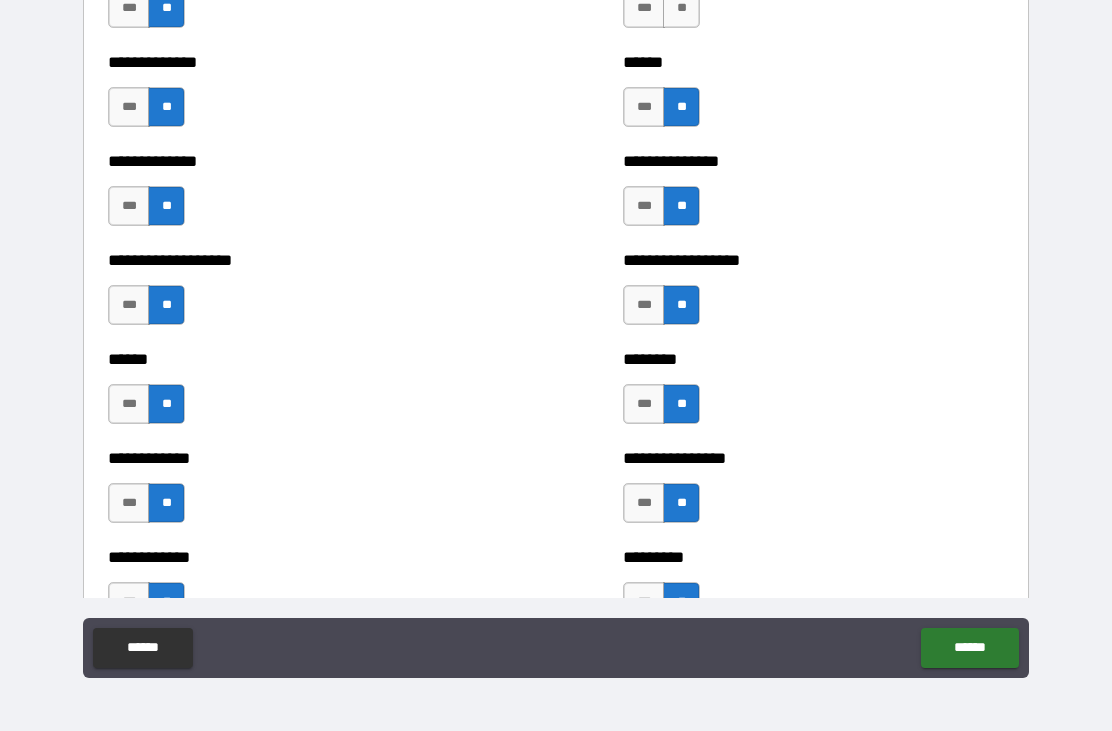 click on "**" at bounding box center [681, 8] 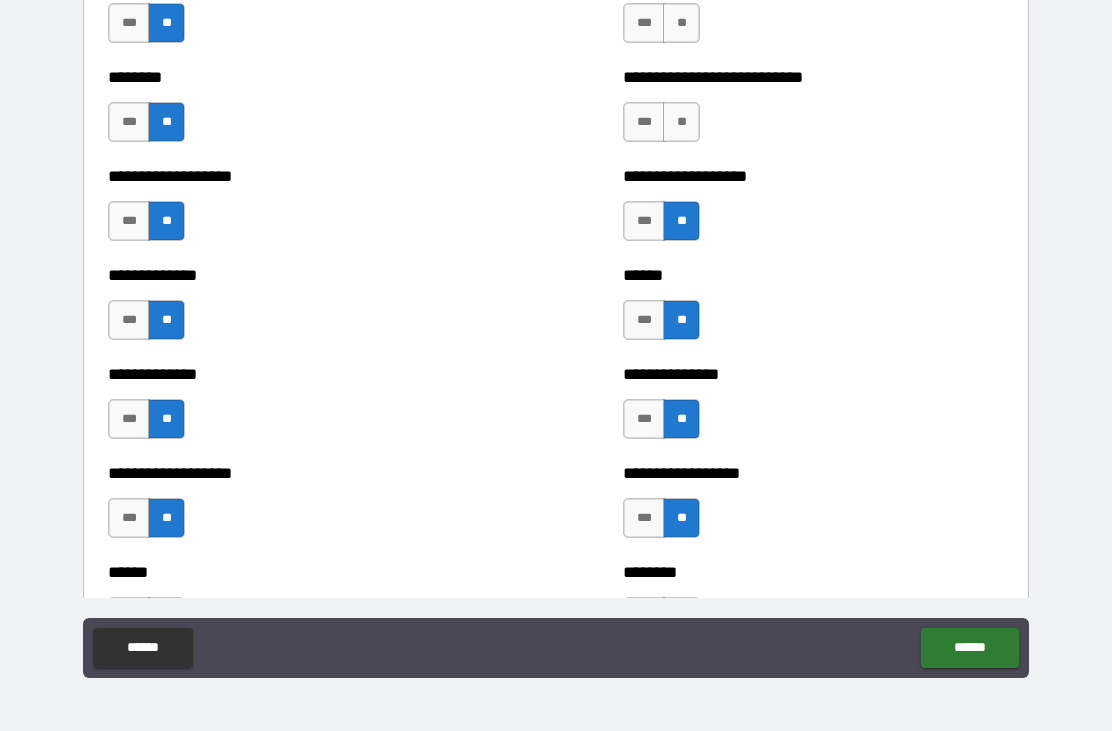 scroll, scrollTop: 4415, scrollLeft: 0, axis: vertical 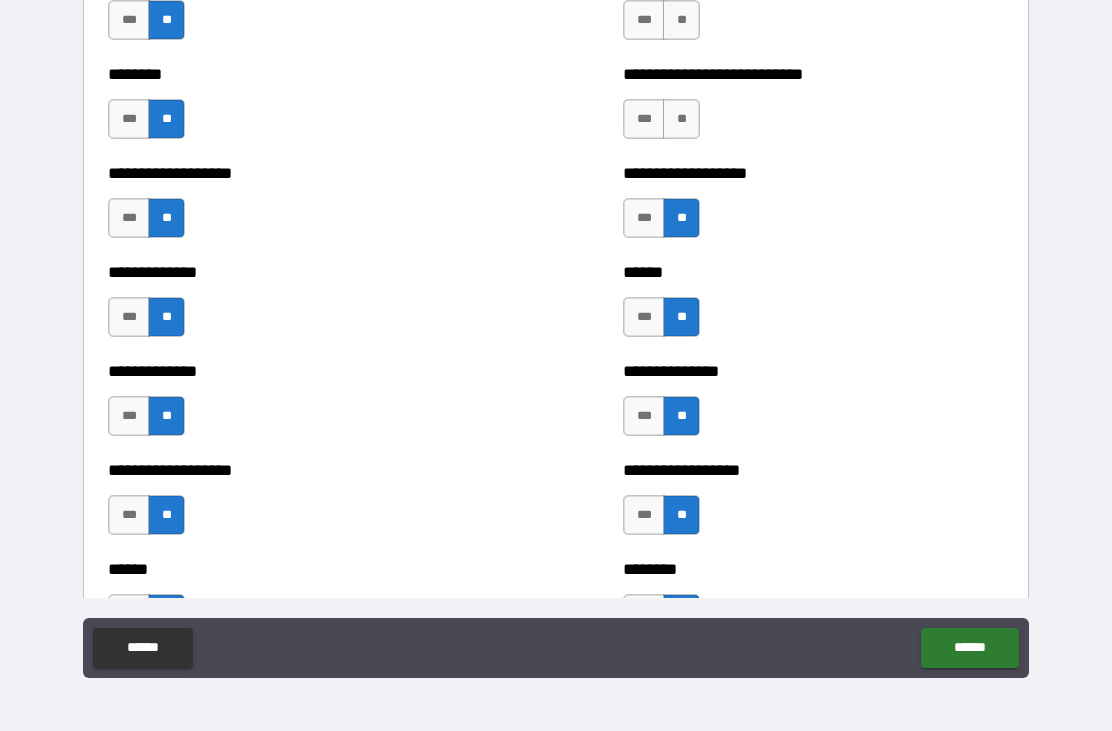 click on "**" at bounding box center [681, 119] 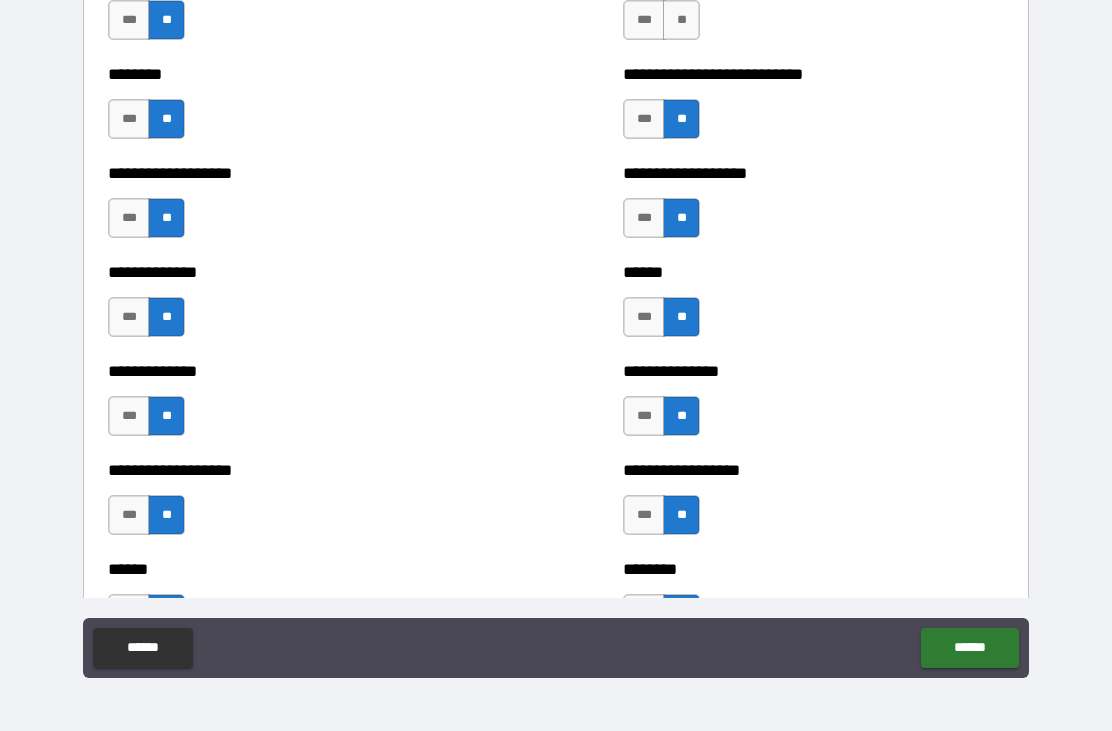 click on "**" at bounding box center [681, 20] 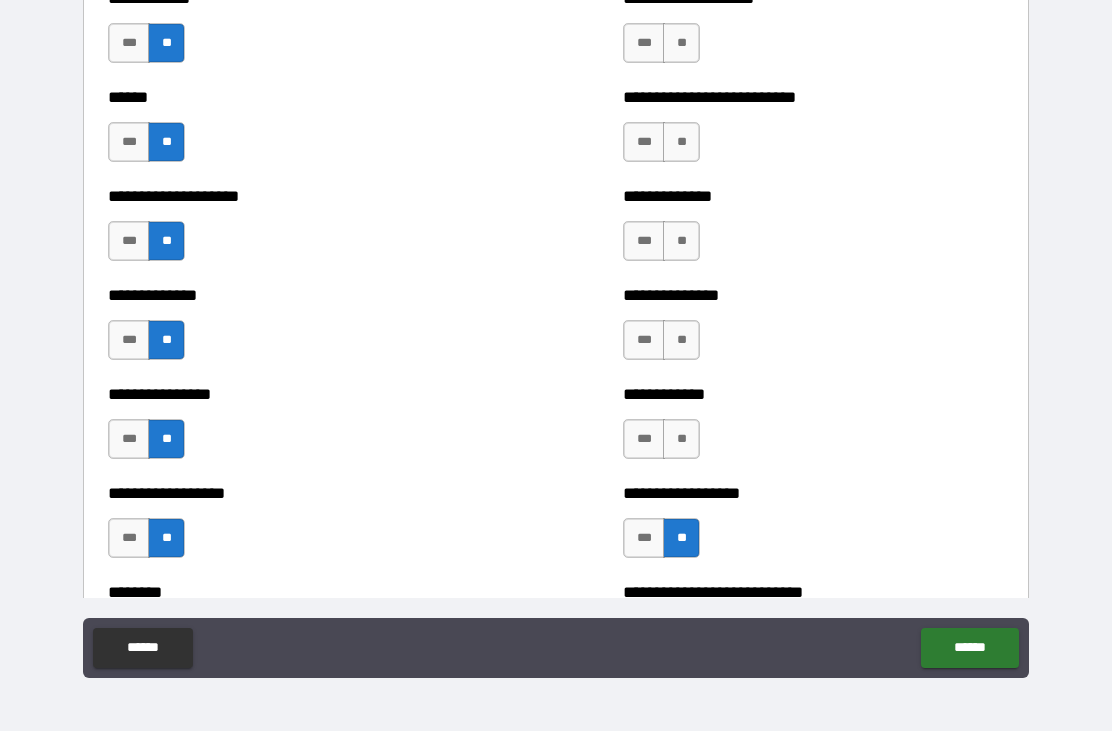 scroll, scrollTop: 3892, scrollLeft: 0, axis: vertical 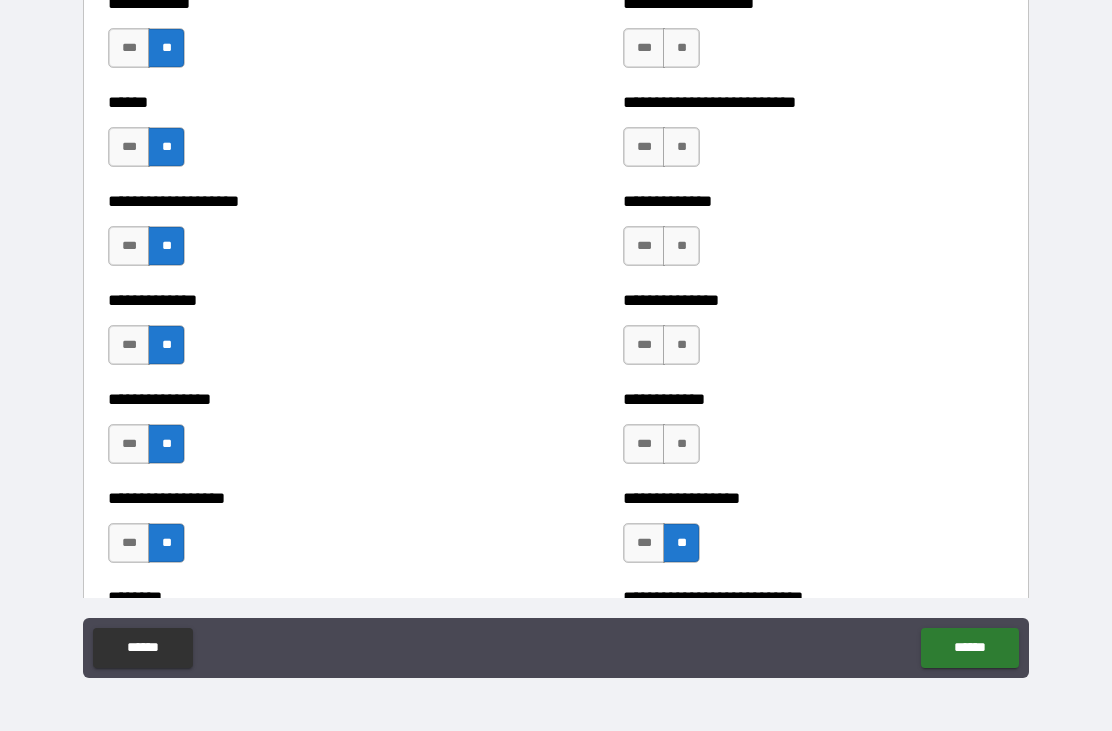 click on "**" at bounding box center (681, 444) 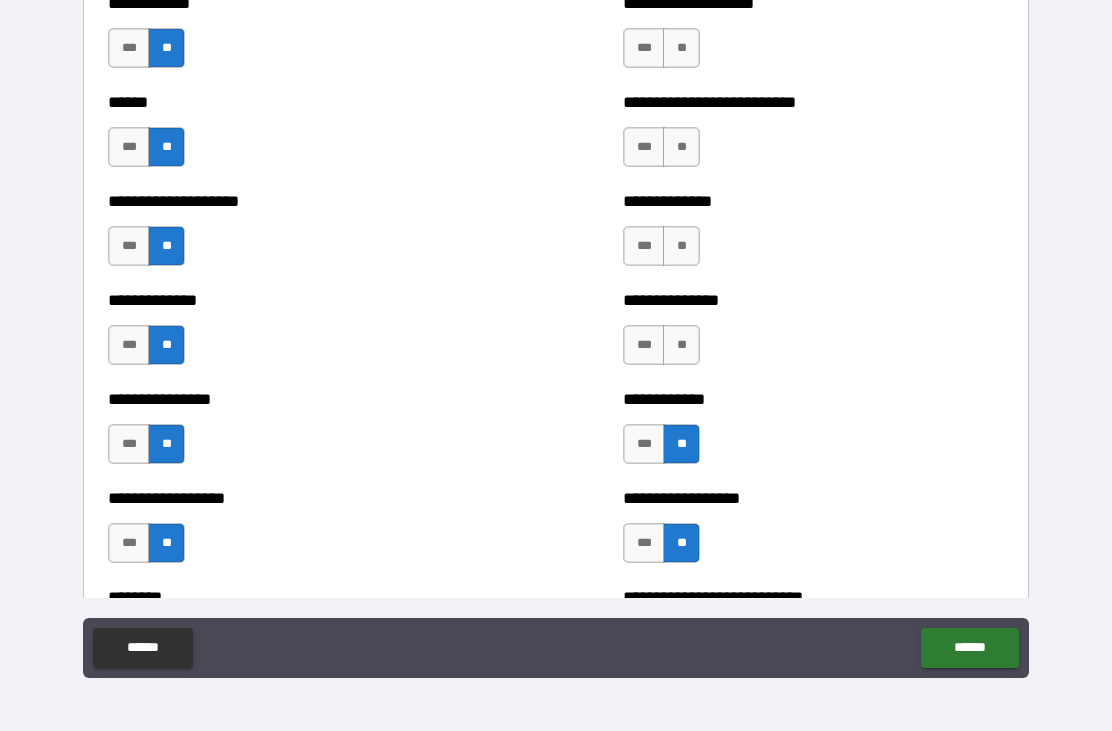 click on "**" at bounding box center (681, 345) 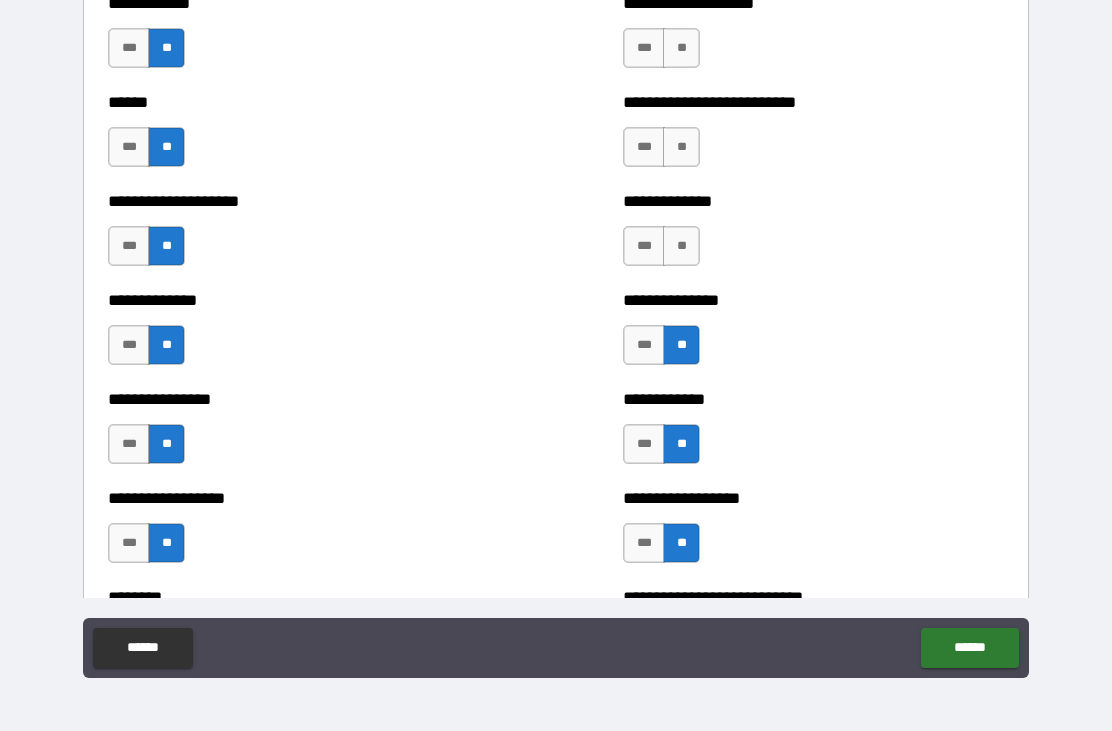 click on "**" at bounding box center [681, 246] 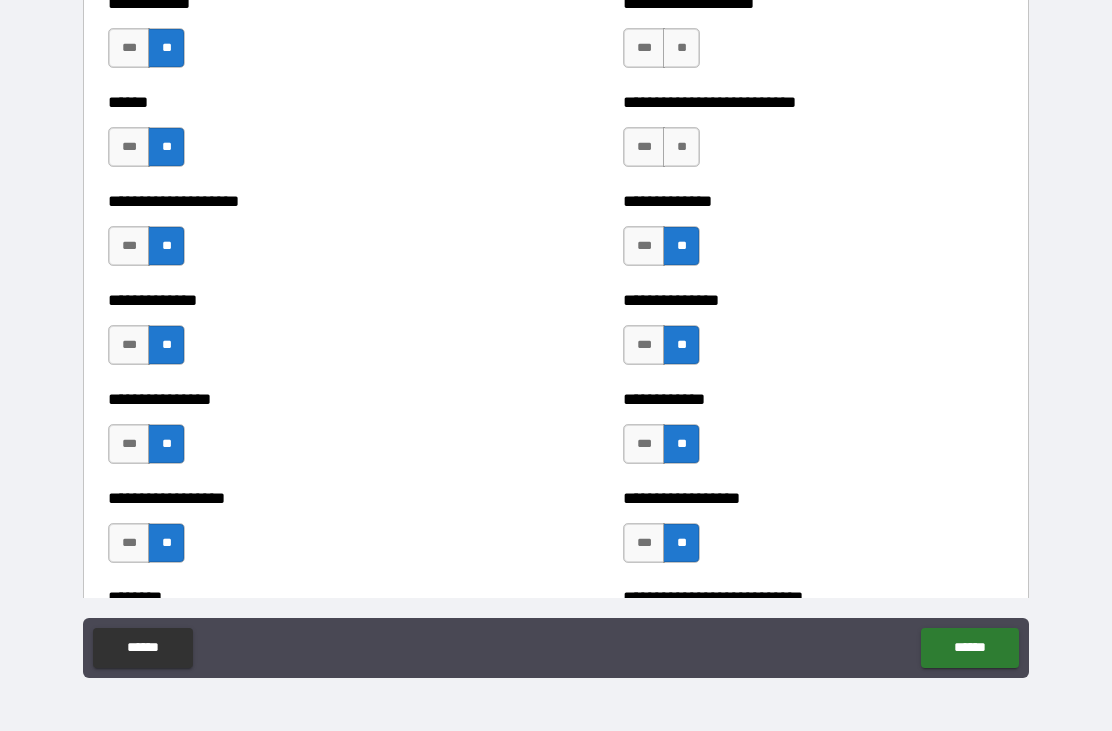 click on "**" at bounding box center [681, 147] 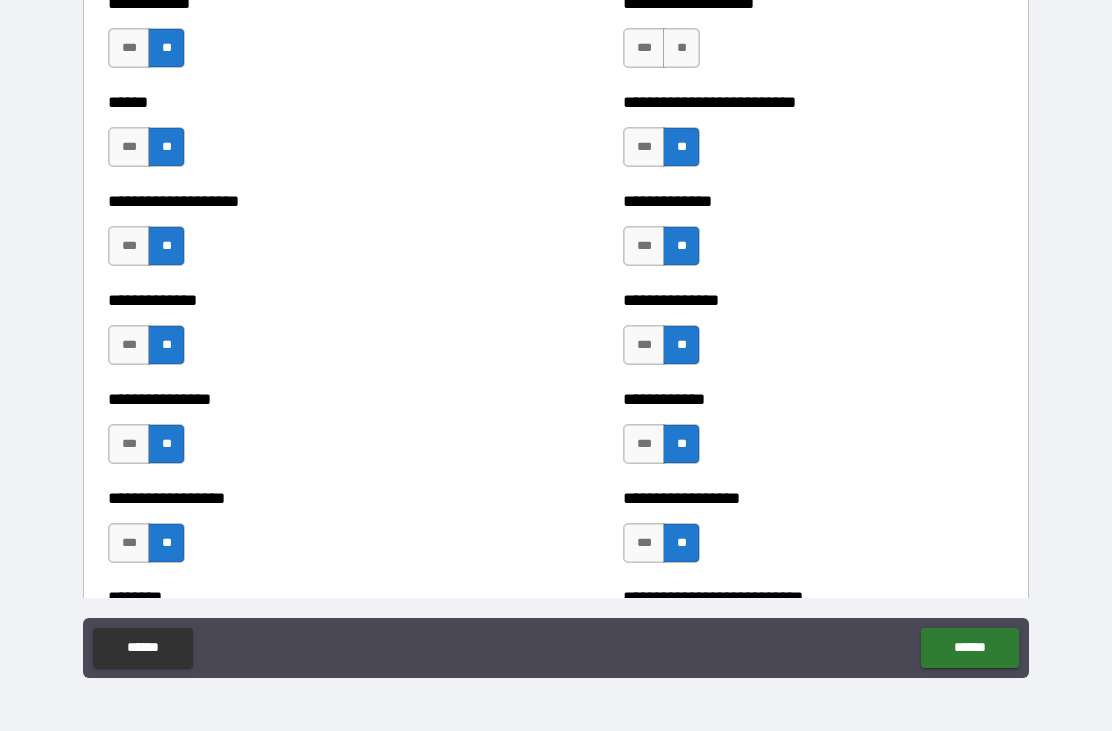 click on "**" at bounding box center (681, 48) 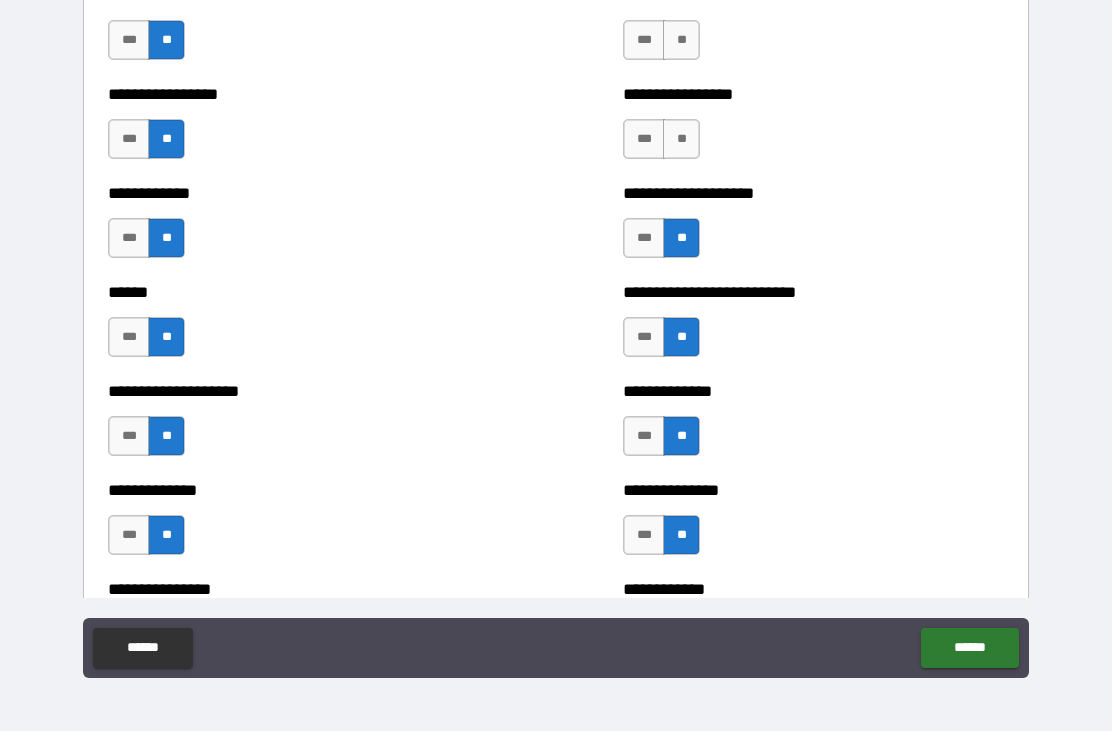 scroll, scrollTop: 3645, scrollLeft: 0, axis: vertical 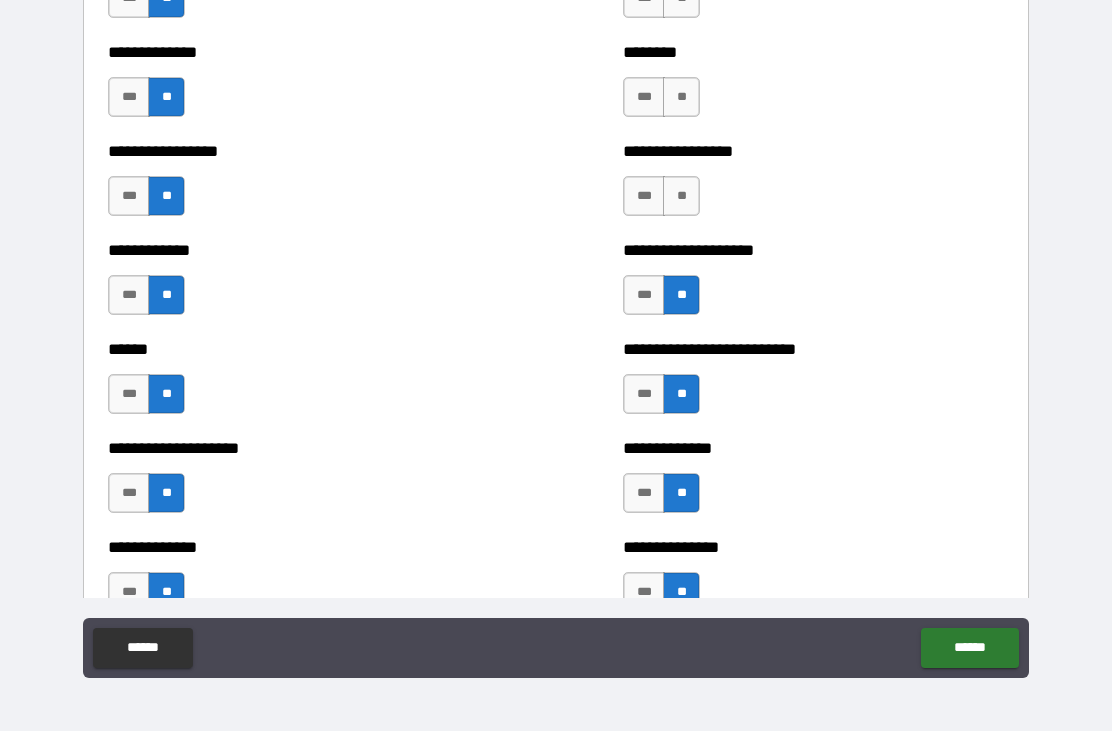 click on "**" at bounding box center [681, 196] 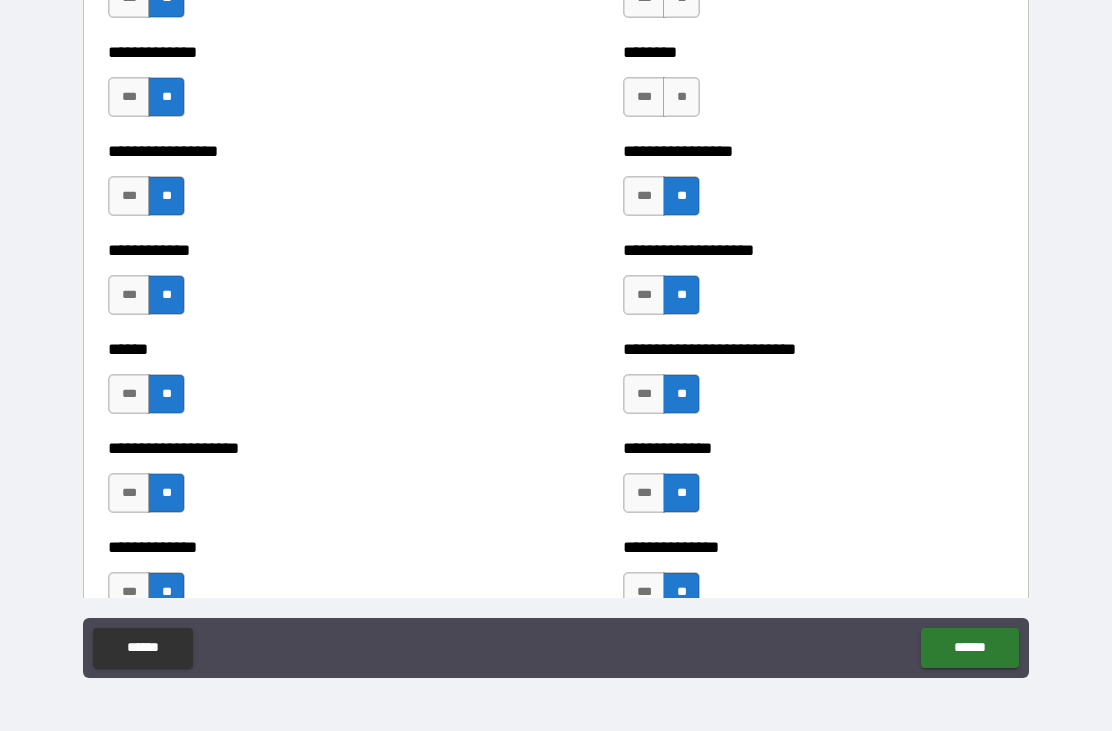 click on "**" at bounding box center [681, 97] 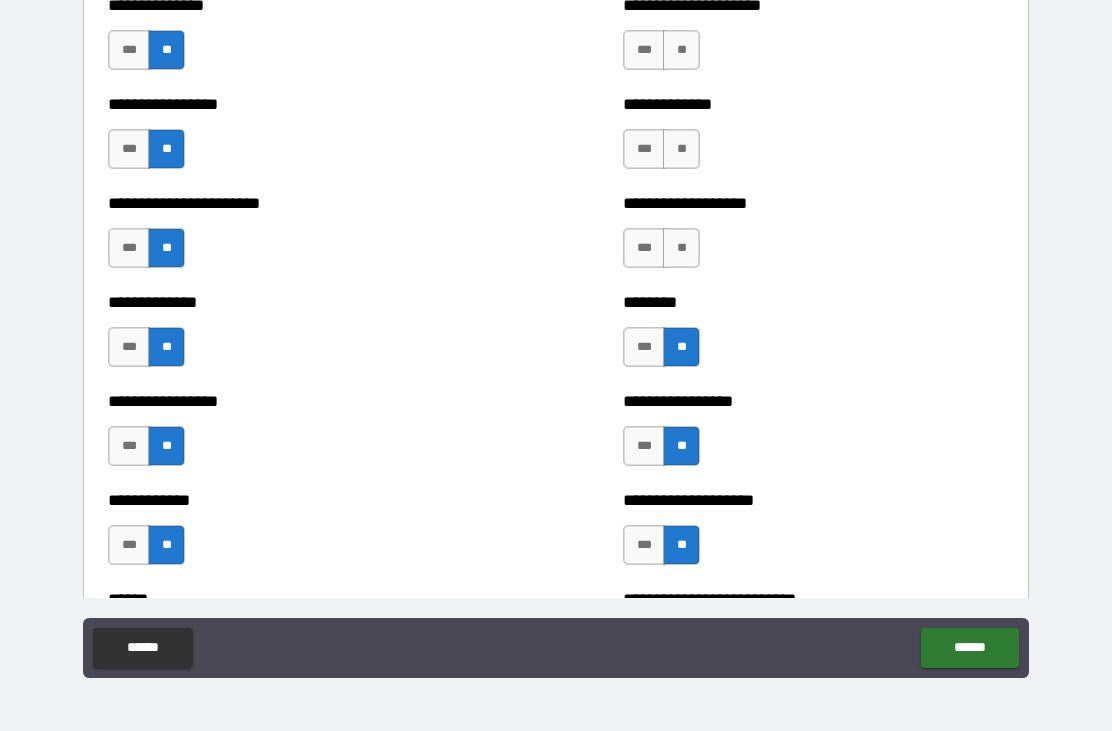 scroll, scrollTop: 3348, scrollLeft: 0, axis: vertical 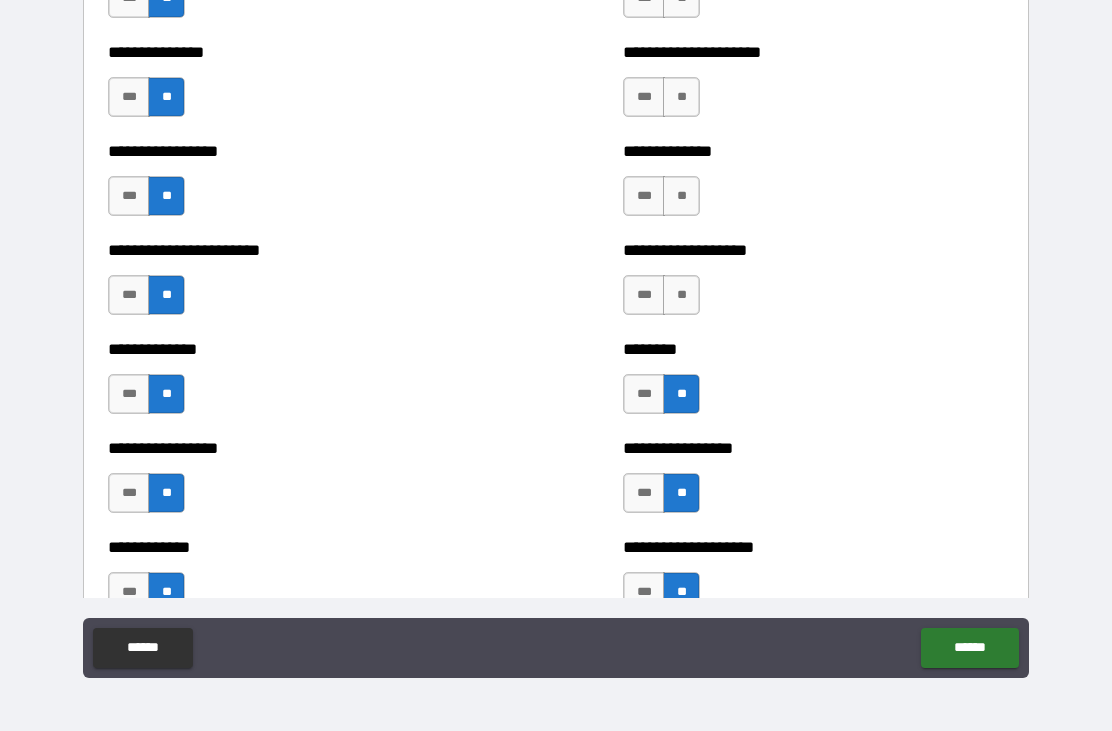 click on "**" at bounding box center [681, 295] 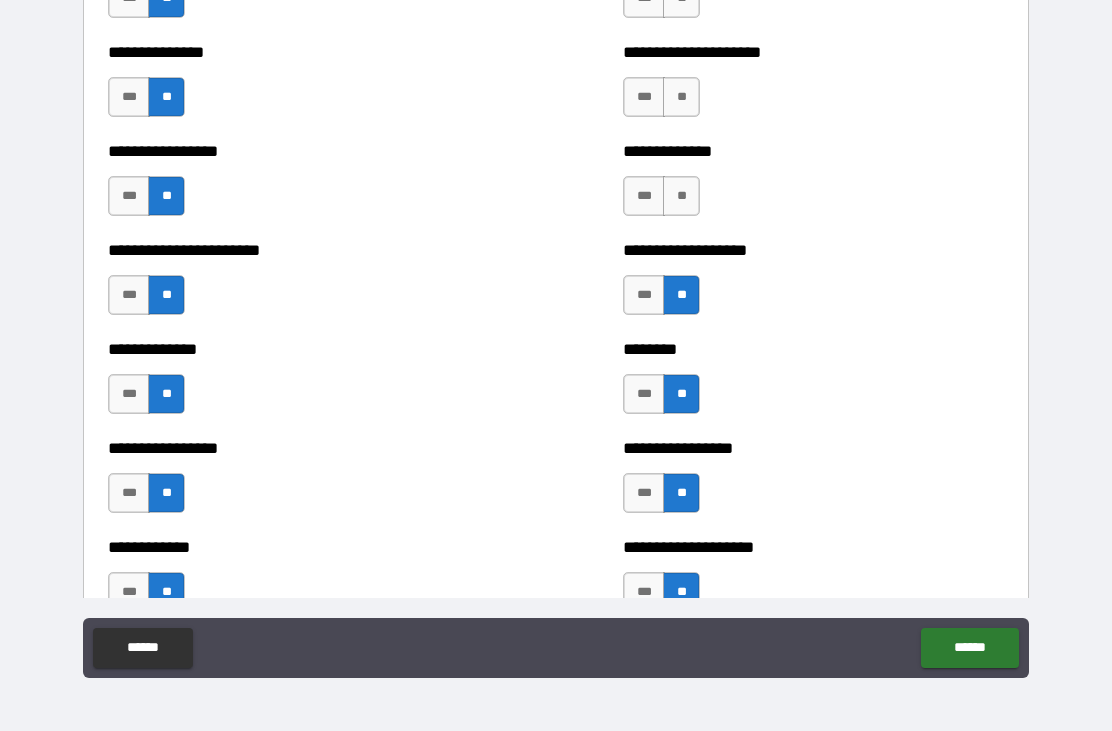 click on "**" at bounding box center (681, 196) 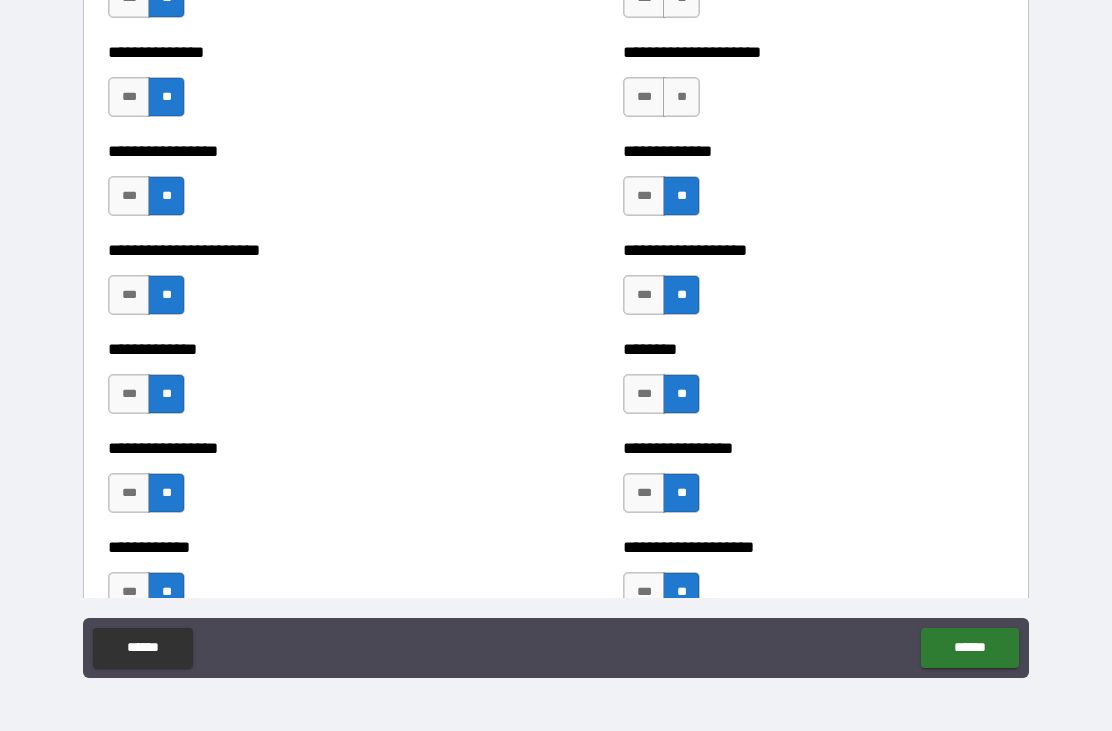click on "**" at bounding box center [681, 97] 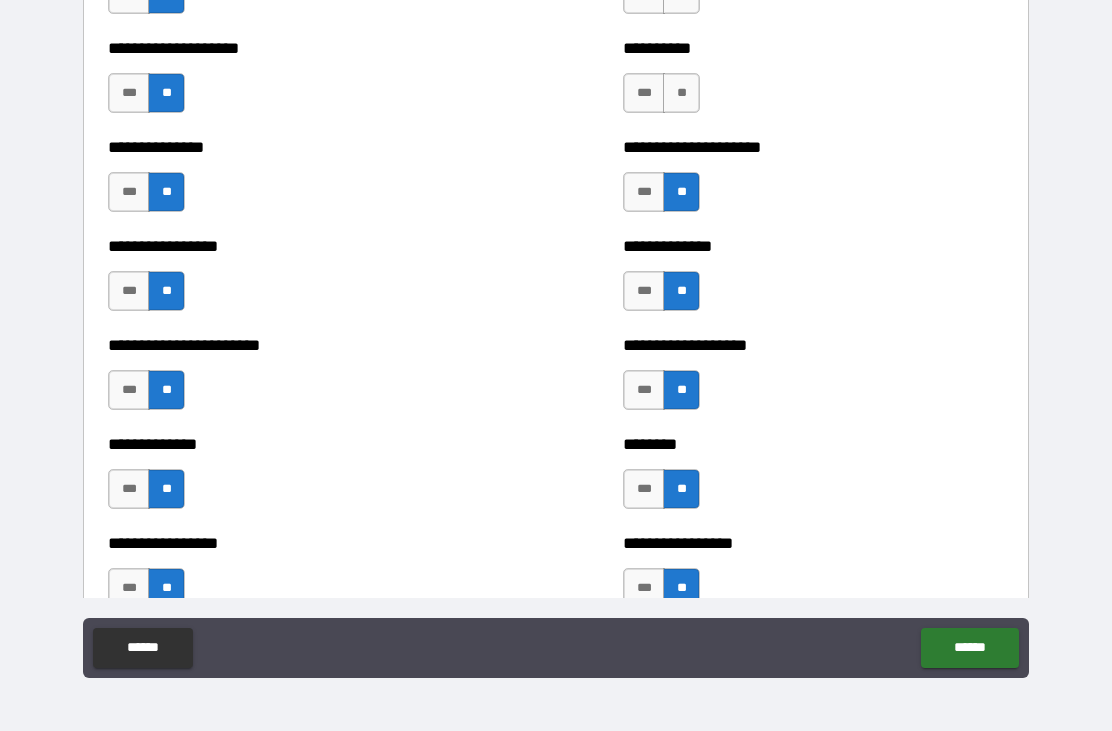scroll, scrollTop: 3098, scrollLeft: 0, axis: vertical 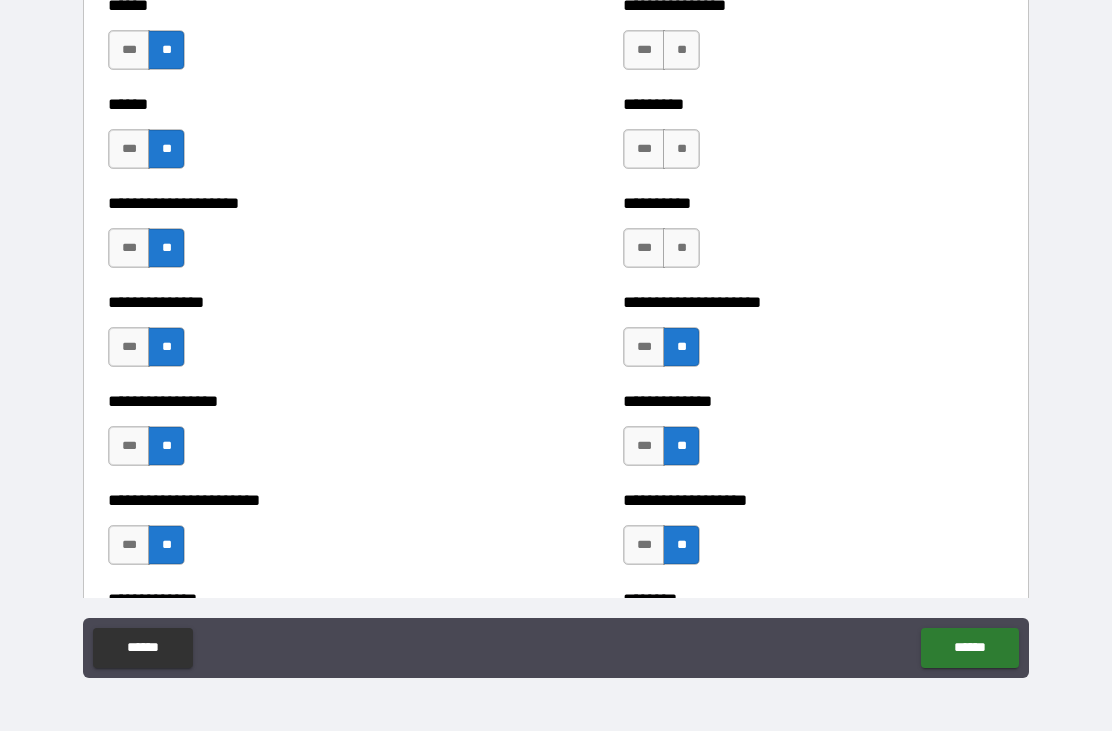click on "**" at bounding box center [681, 248] 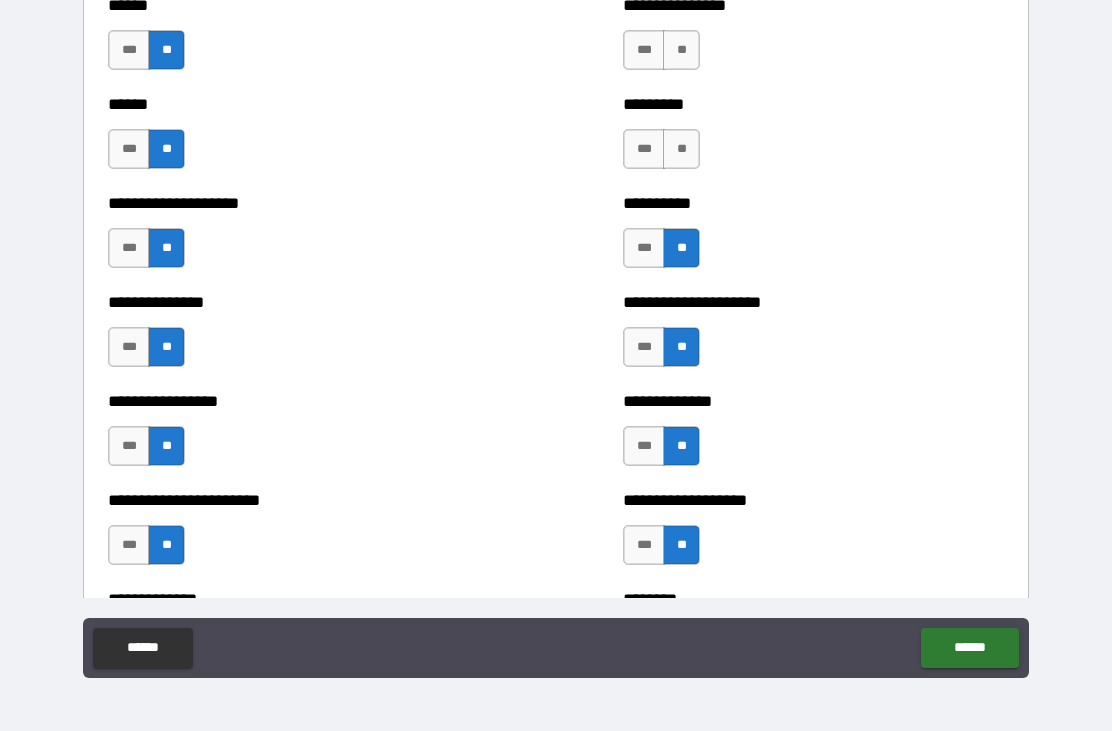 click on "**" at bounding box center (681, 149) 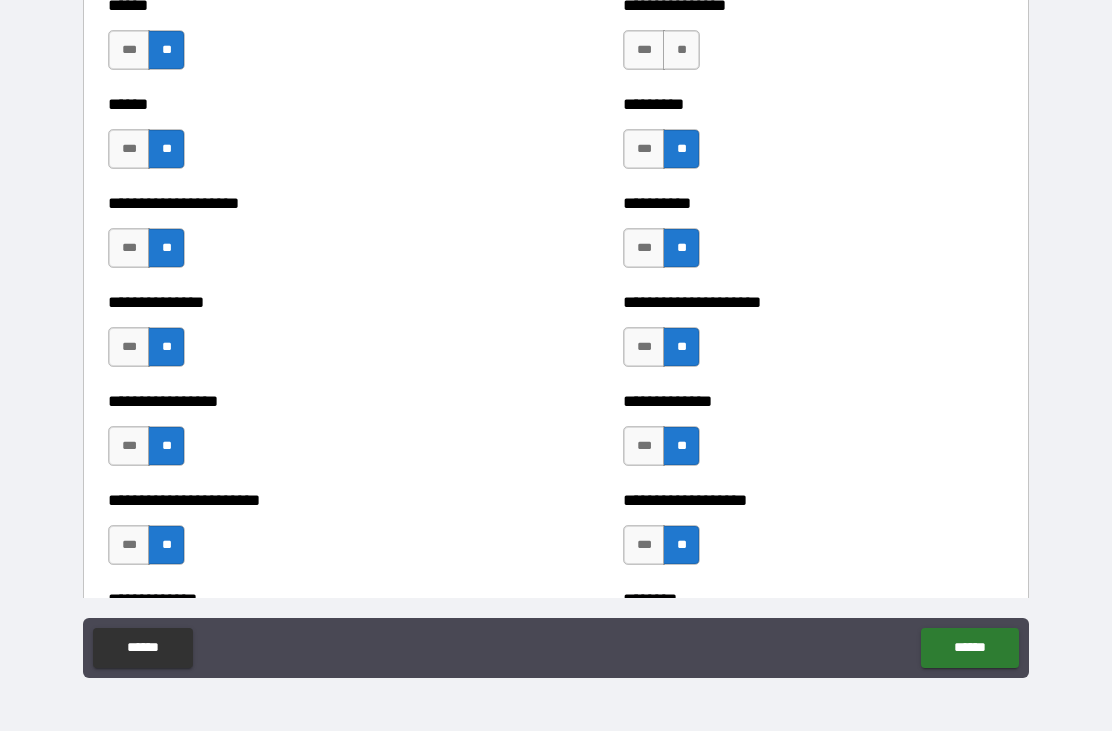 click on "**" at bounding box center [681, 50] 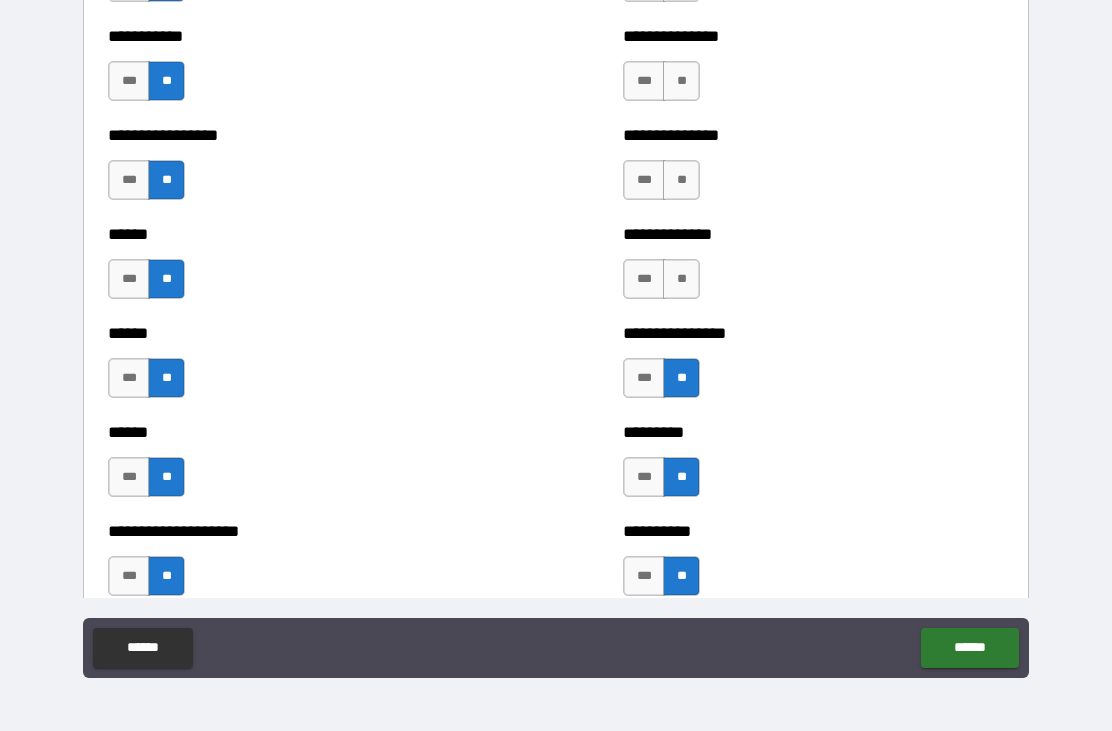 scroll, scrollTop: 2776, scrollLeft: 0, axis: vertical 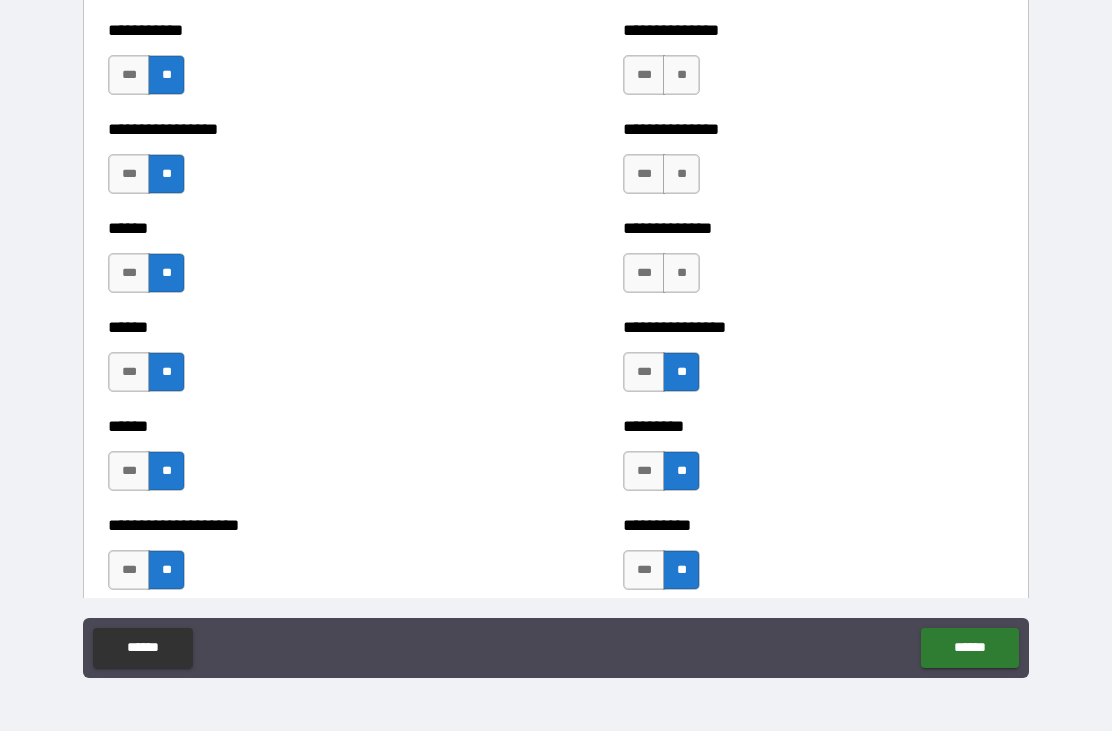 click on "**" at bounding box center (681, 273) 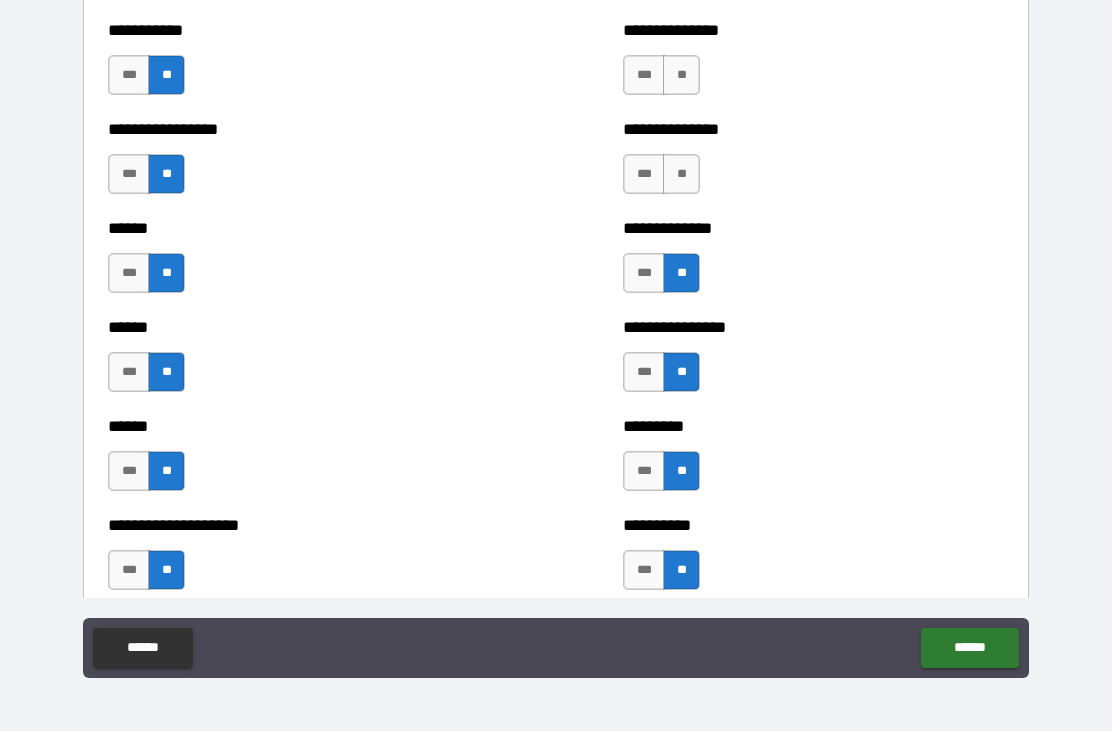 click on "**" at bounding box center (681, 174) 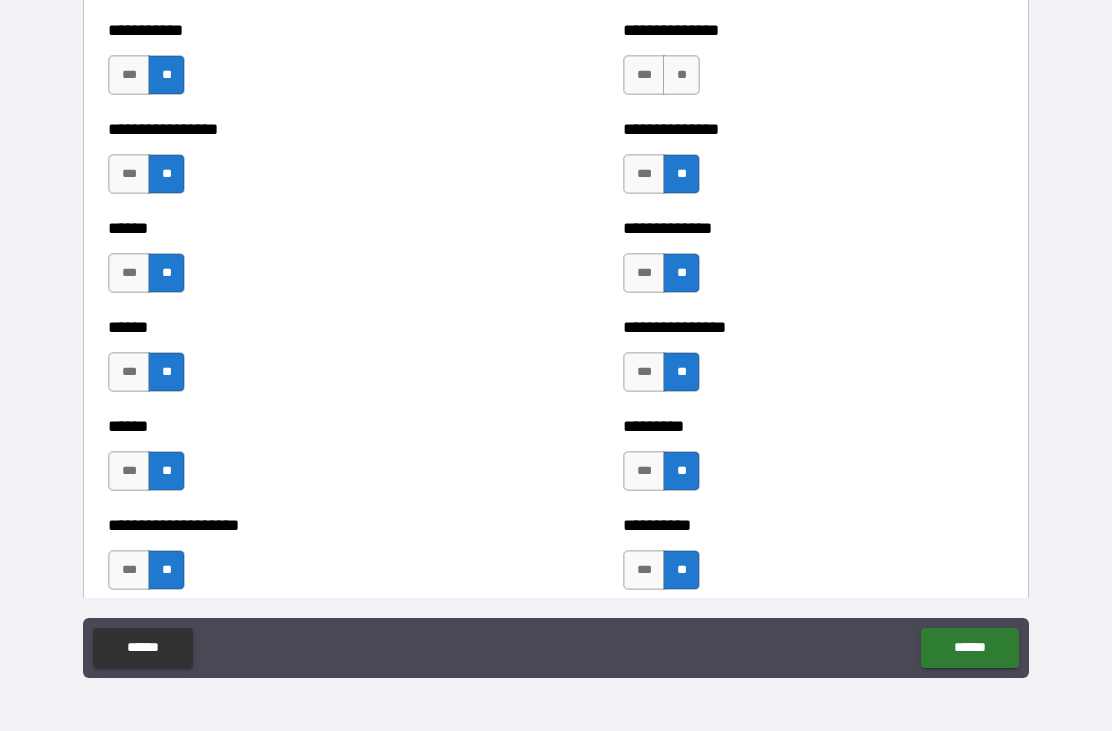 click on "**" at bounding box center [681, 75] 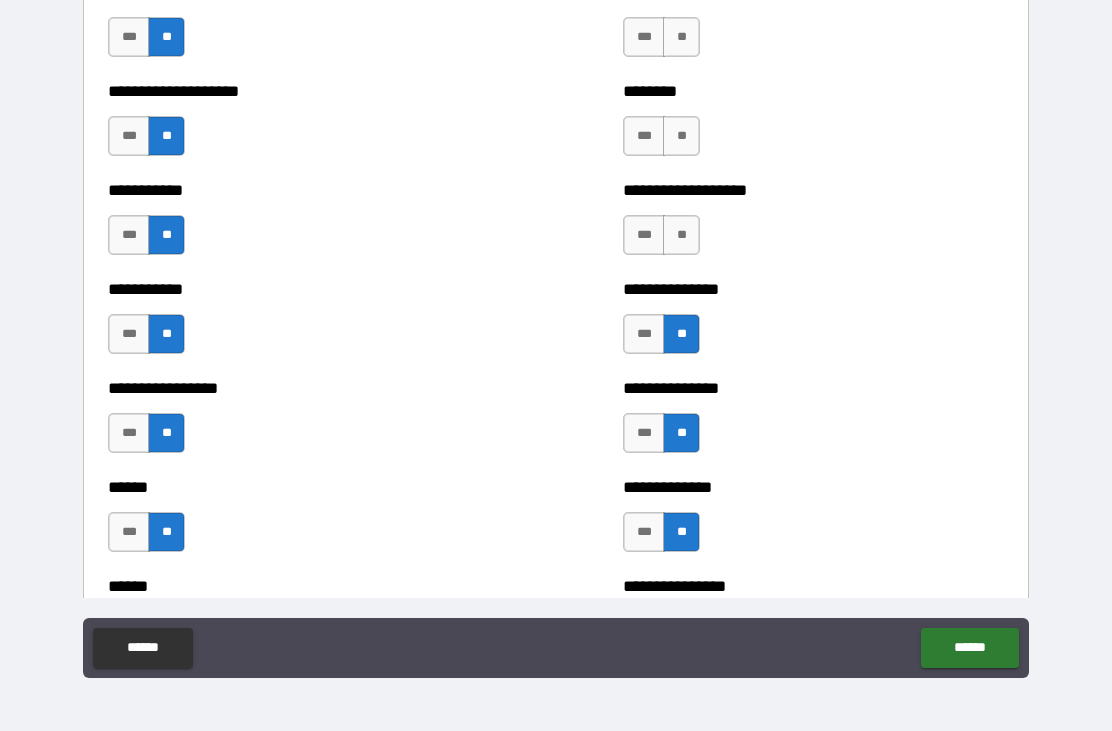 scroll, scrollTop: 2515, scrollLeft: 0, axis: vertical 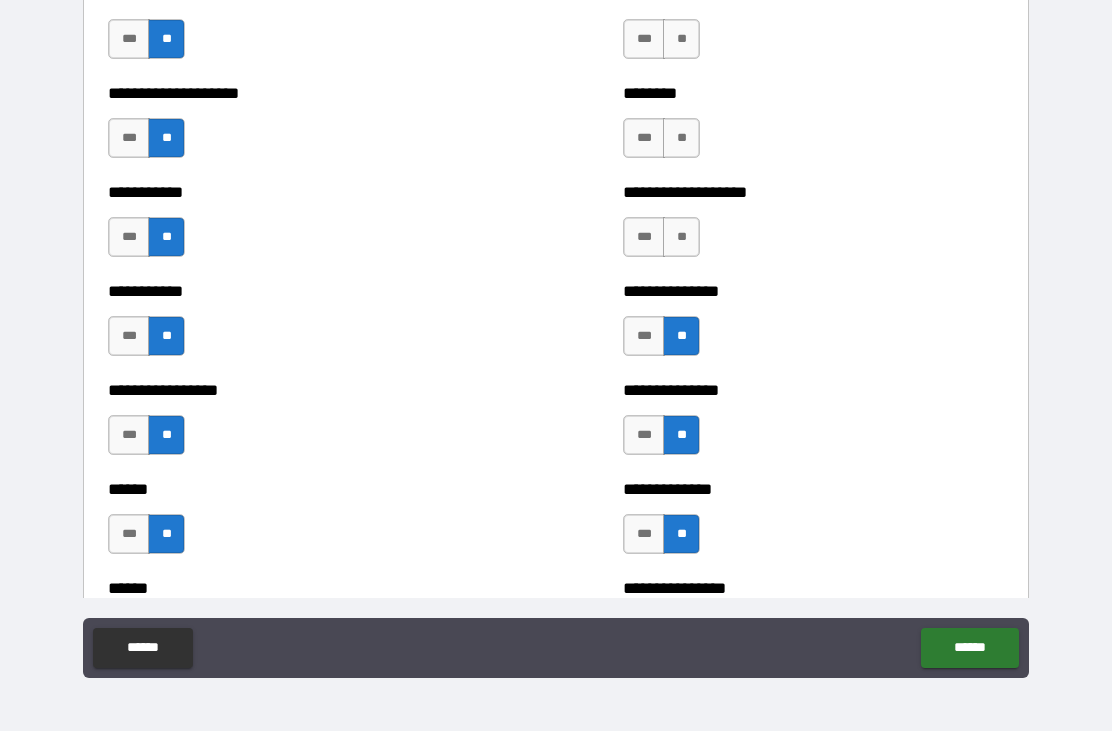 click on "**" at bounding box center [681, 237] 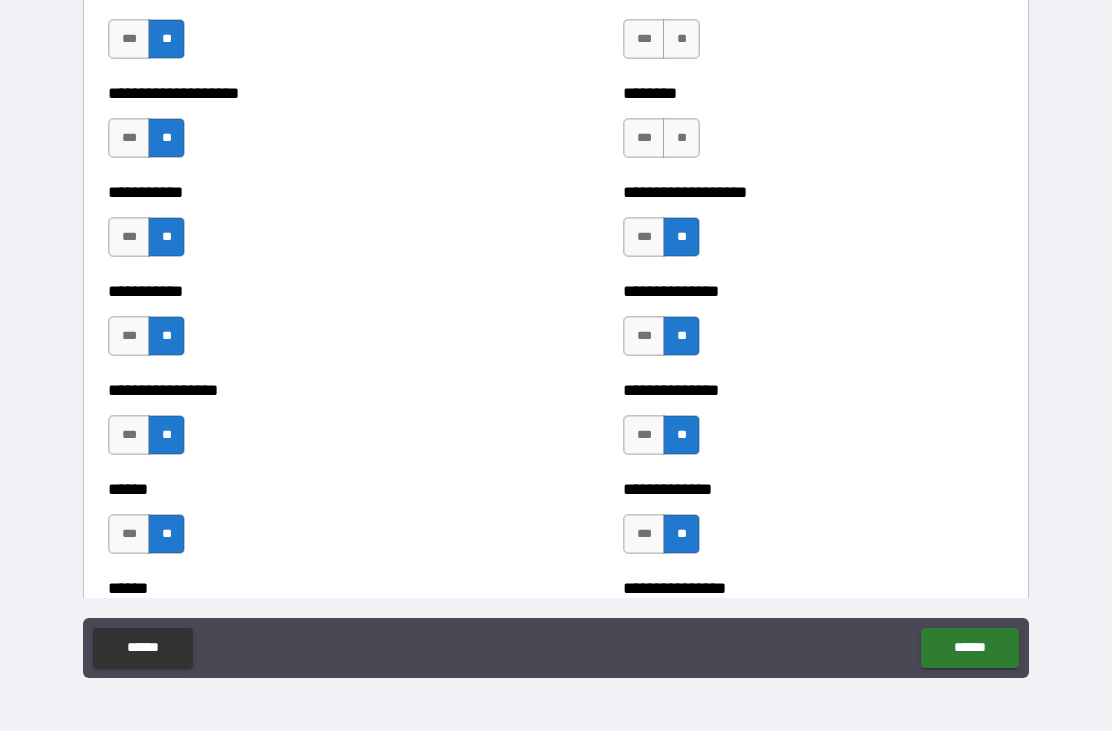 click on "**" at bounding box center (681, 138) 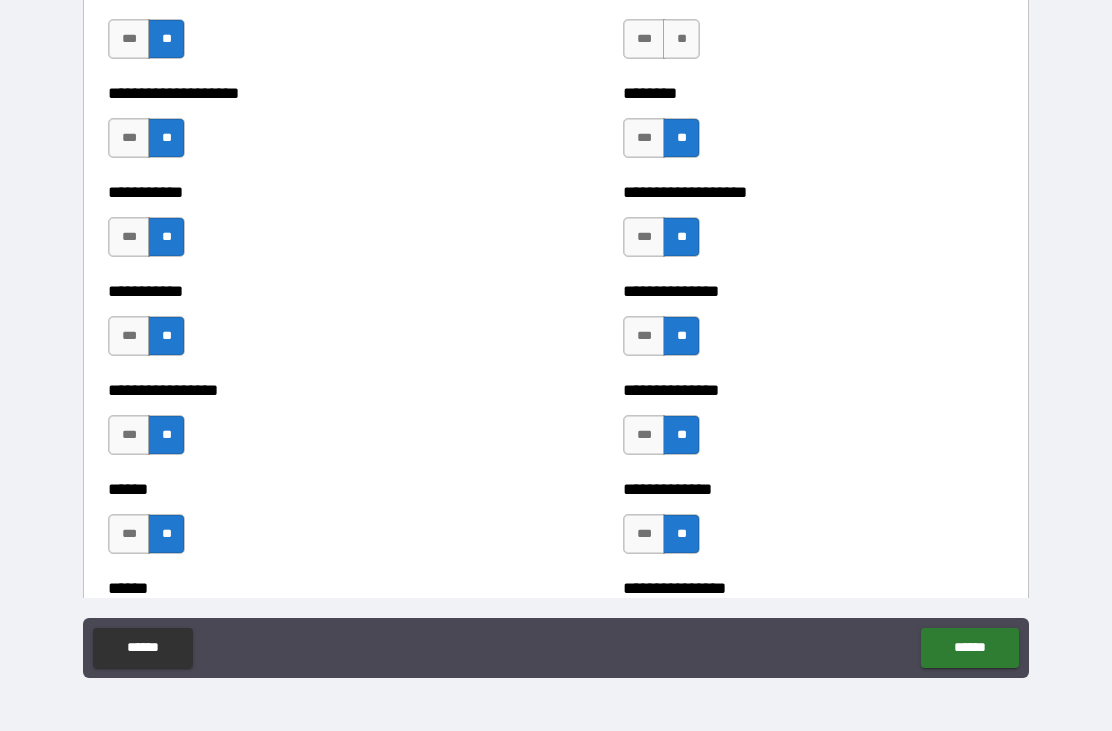 click on "**" at bounding box center (681, 39) 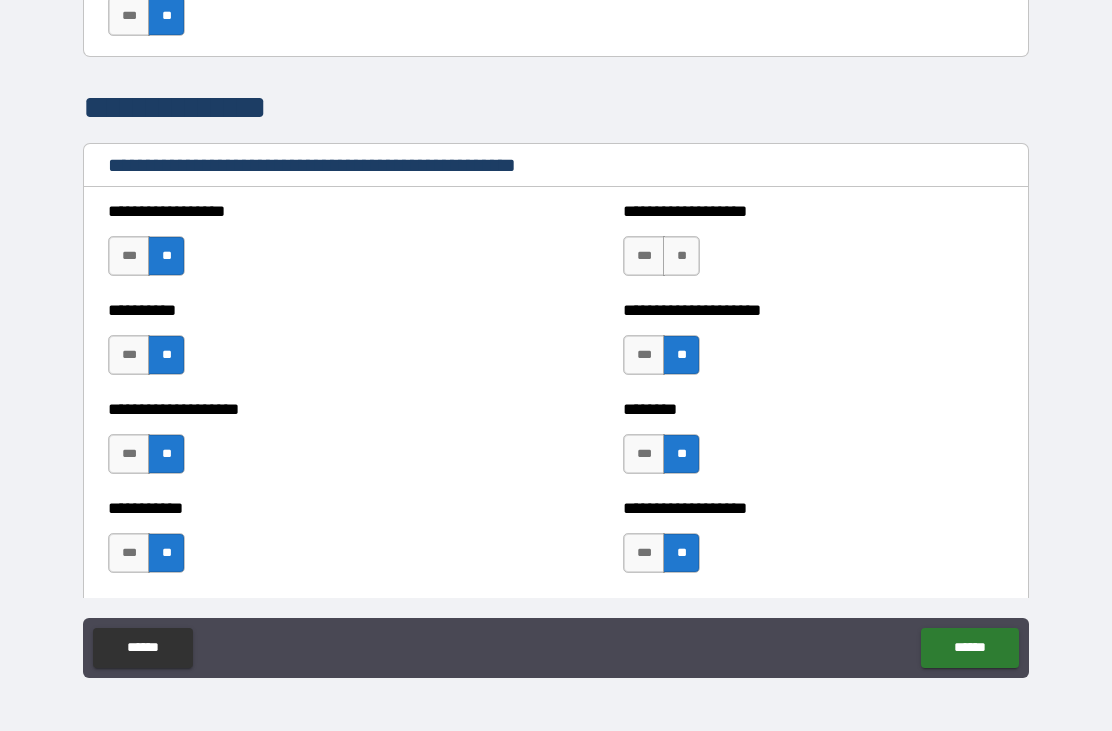 scroll, scrollTop: 2200, scrollLeft: 0, axis: vertical 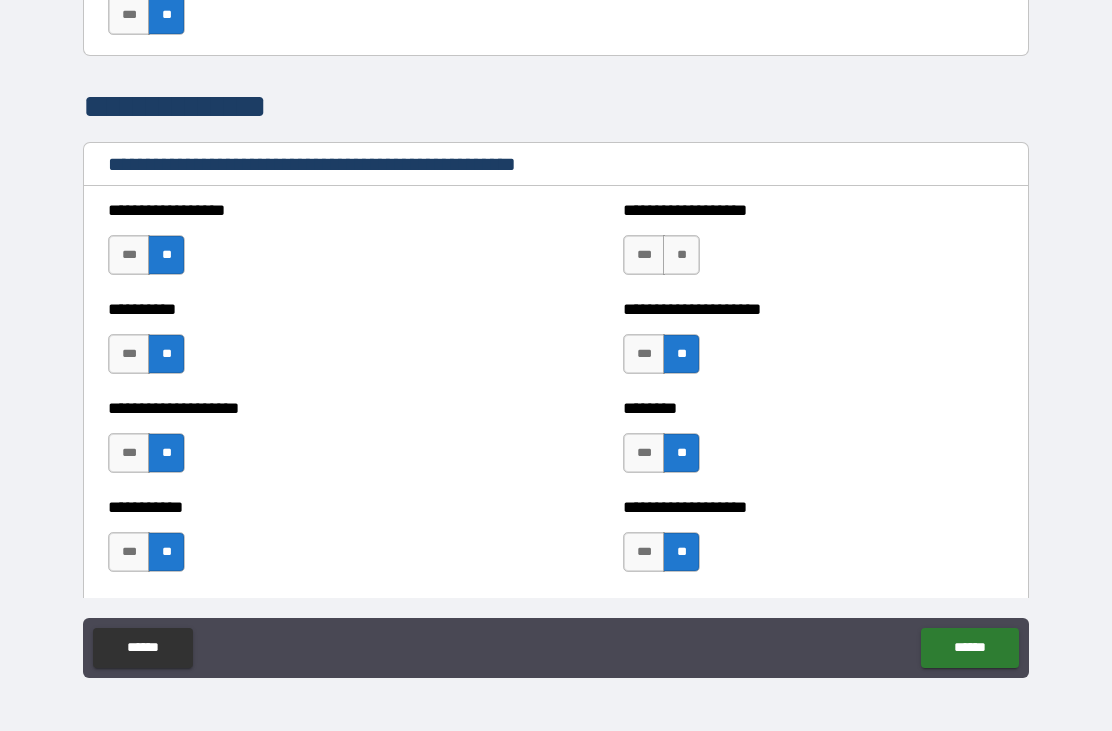 click on "**" at bounding box center (681, 255) 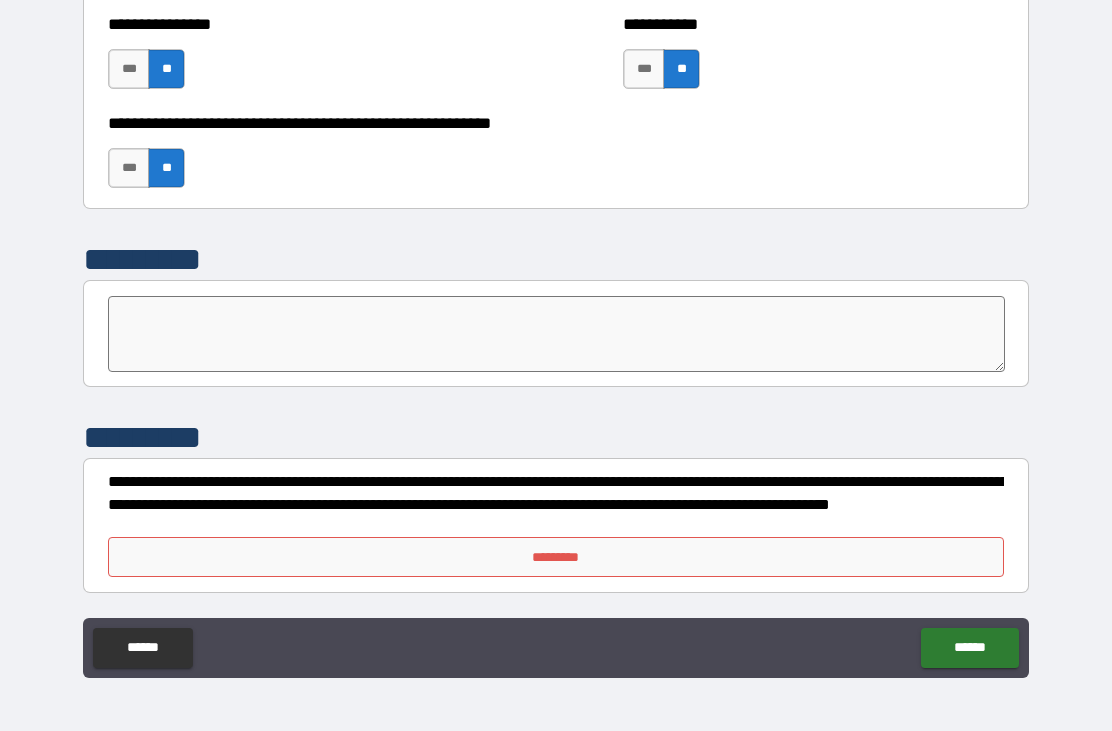 scroll, scrollTop: 6148, scrollLeft: 0, axis: vertical 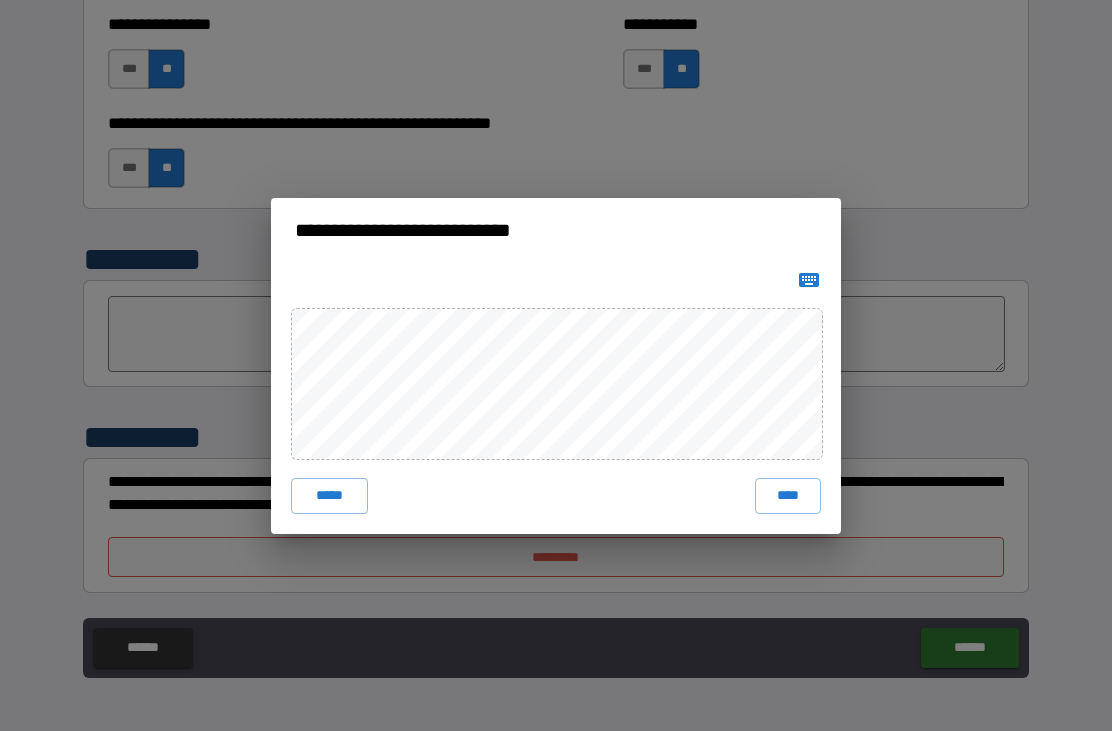 click on "****" at bounding box center [788, 496] 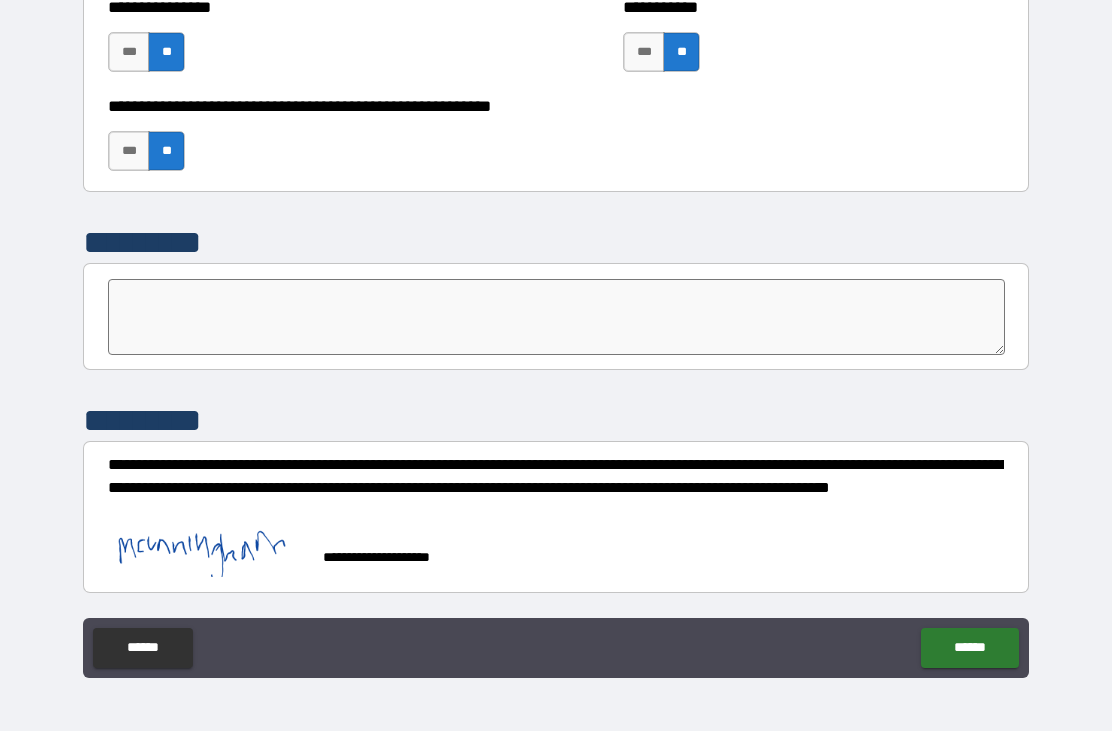 scroll, scrollTop: 6165, scrollLeft: 0, axis: vertical 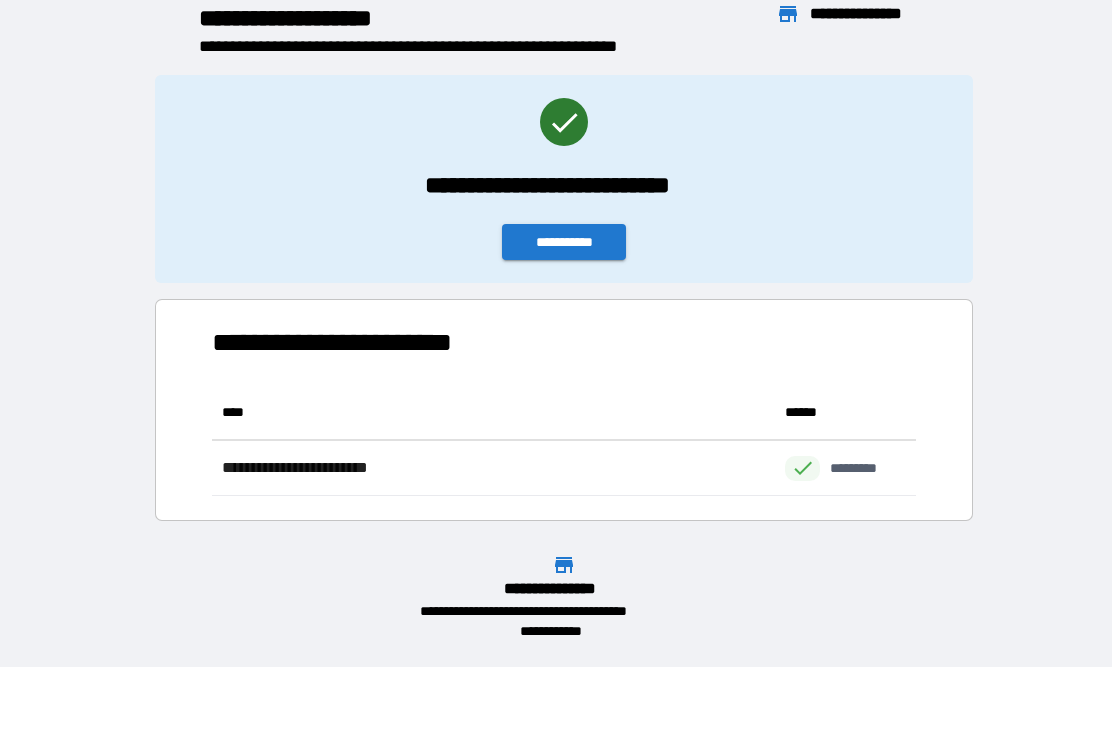 click on "**********" at bounding box center (564, 242) 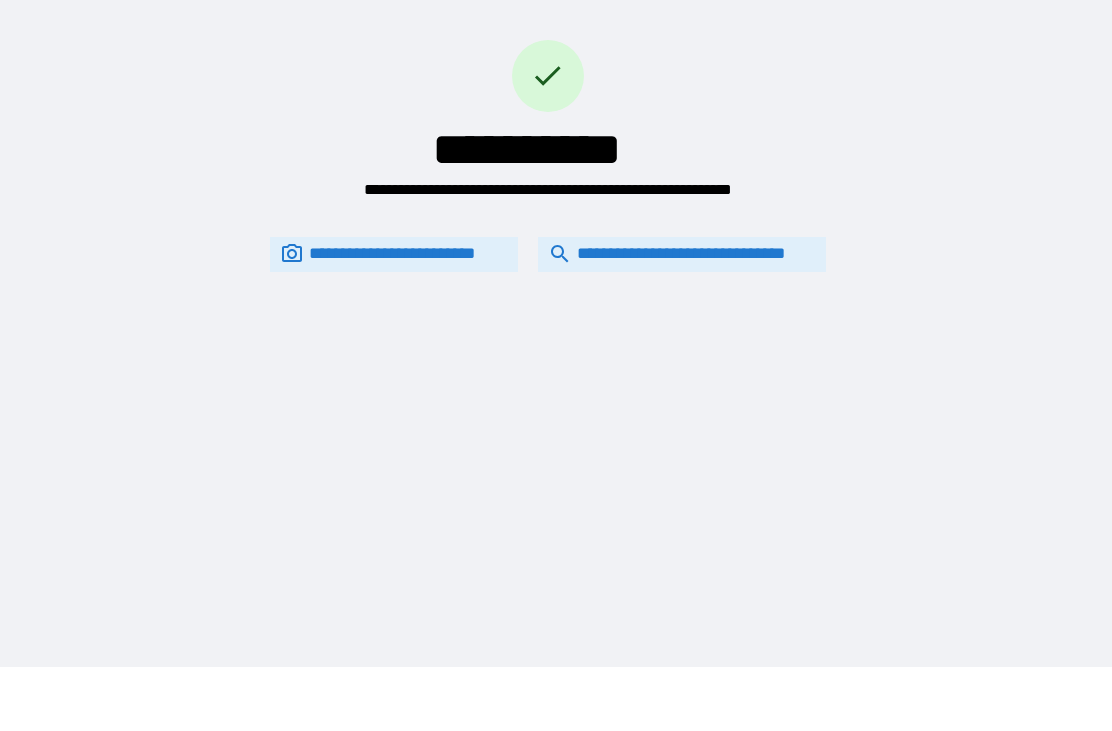 click on "**********" at bounding box center [548, 254] 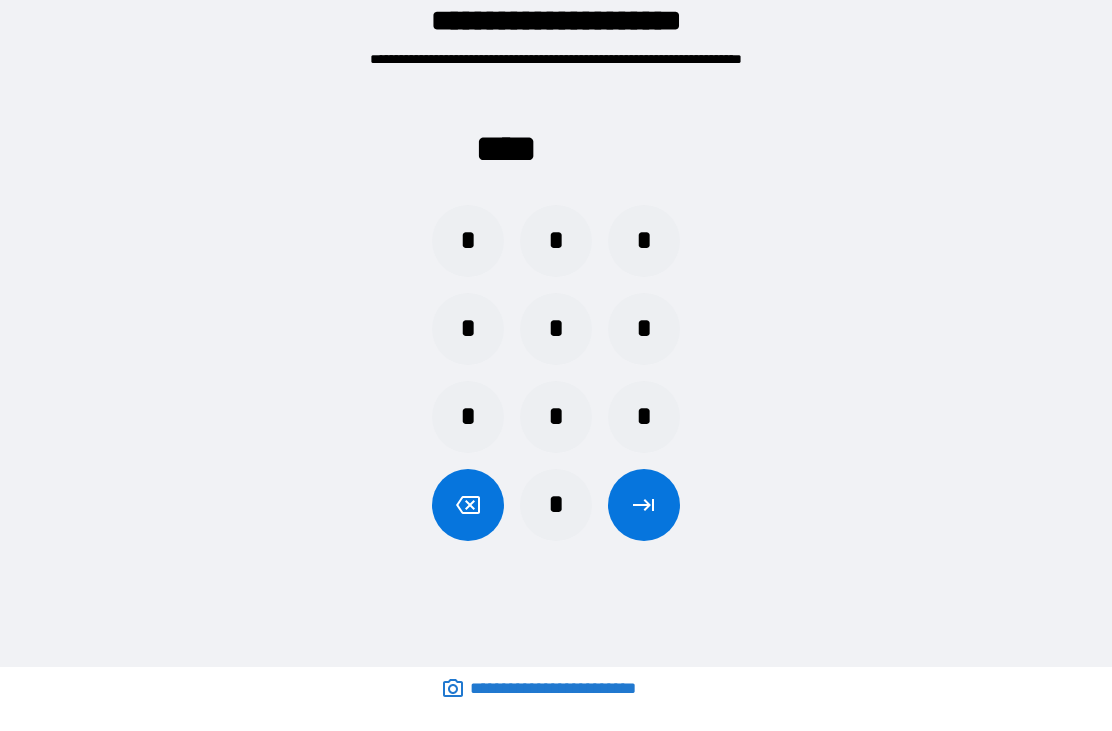click on "*" at bounding box center (556, 241) 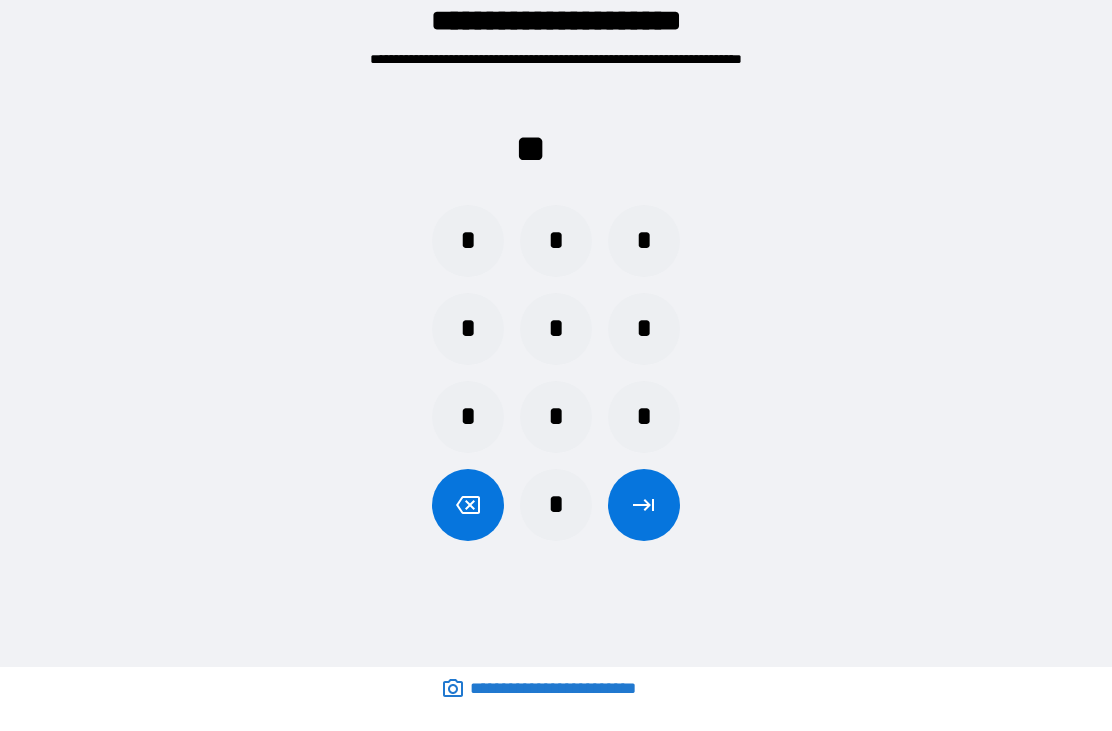 click on "*" at bounding box center [468, 241] 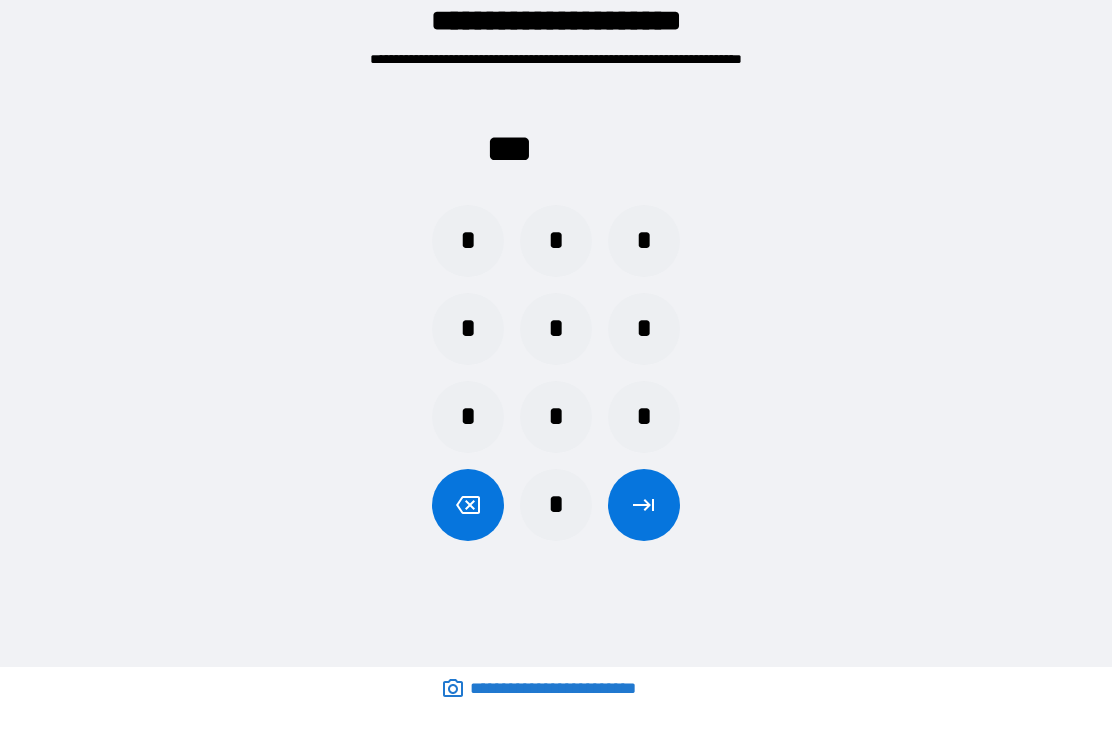 click on "*" at bounding box center (644, 417) 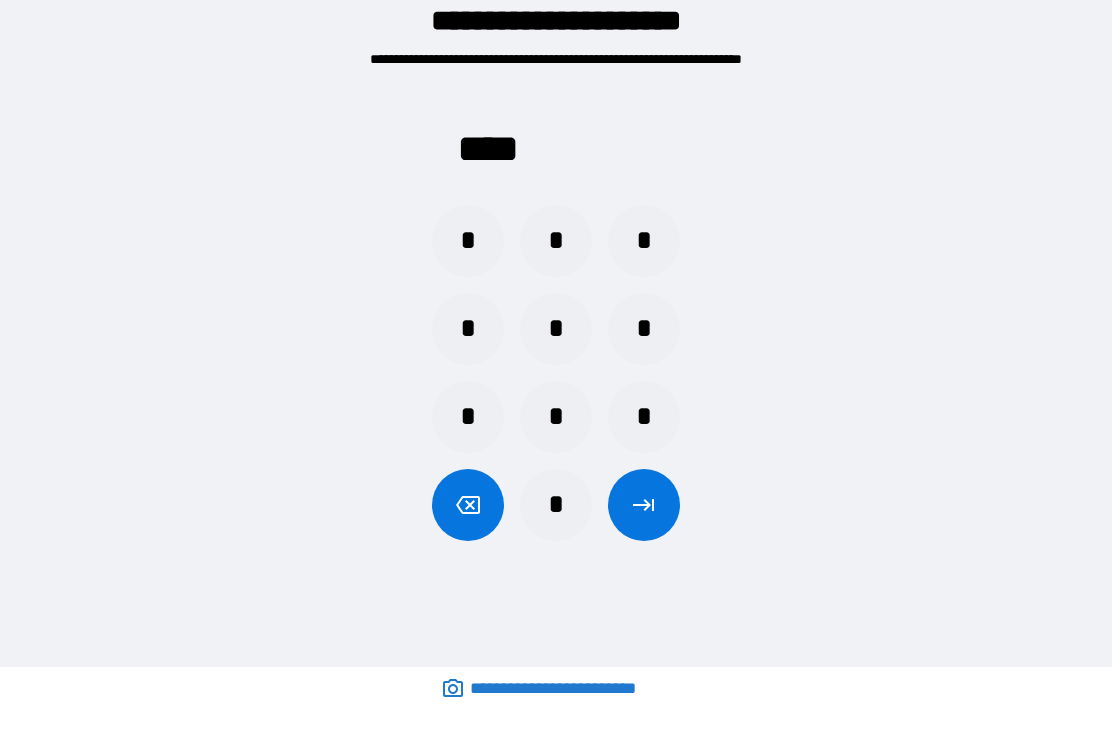 click at bounding box center [644, 505] 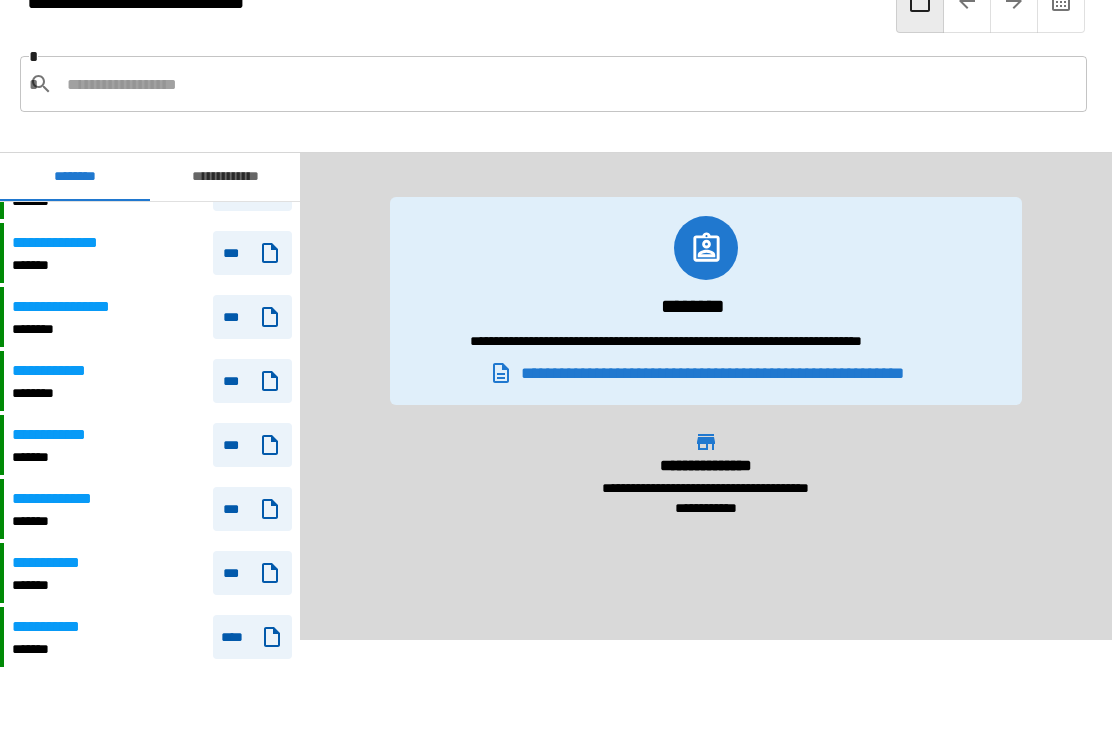 scroll, scrollTop: 842, scrollLeft: 0, axis: vertical 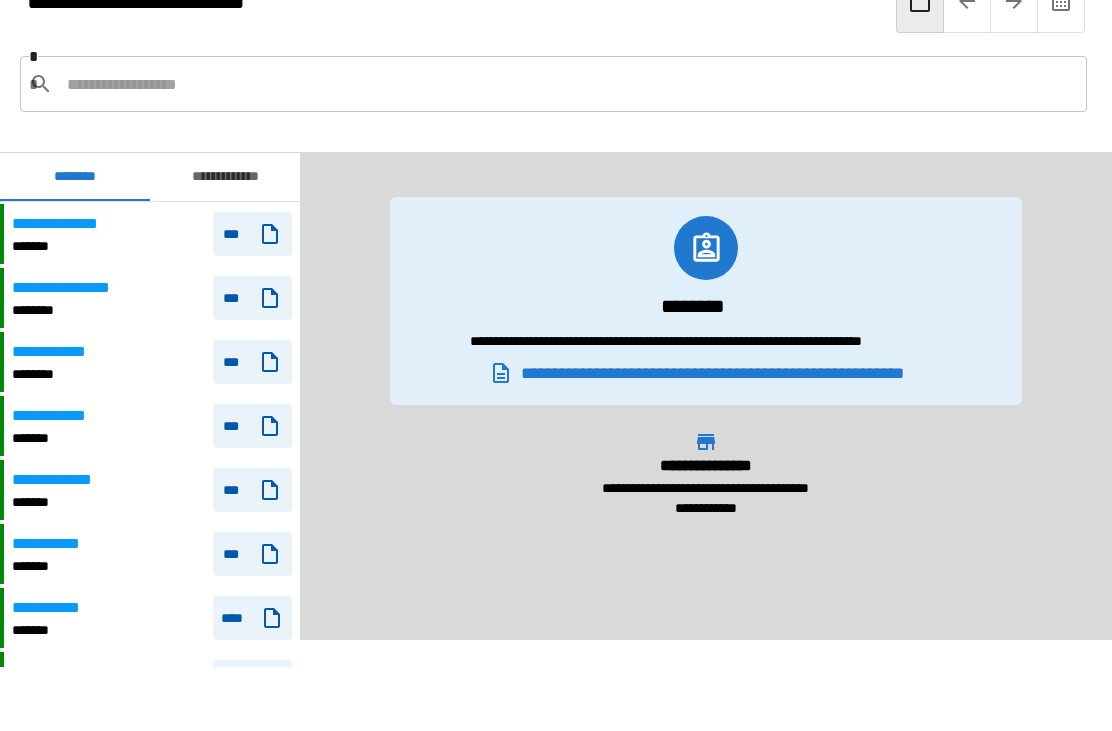 click 